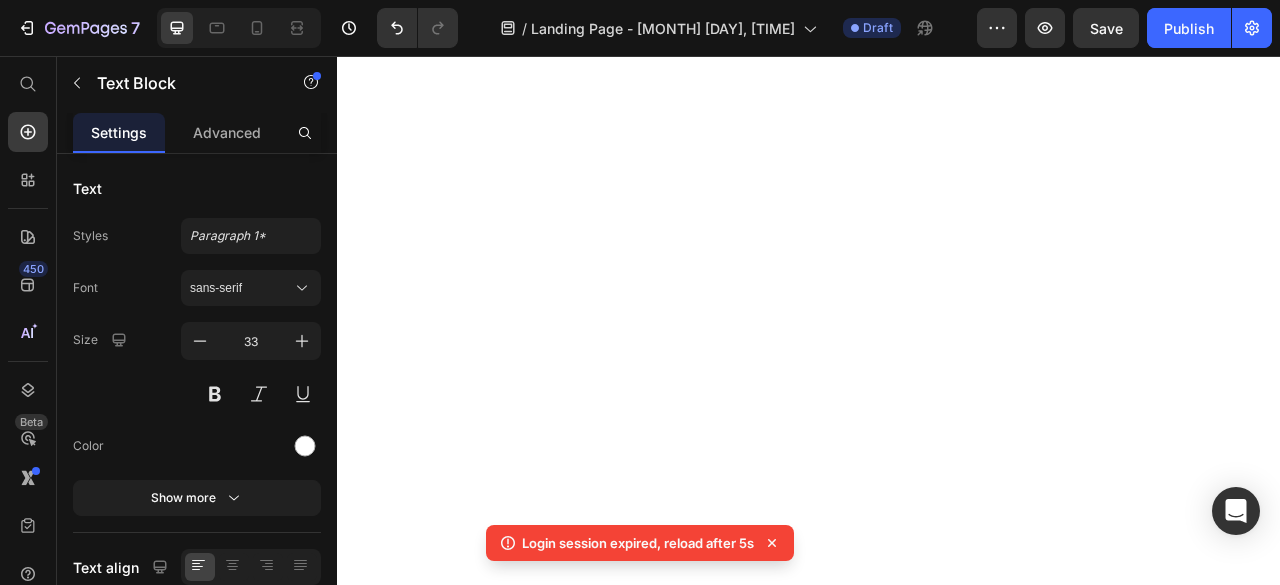 scroll, scrollTop: 0, scrollLeft: 0, axis: both 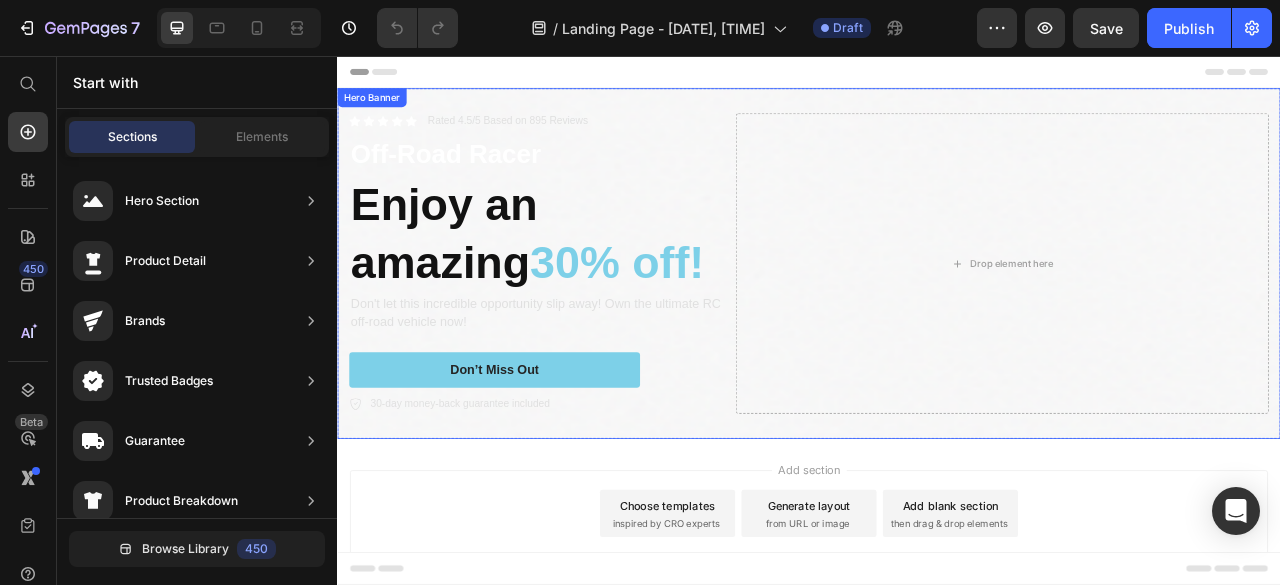 click on "Icon Icon Icon Icon Icon Icon List Rated 4.5/5 Based on 895 Reviews Text Block Row Off-Road Racer Text Block Enjoy an amazing  30% off! Heading Don't let this incredible opportunity slip away! Own the ultimate RC off-road vehicle now! Text Block Don’t Miss Out Button
30-day money-back guarantee included  Item List
Drop element here Row" at bounding box center (937, 320) 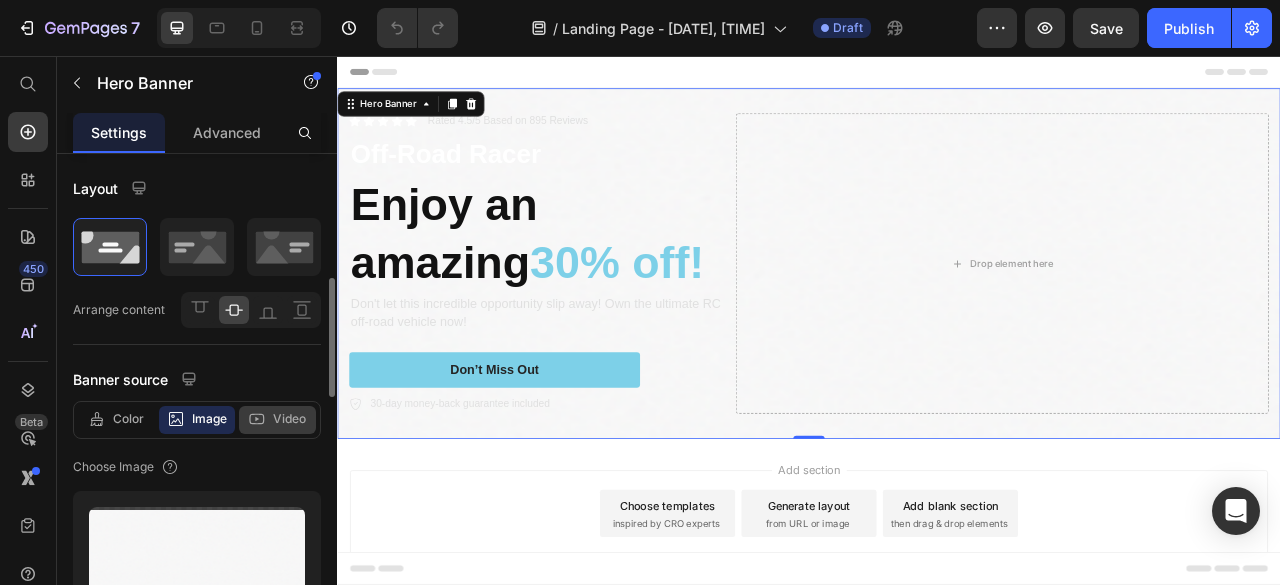 scroll, scrollTop: 100, scrollLeft: 0, axis: vertical 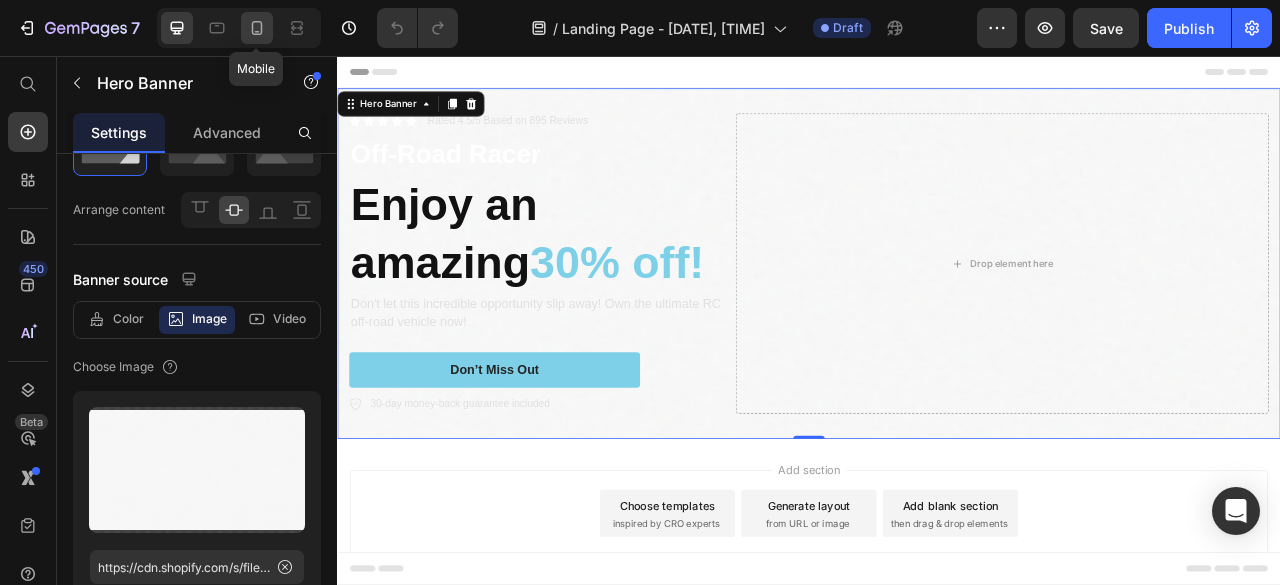 click 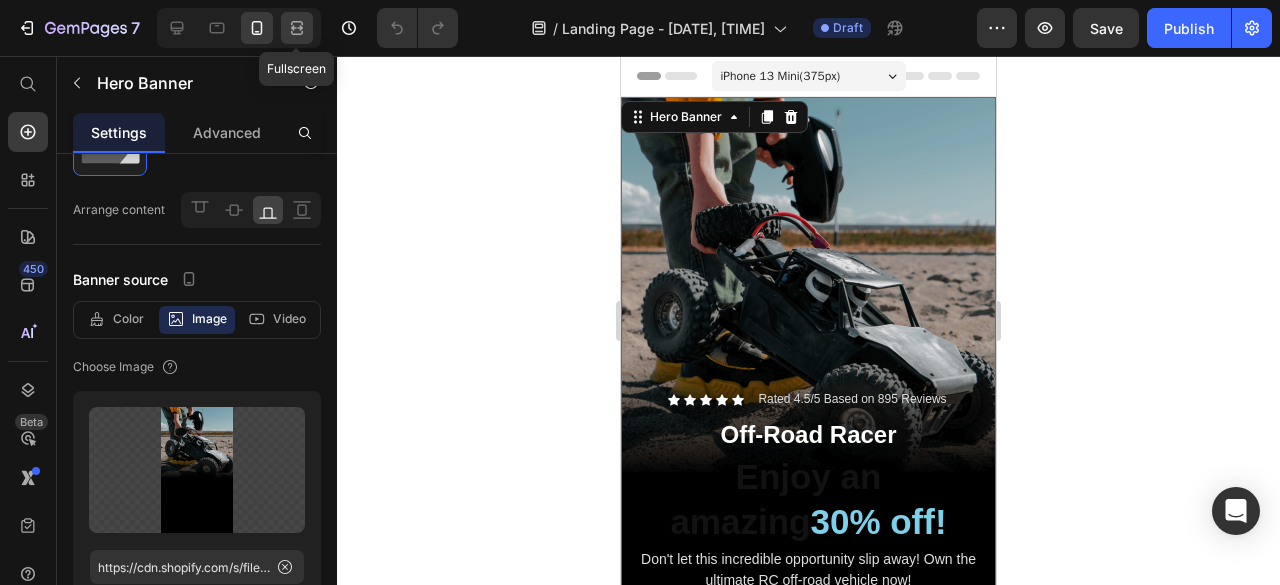 click 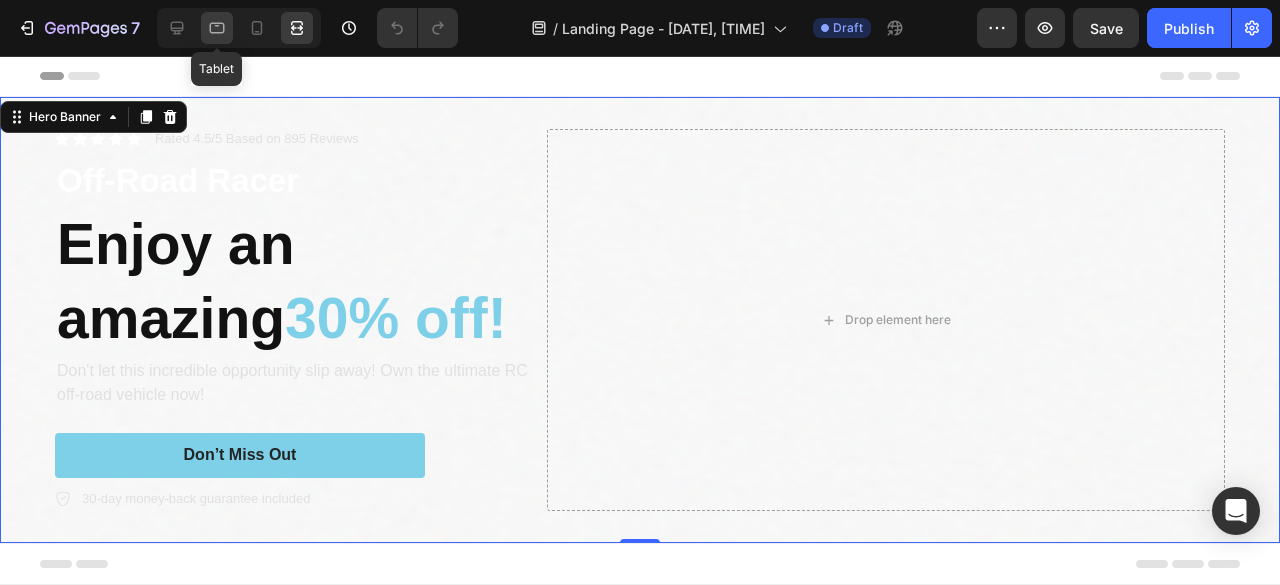 click 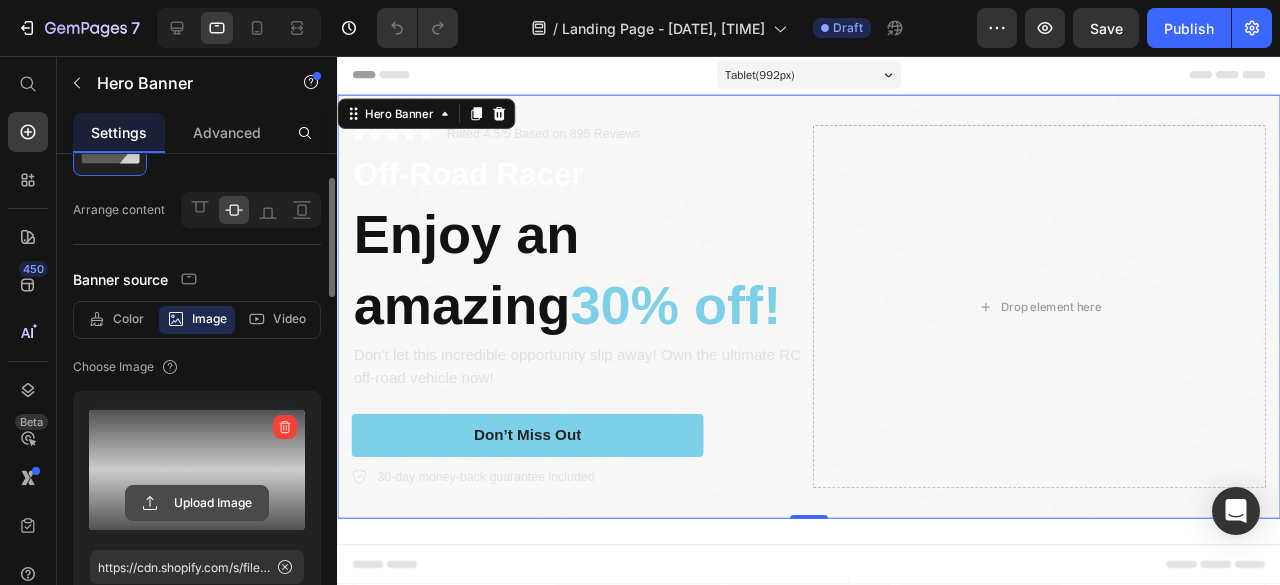 click 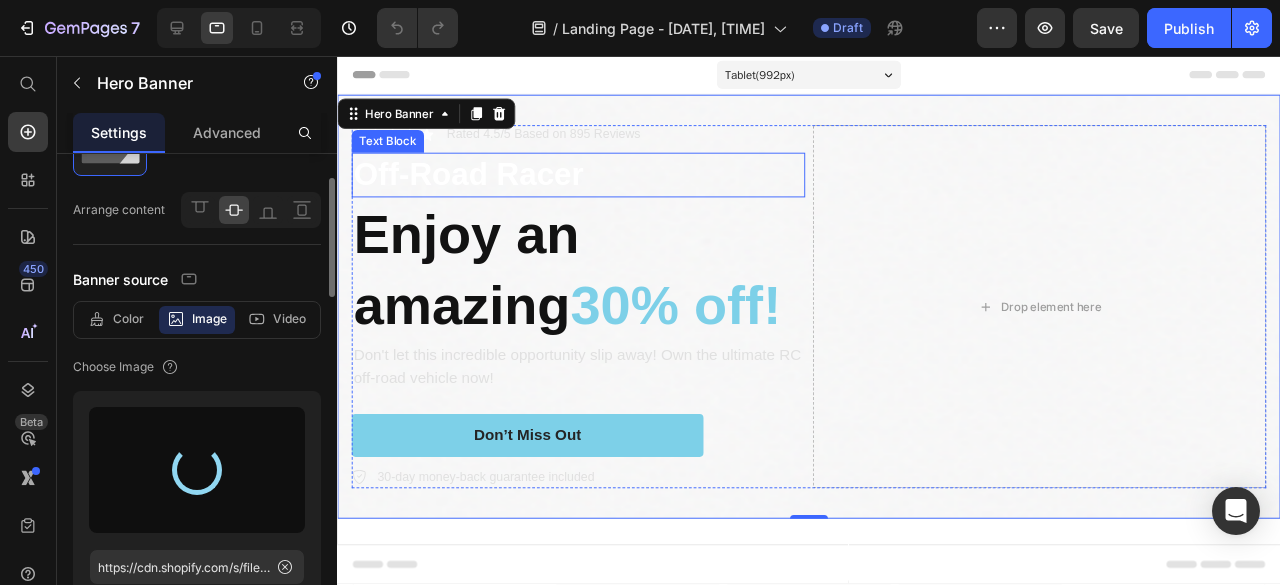 type on "https://cdn.shopify.com/s/files/1/0645/2550/0586/files/gempages_574601240994906980-bf80b796-9368-4ac9-845f-7e1f651b752a.svg" 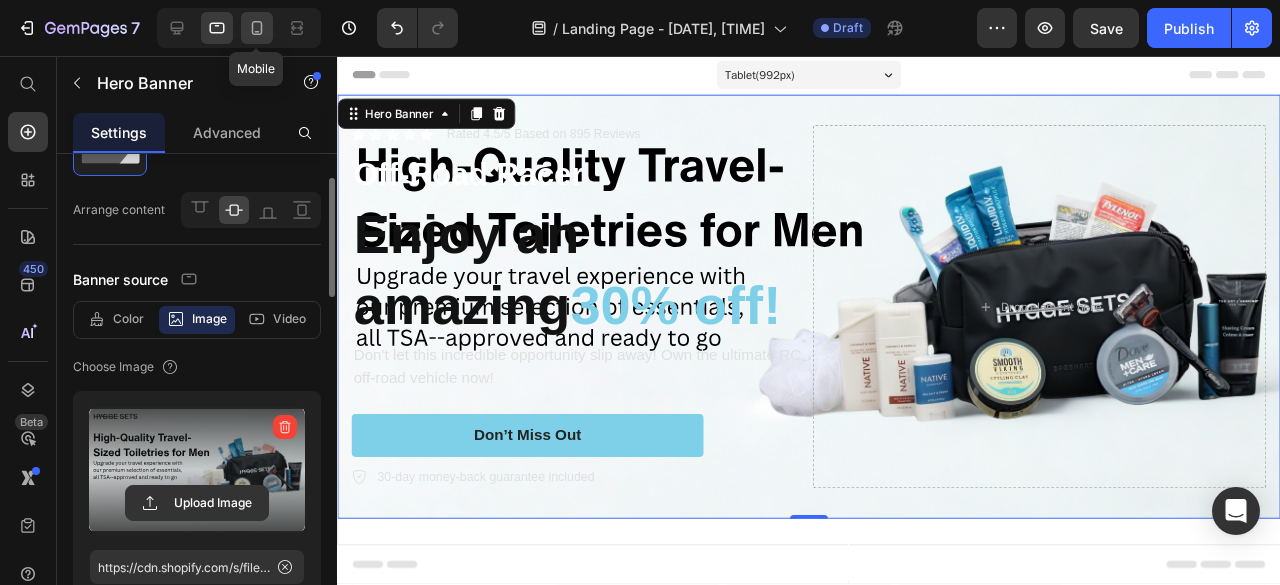 click 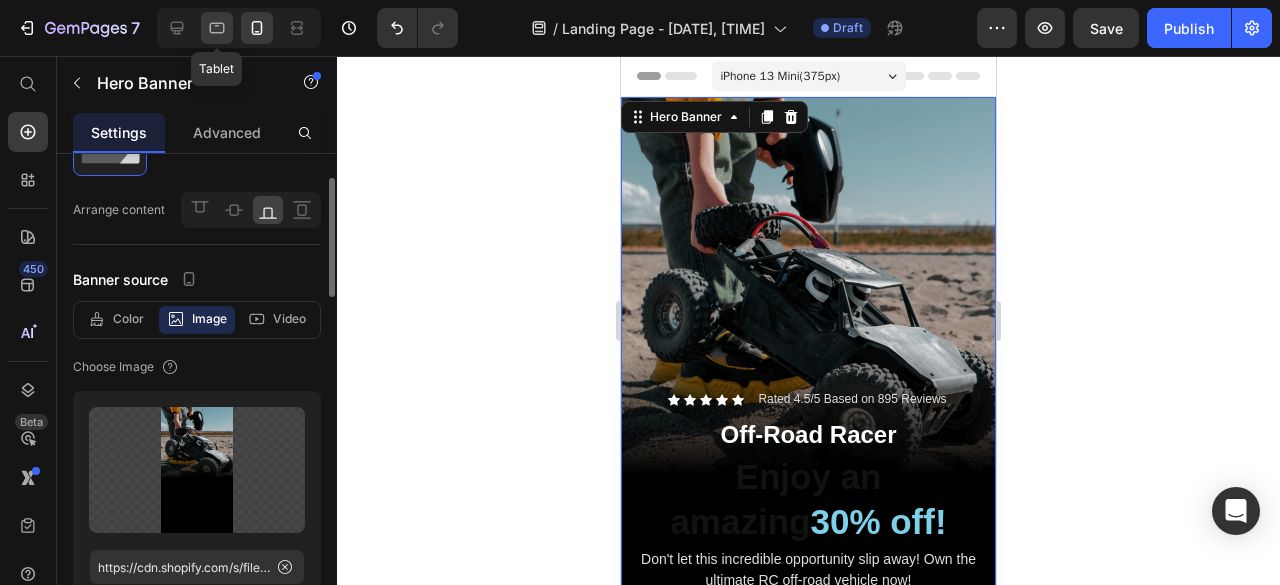 click 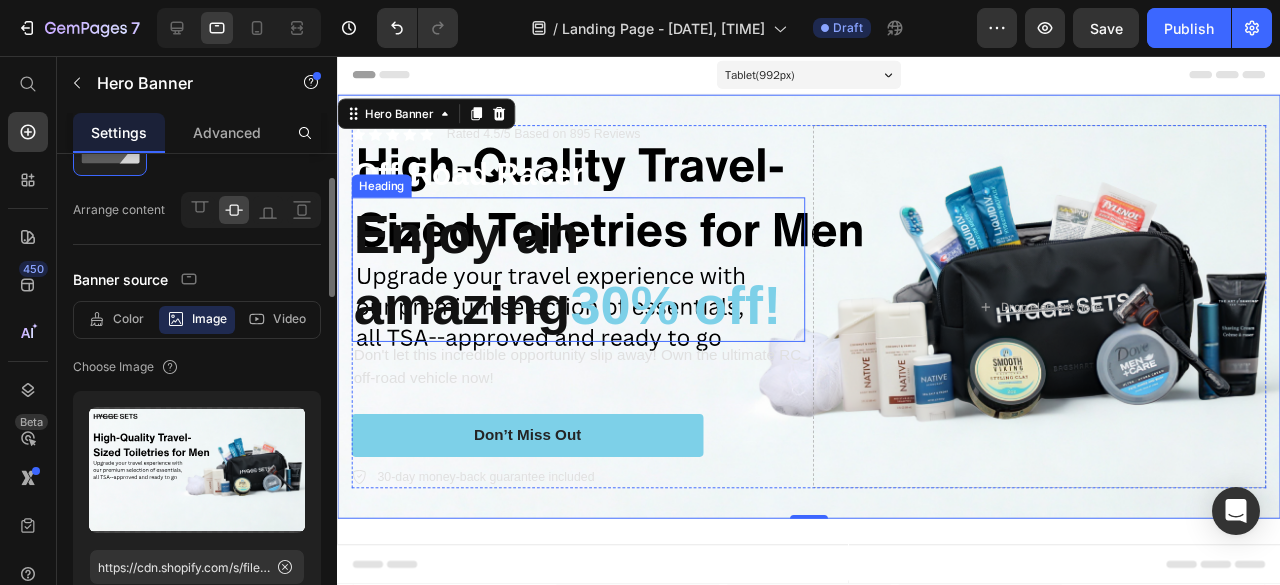 click on "Enjoy an amazing  30% off!" at bounding box center [590, 281] 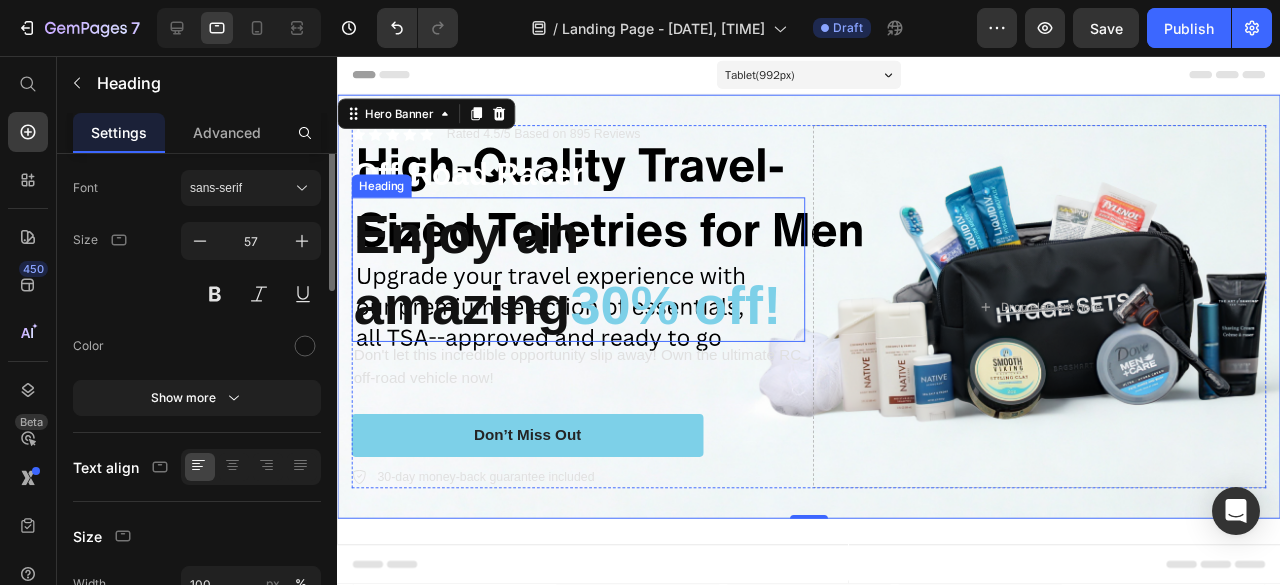 scroll, scrollTop: 0, scrollLeft: 0, axis: both 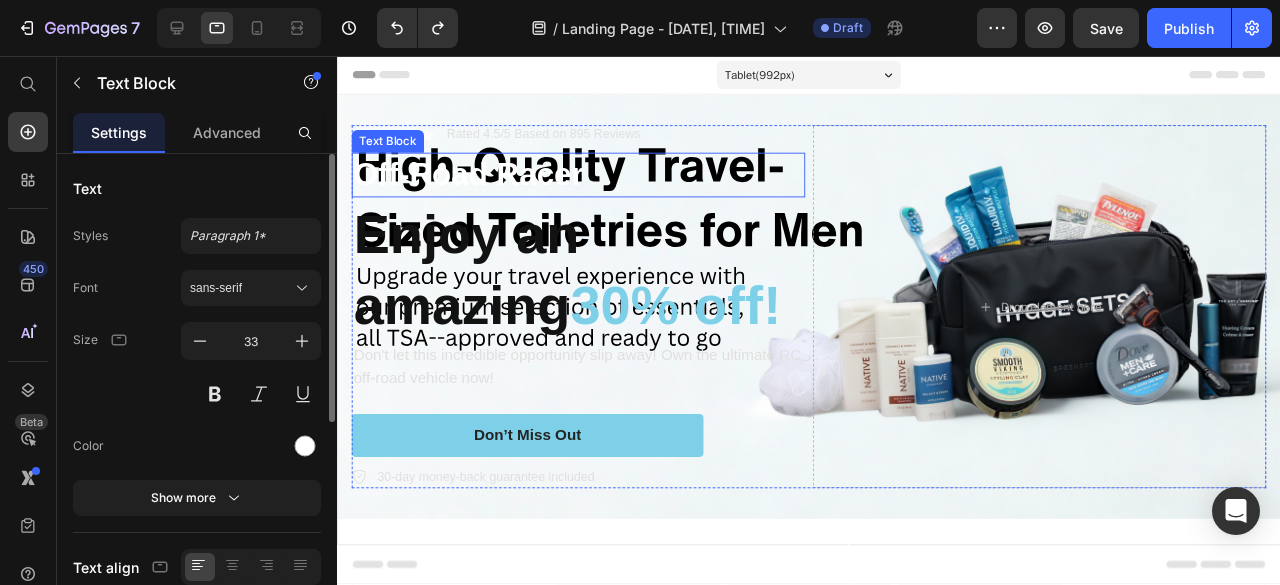 click on "Off-Road Racer" at bounding box center [590, 181] 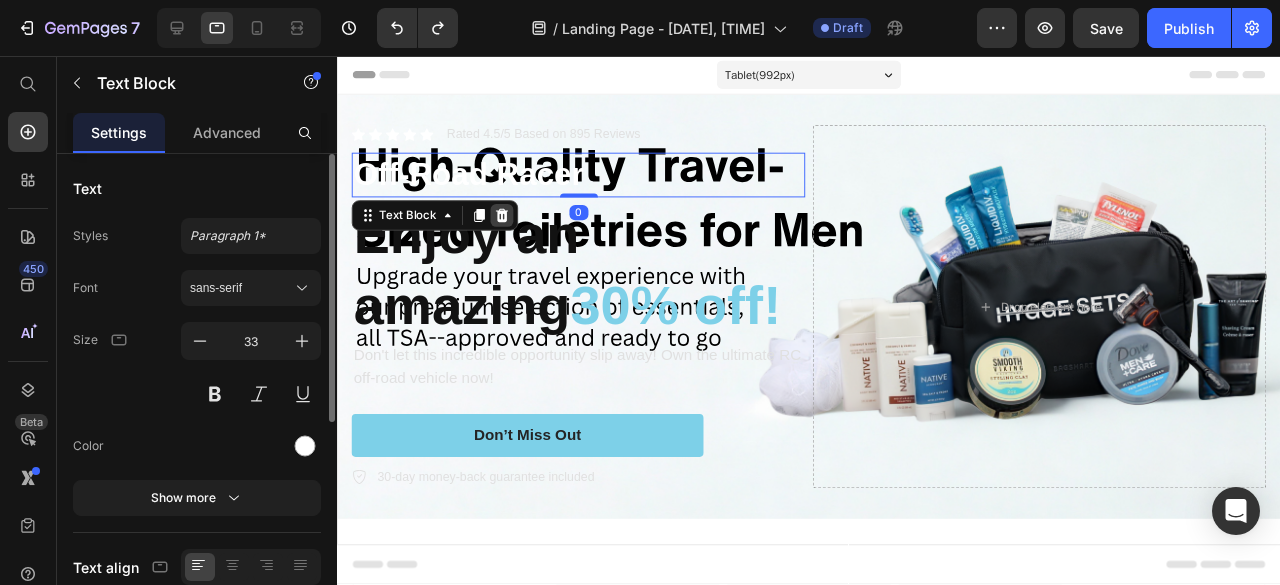 click 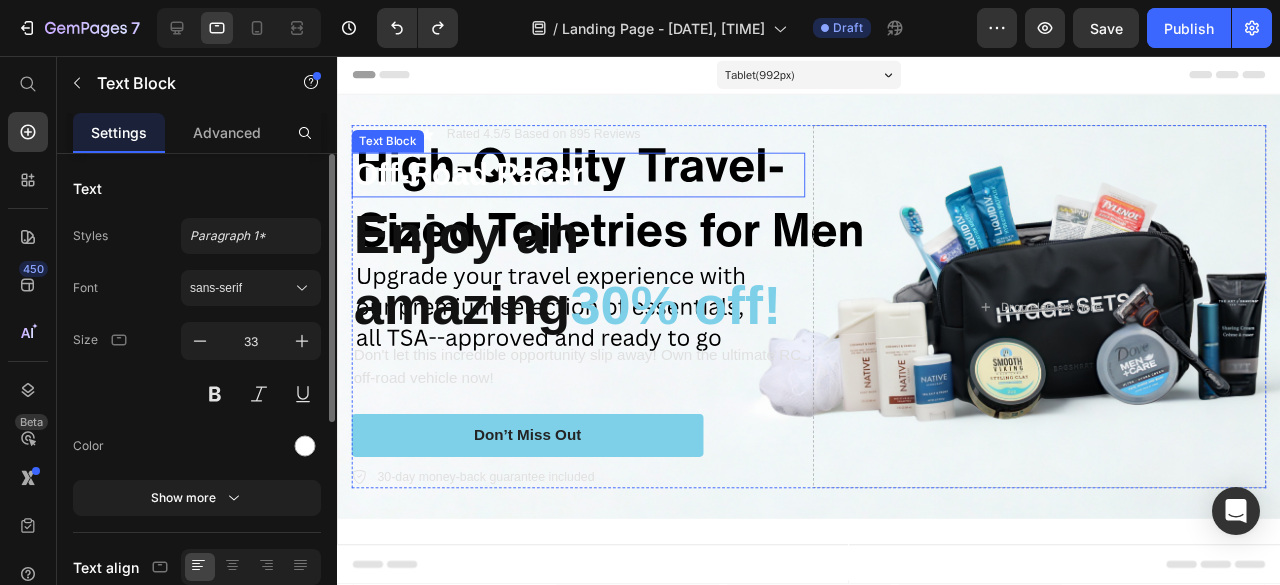 click on "Off-Road Racer" at bounding box center [590, 181] 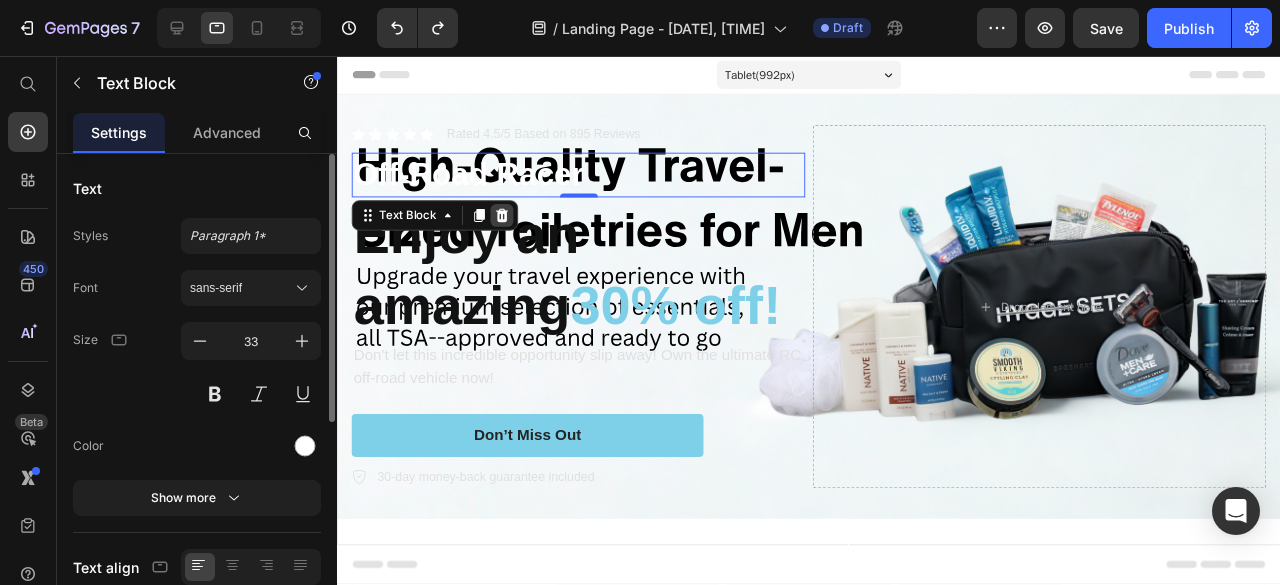 click 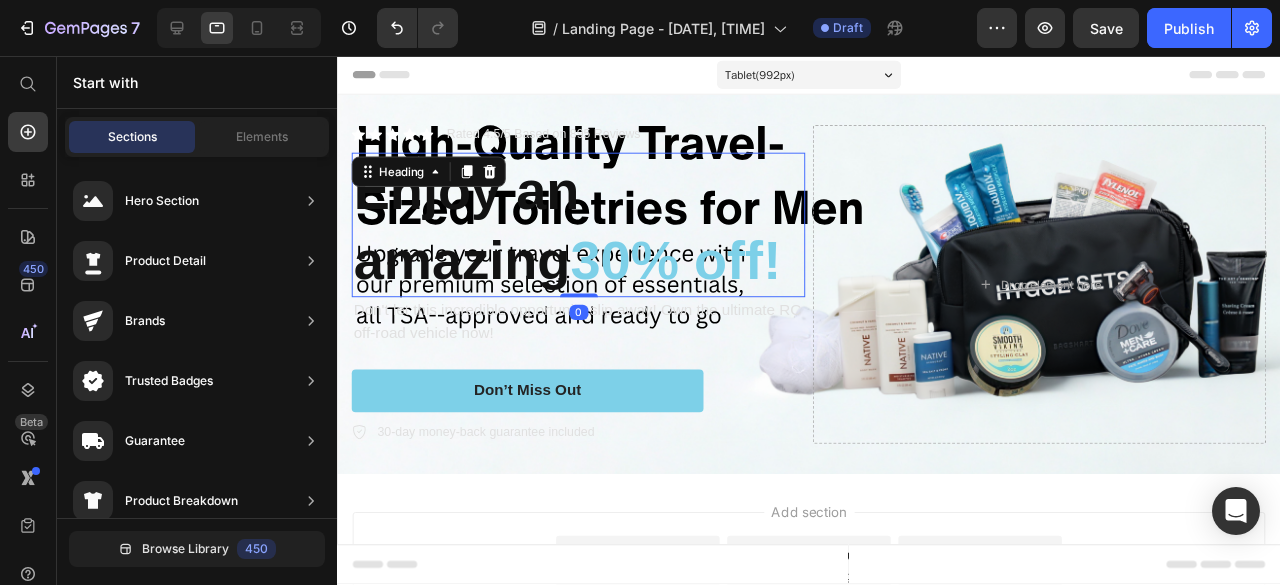 click on "Enjoy an amazing  30% off!" at bounding box center [590, 234] 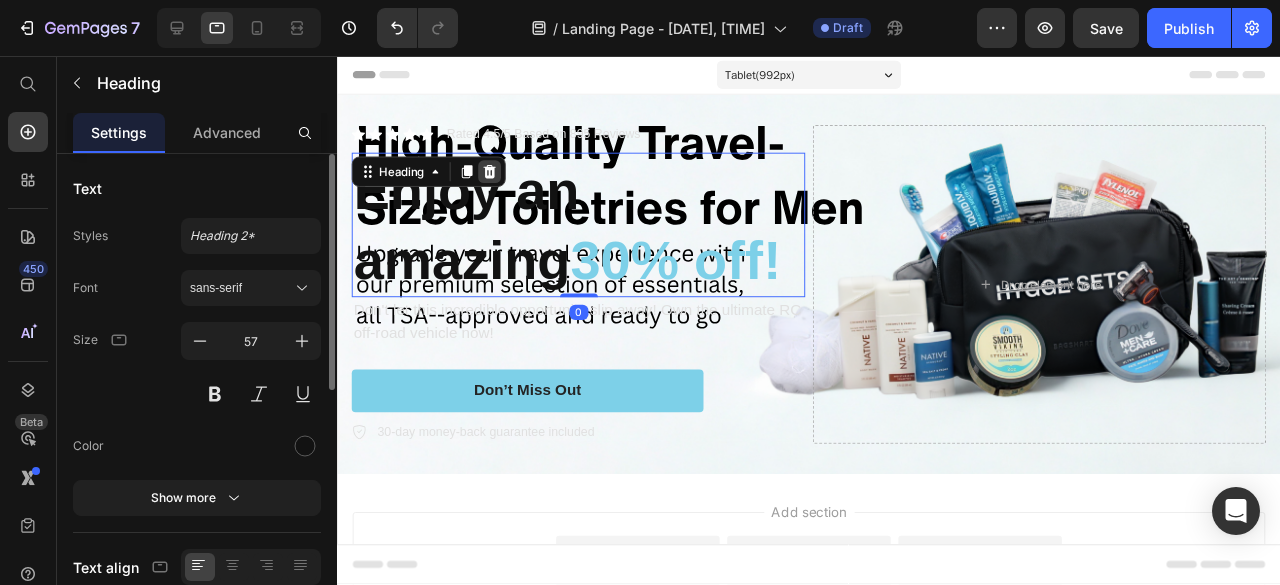 click at bounding box center (497, 178) 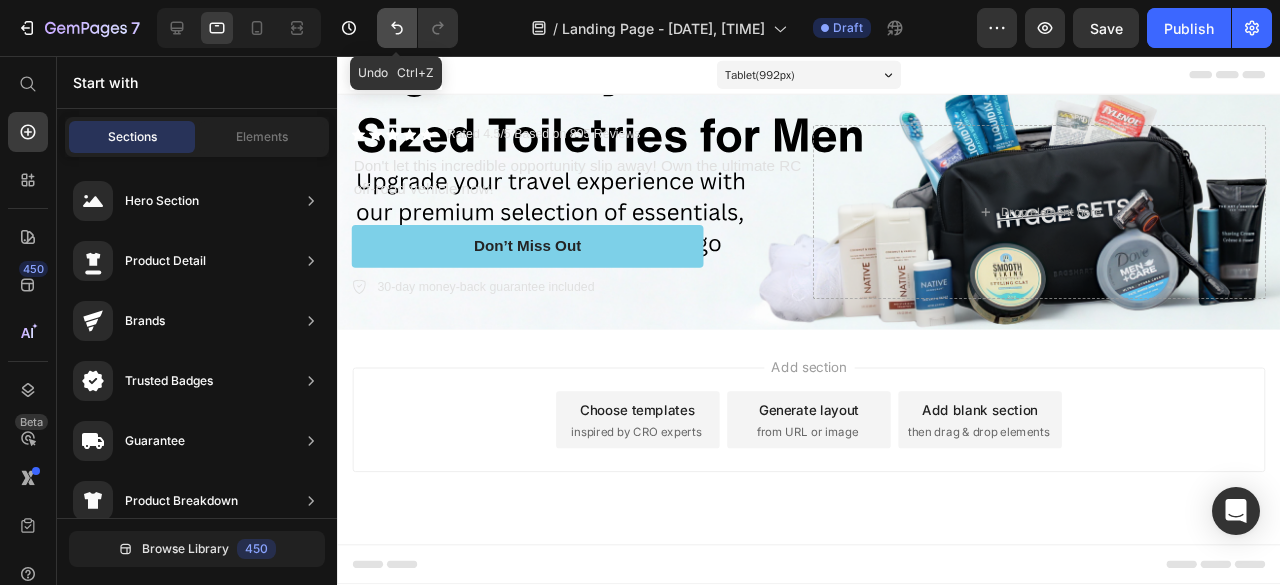 click 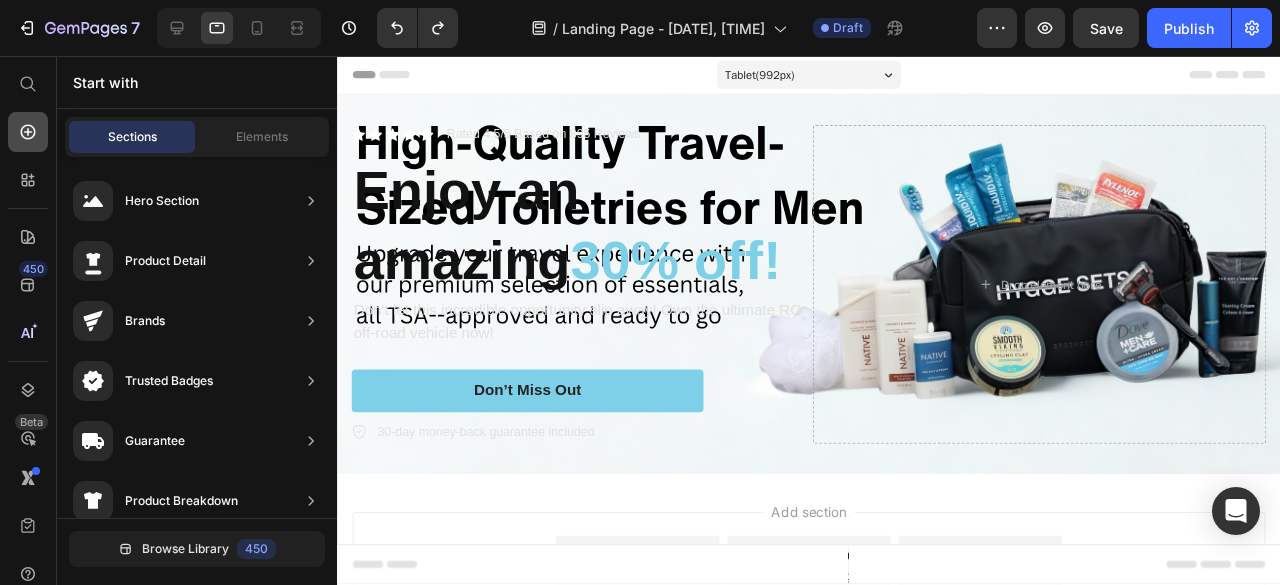 click 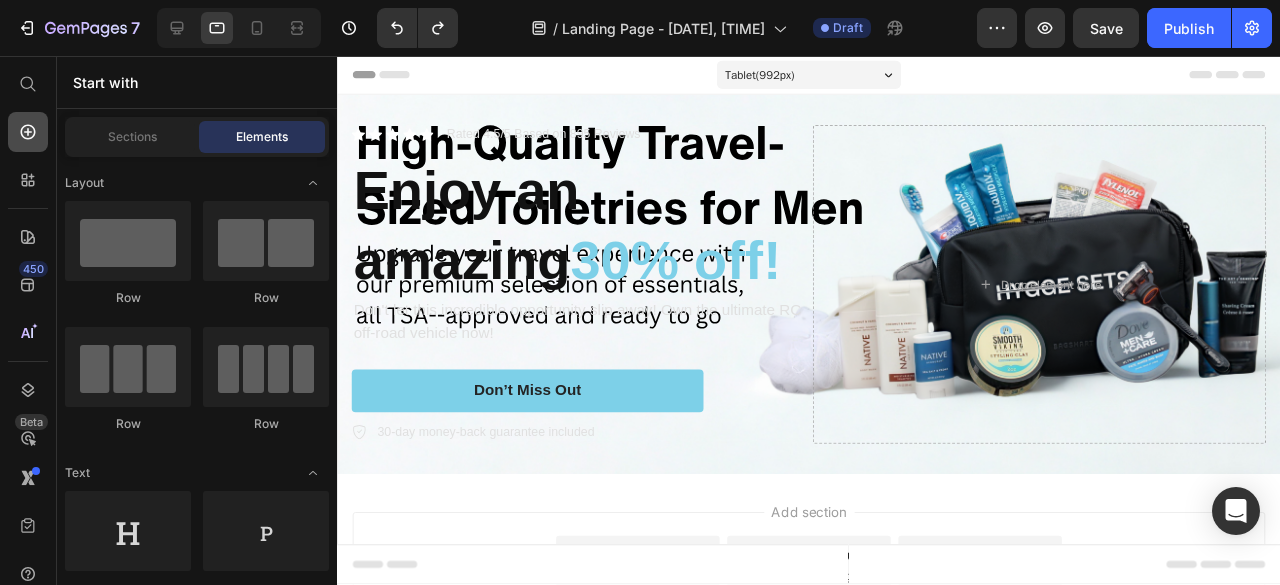 click 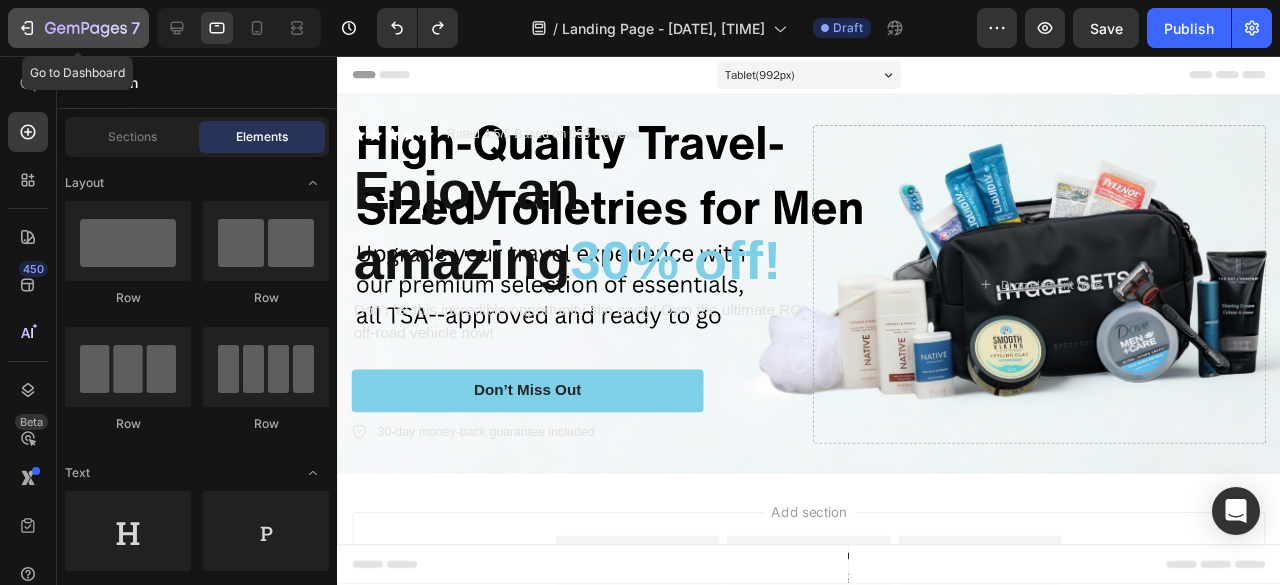 click 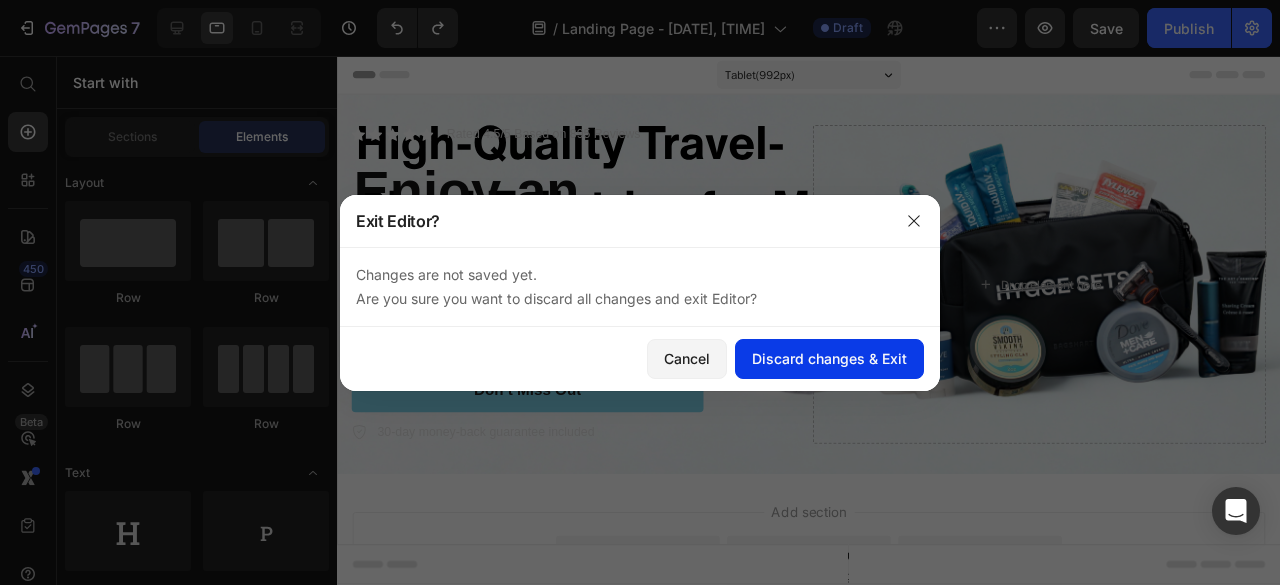 click on "Discard changes & Exit" 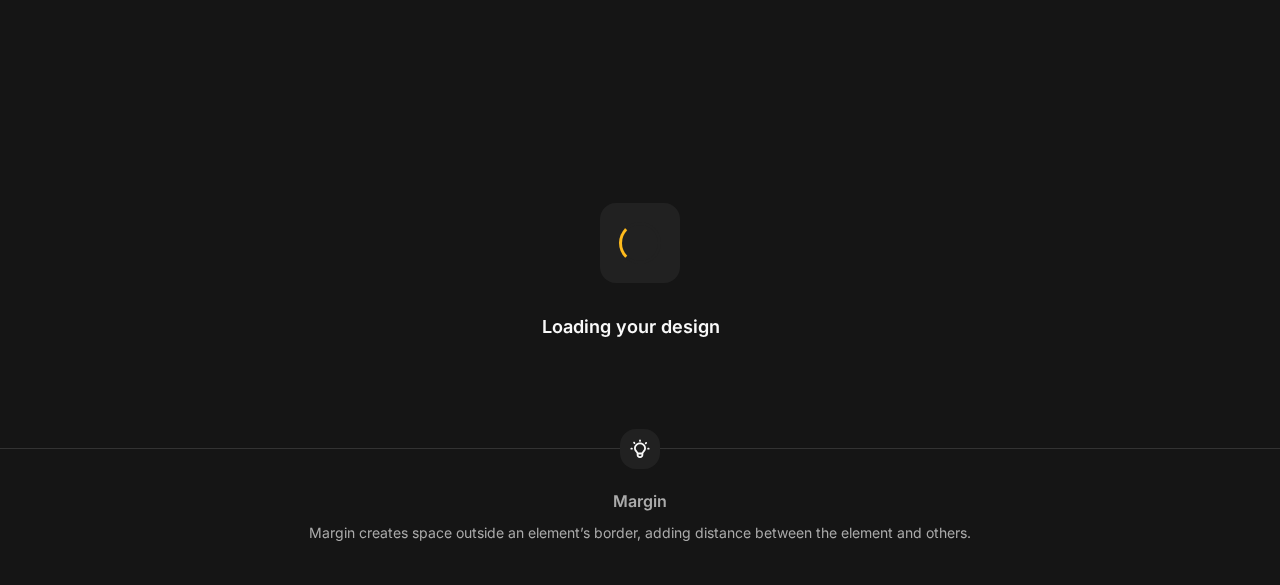 scroll, scrollTop: 0, scrollLeft: 0, axis: both 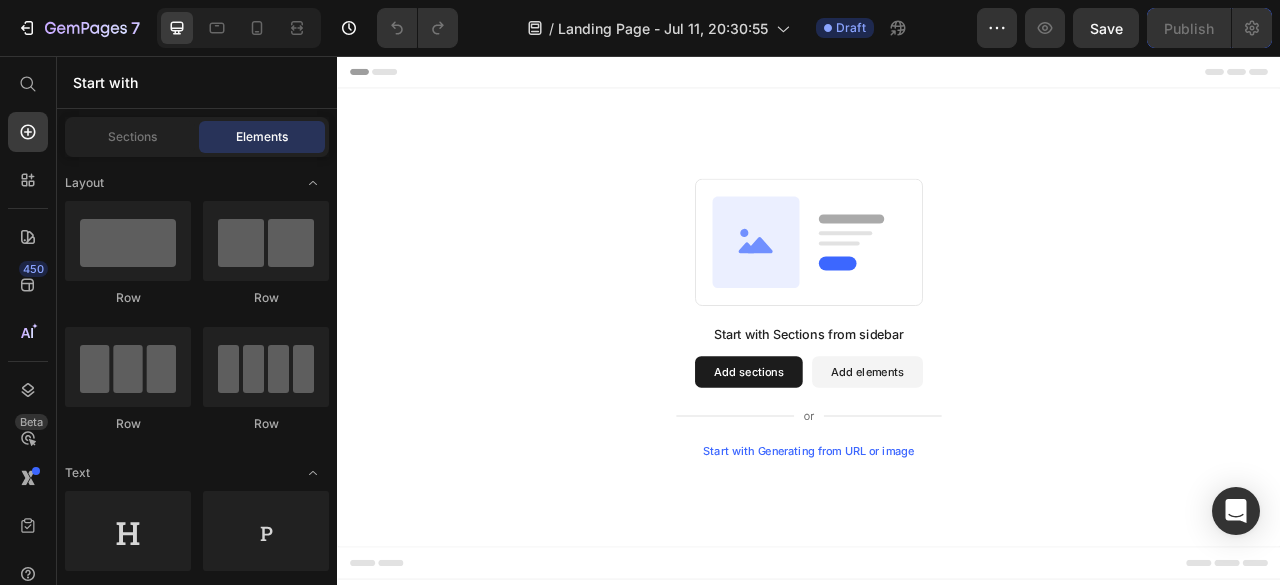 click on "Add sections" at bounding box center (860, 458) 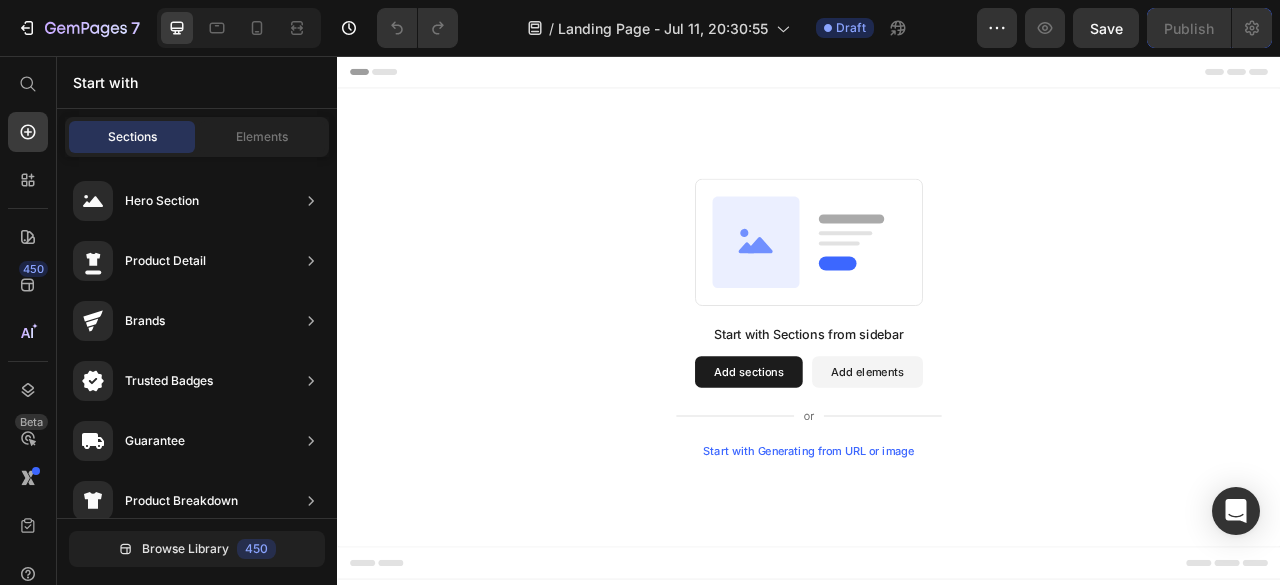 click on "Add sections" at bounding box center (860, 458) 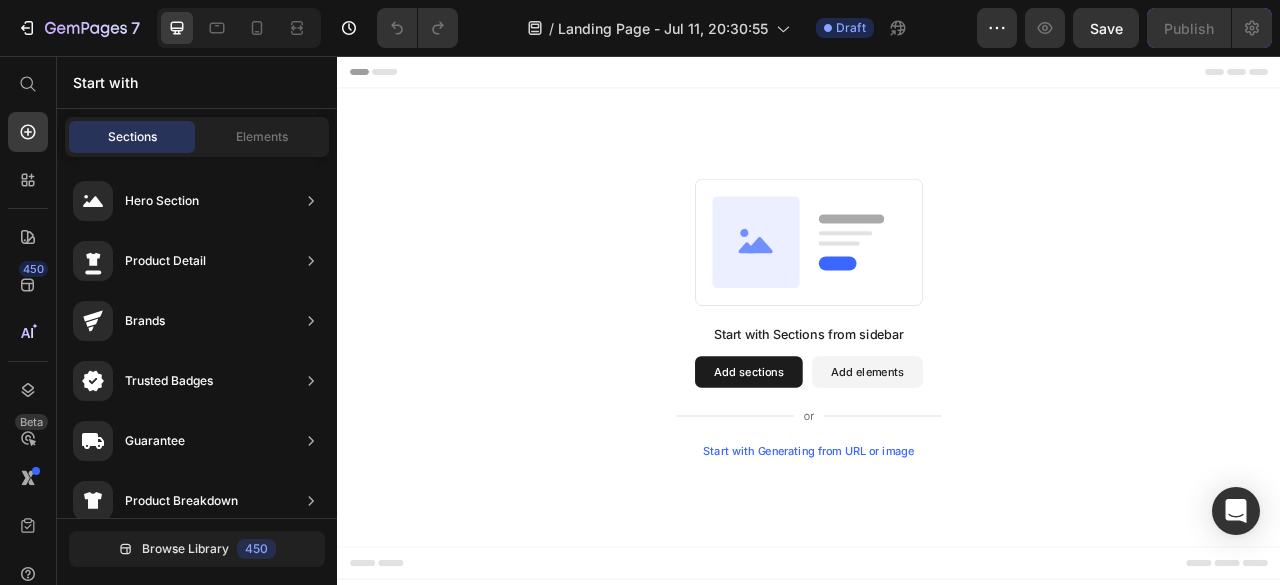click on "Add elements" at bounding box center [1011, 458] 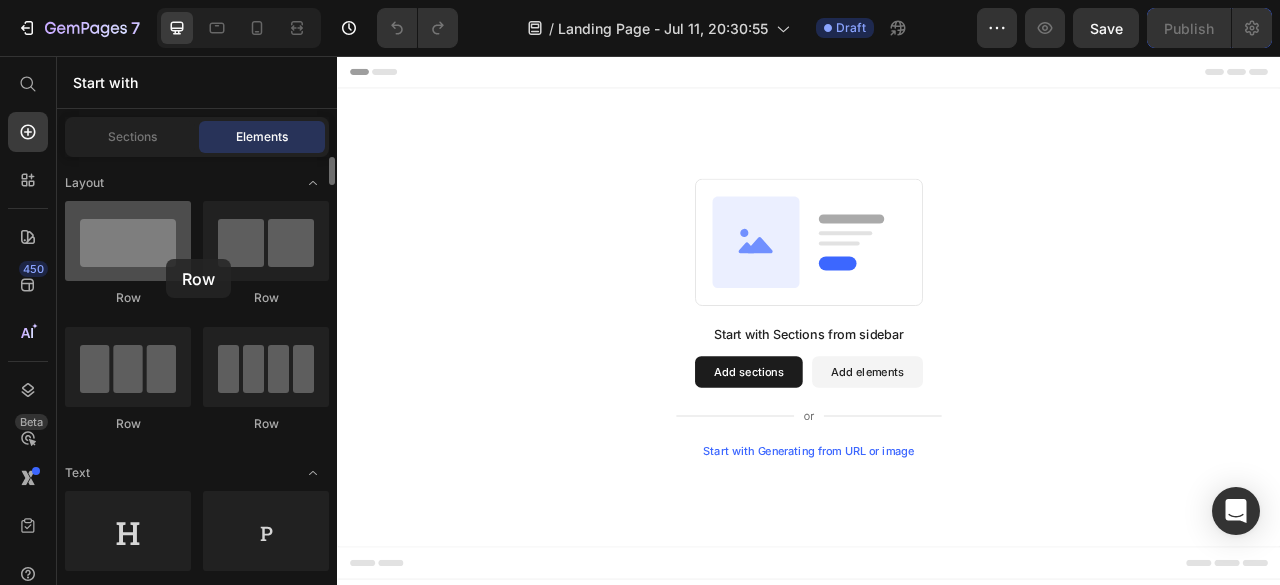 click at bounding box center (128, 241) 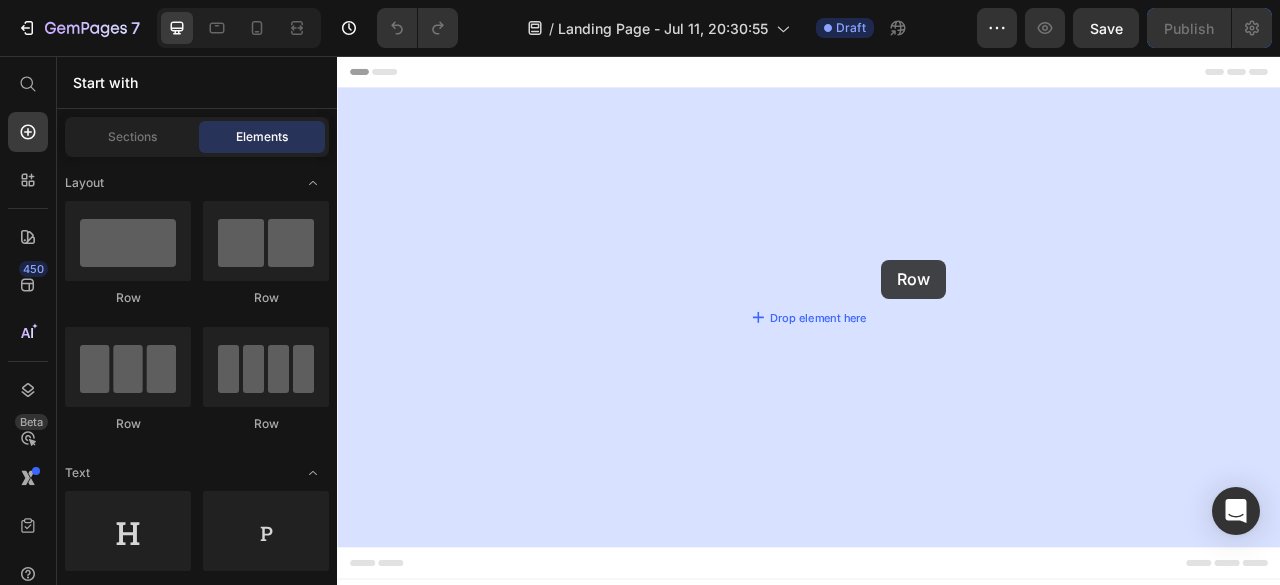 drag, startPoint x: 476, startPoint y: 323, endPoint x: 1028, endPoint y: 317, distance: 552.0326 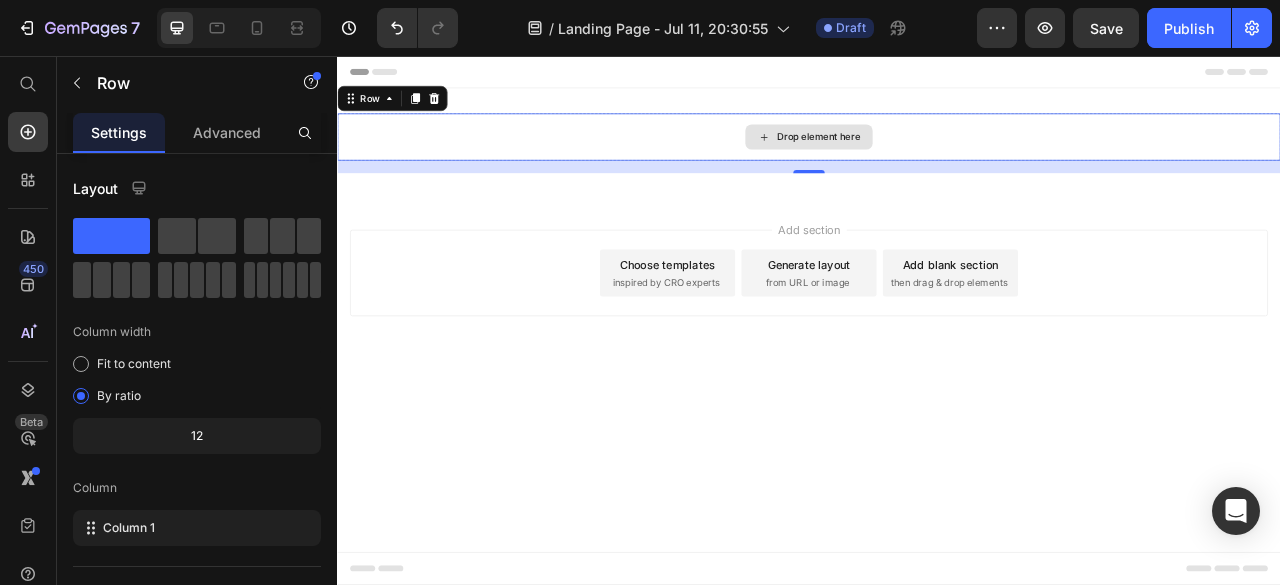 click on "Drop element here" at bounding box center (937, 159) 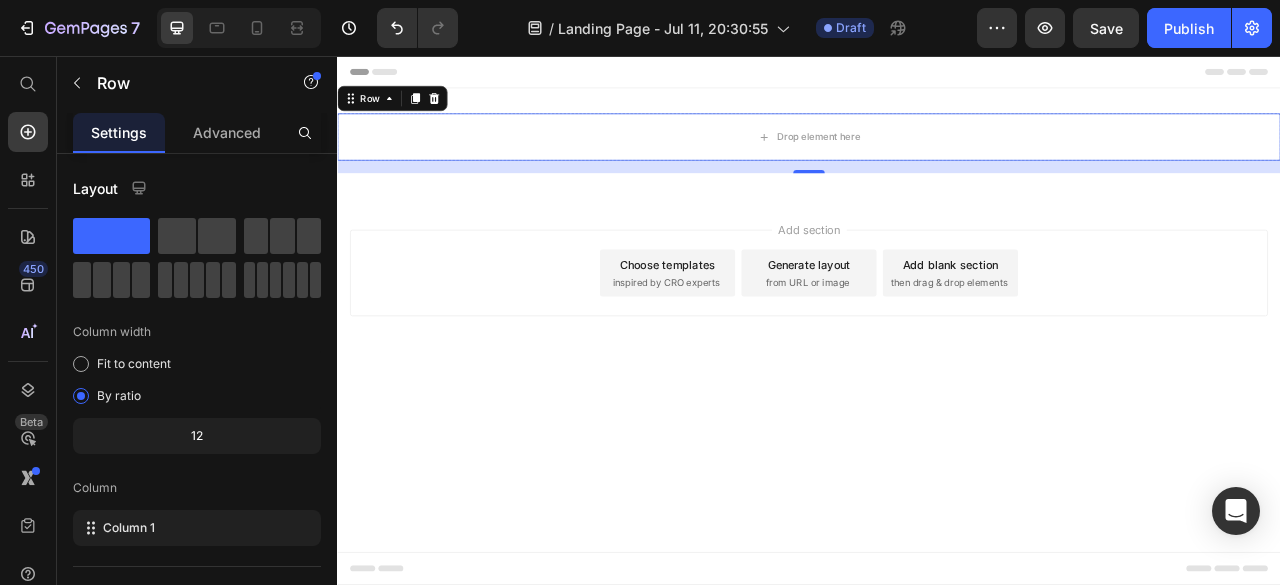 click at bounding box center [460, 110] 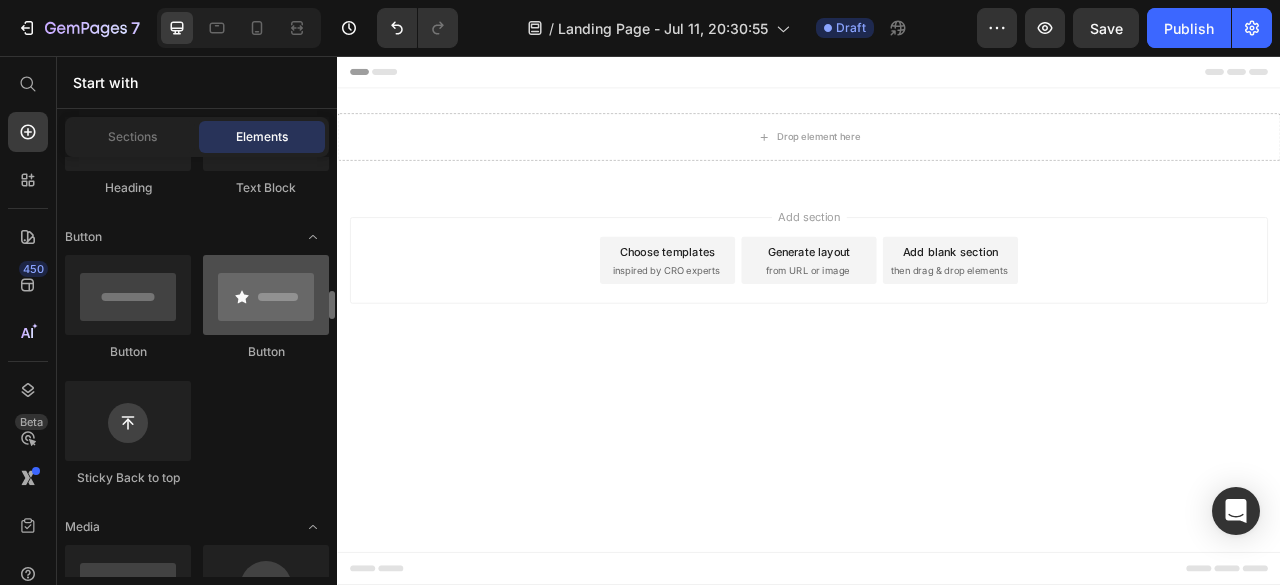 scroll, scrollTop: 800, scrollLeft: 0, axis: vertical 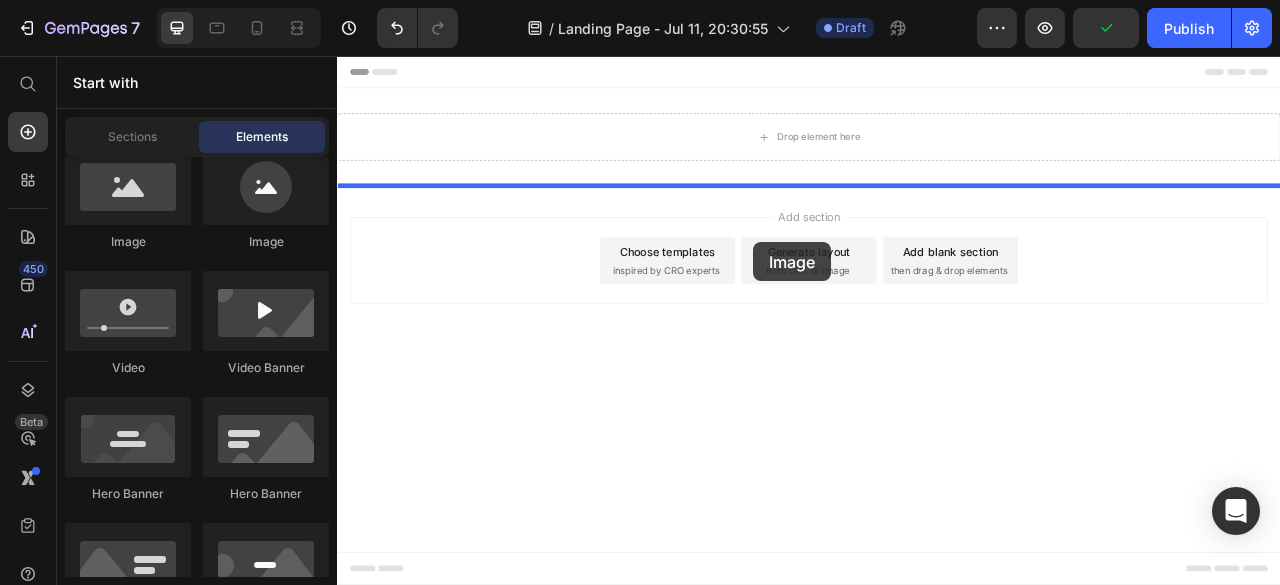 drag, startPoint x: 577, startPoint y: 258, endPoint x: 857, endPoint y: 298, distance: 282.8427 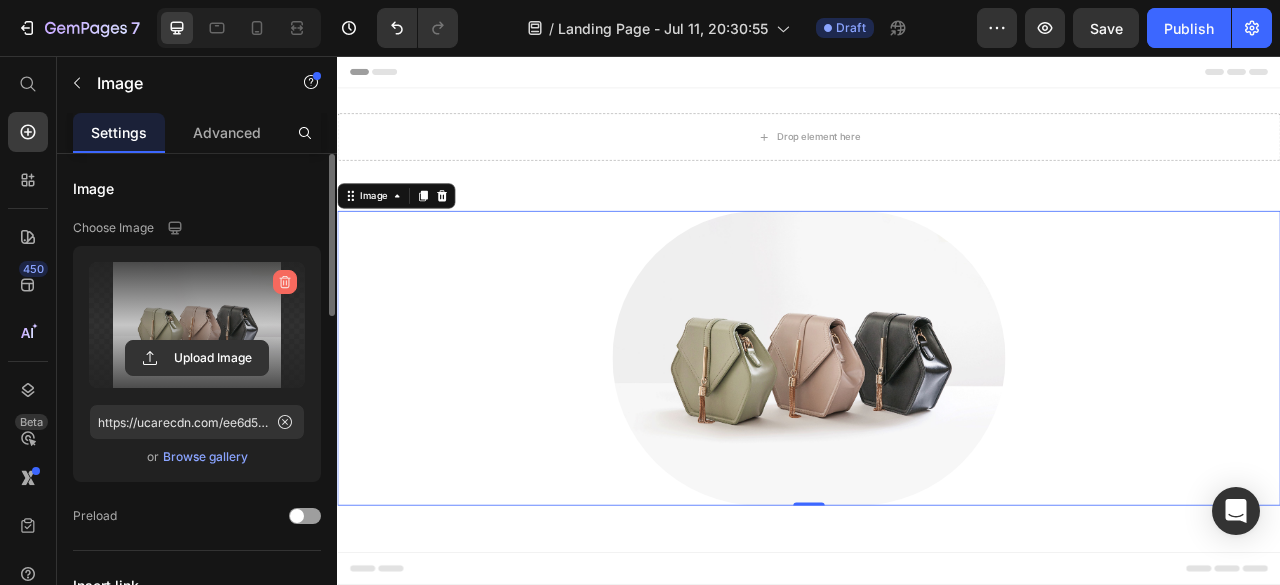 click 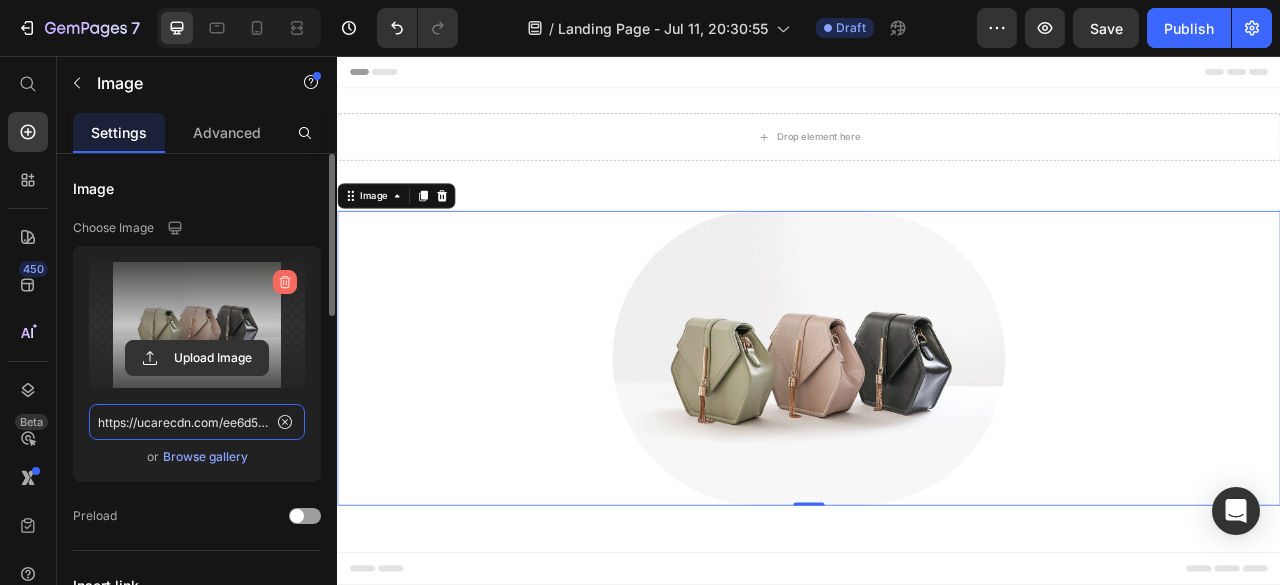 type 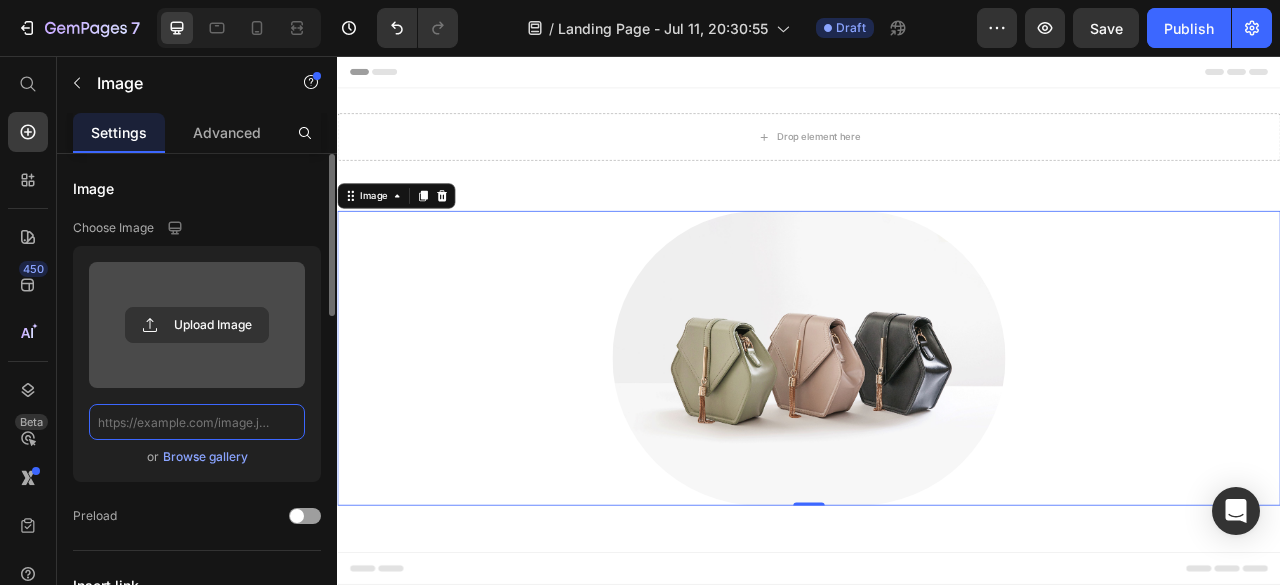 scroll, scrollTop: 0, scrollLeft: 0, axis: both 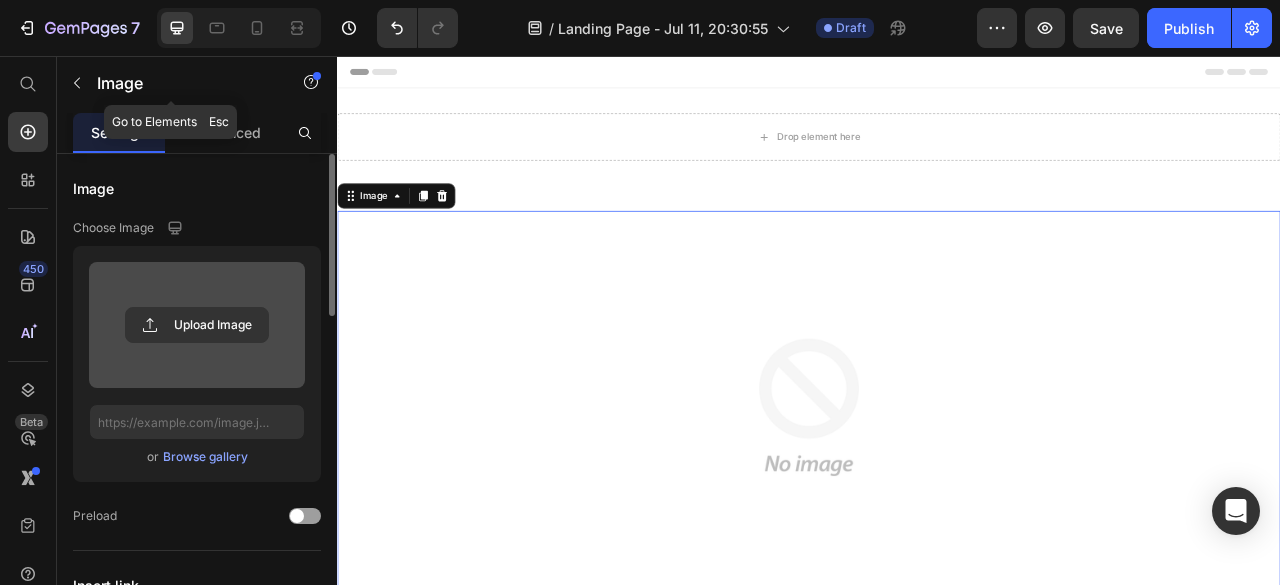 click at bounding box center [77, 83] 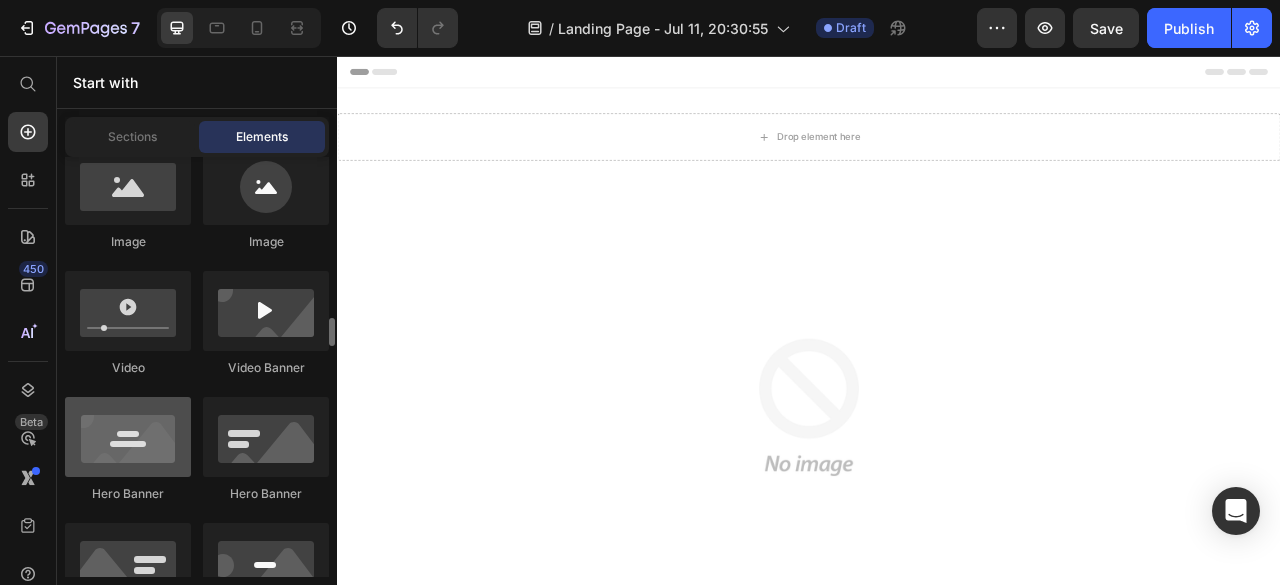scroll, scrollTop: 900, scrollLeft: 0, axis: vertical 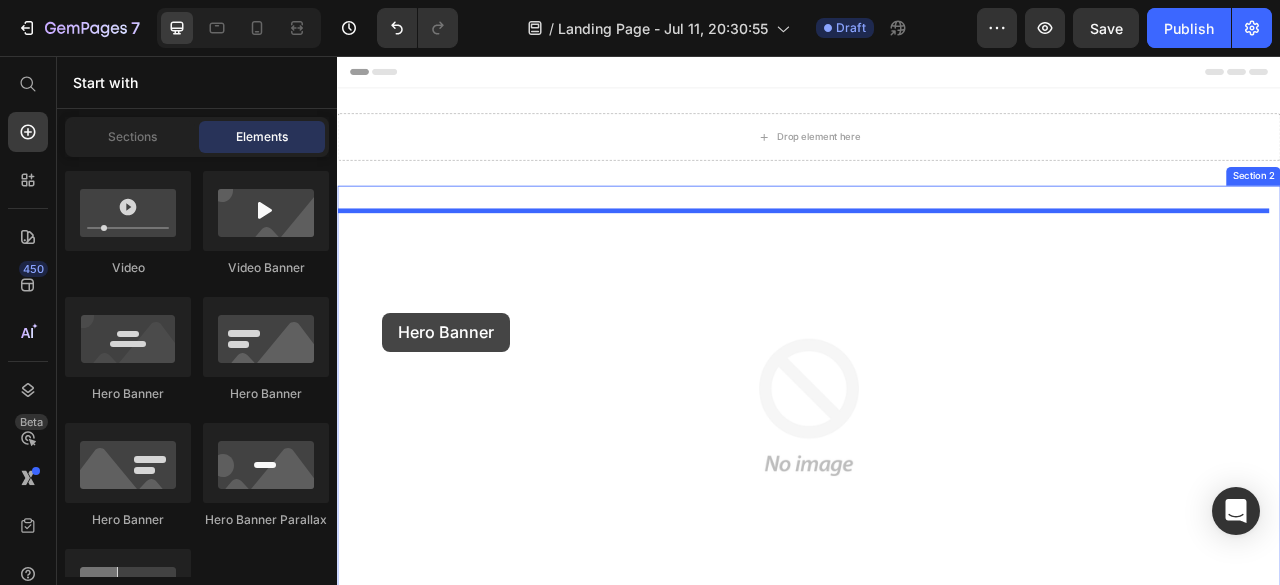drag, startPoint x: 631, startPoint y: 389, endPoint x: 629, endPoint y: 357, distance: 32.06244 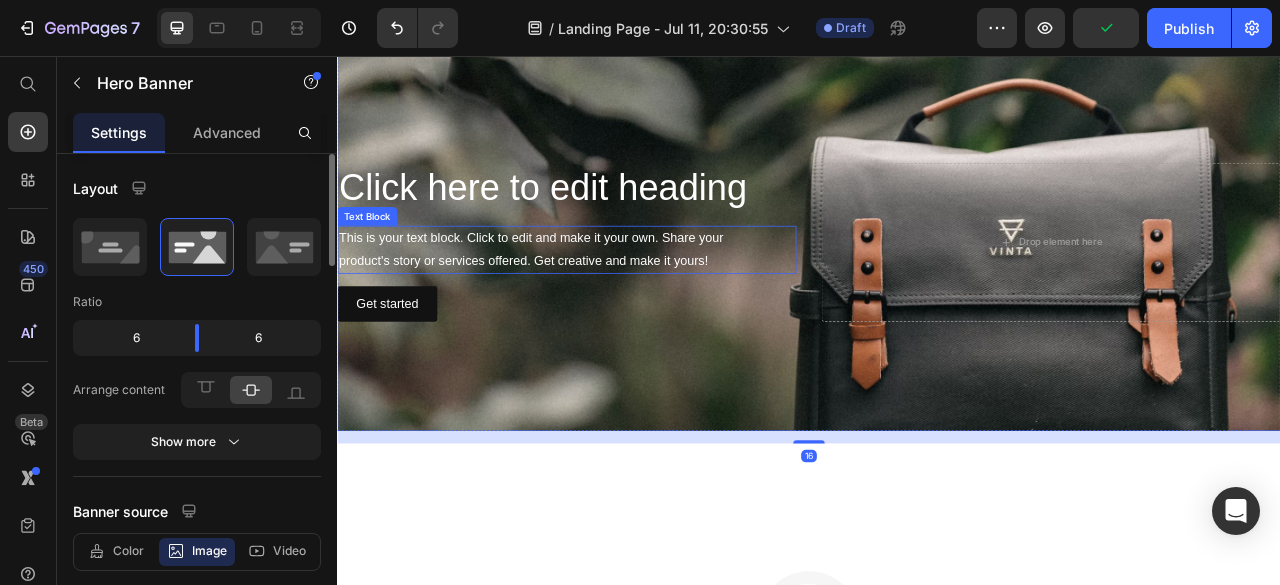 scroll, scrollTop: 100, scrollLeft: 0, axis: vertical 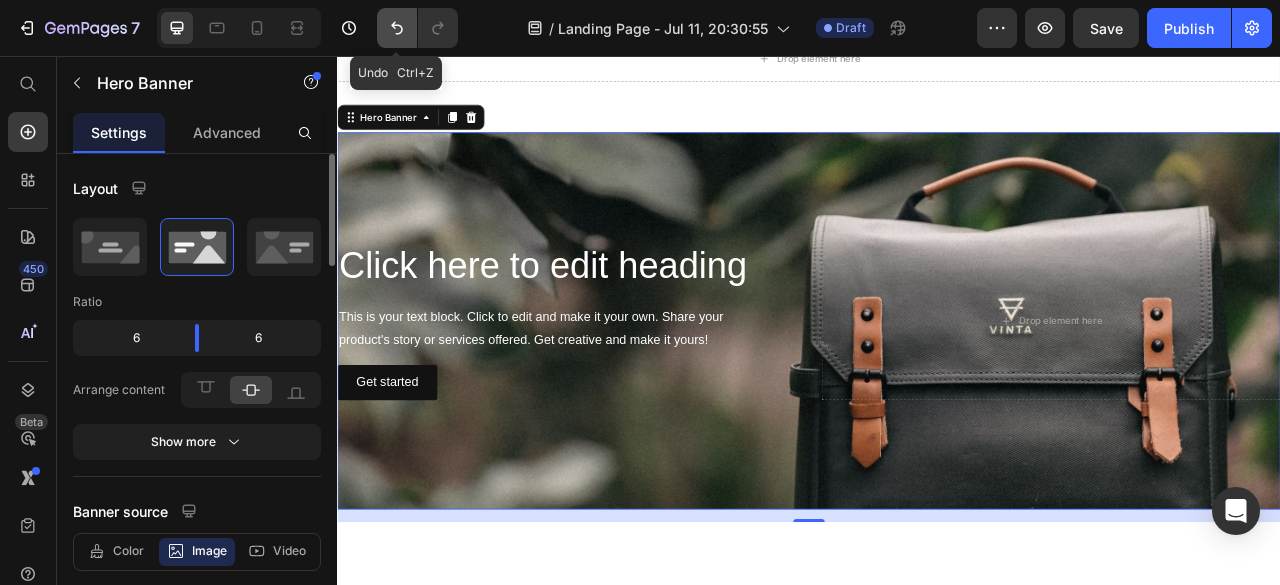 click 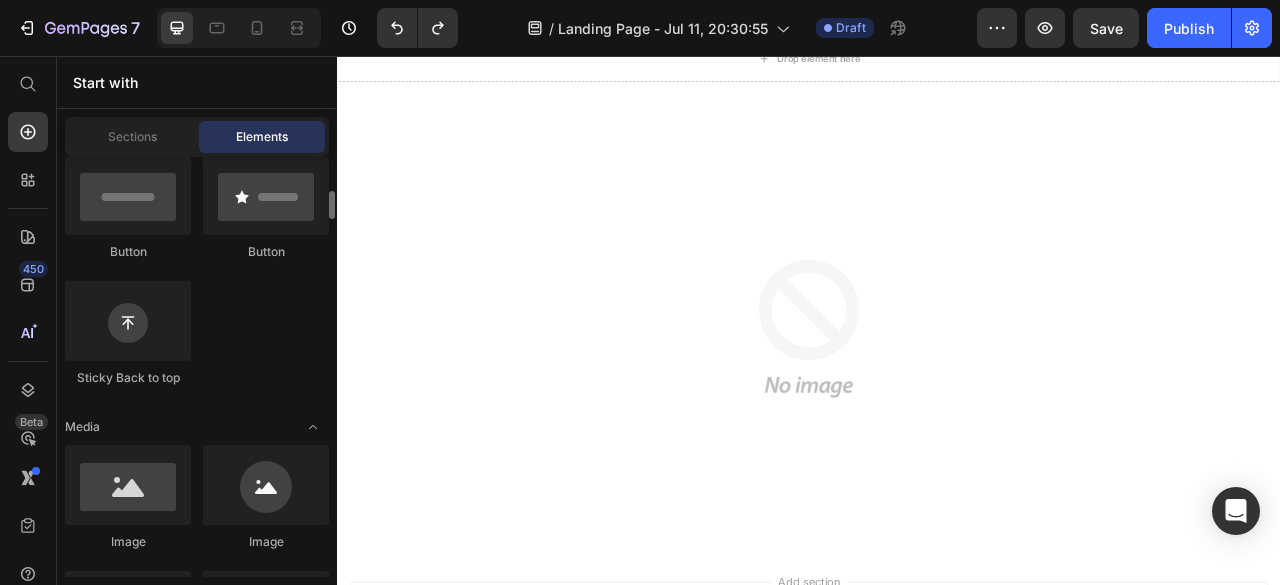 scroll, scrollTop: 600, scrollLeft: 0, axis: vertical 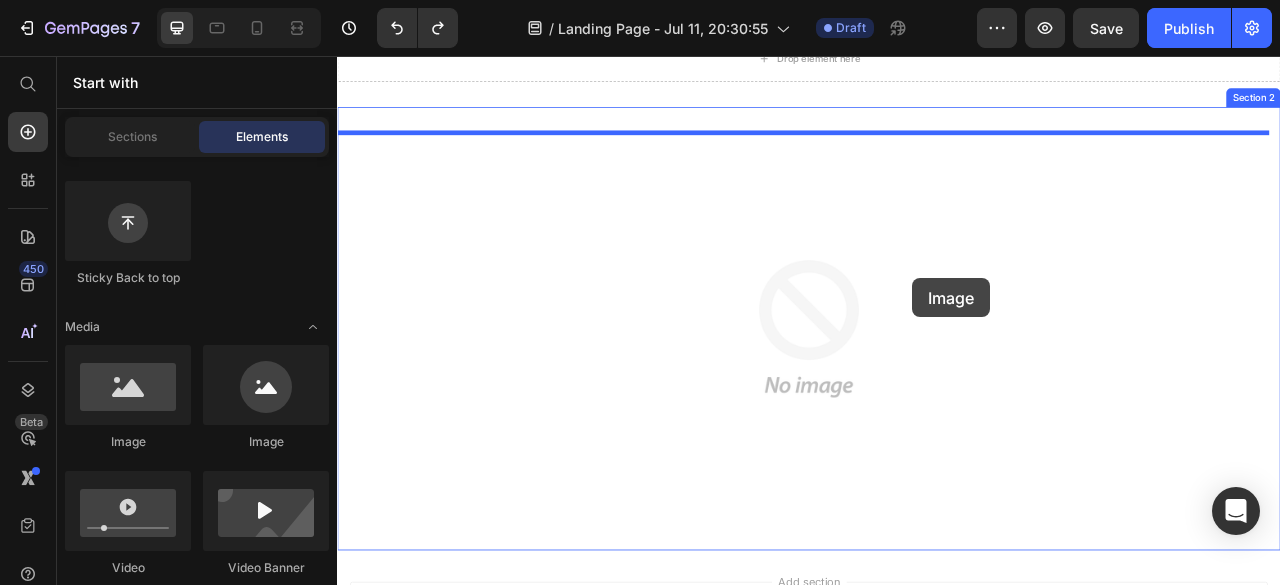 drag, startPoint x: 471, startPoint y: 425, endPoint x: 1030, endPoint y: 343, distance: 564.9823 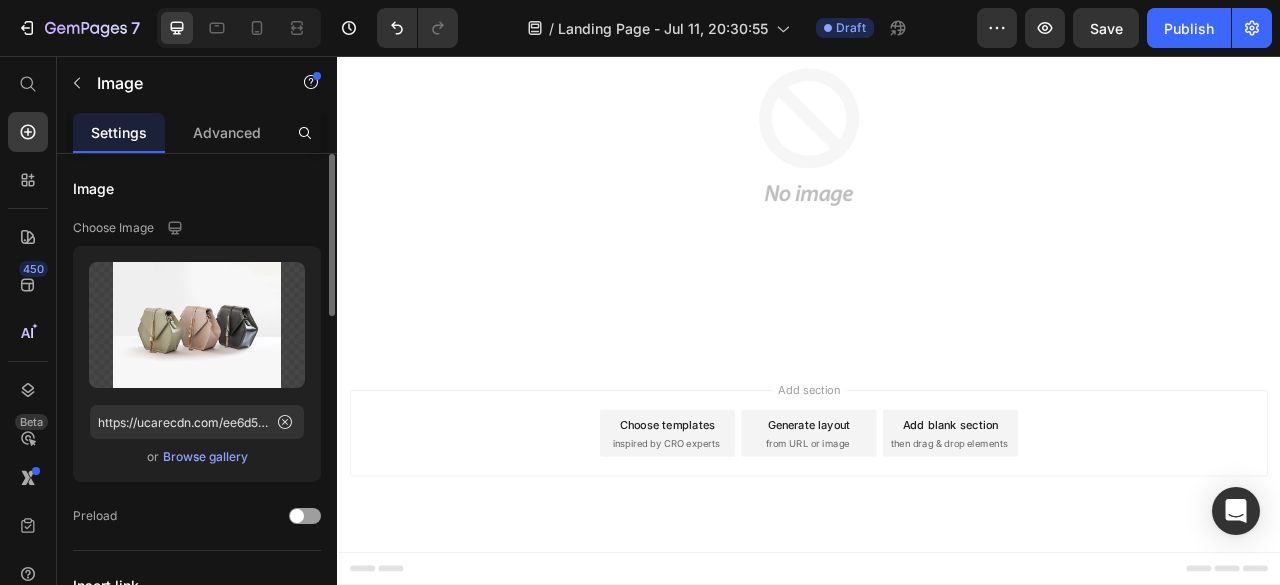 scroll, scrollTop: 400, scrollLeft: 0, axis: vertical 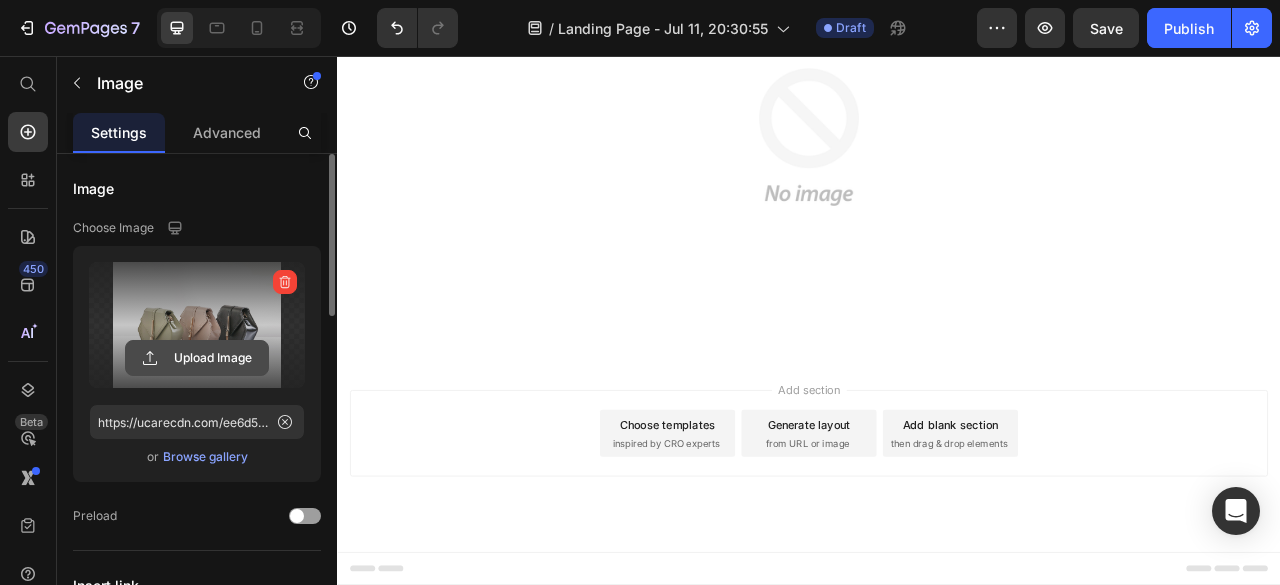 click 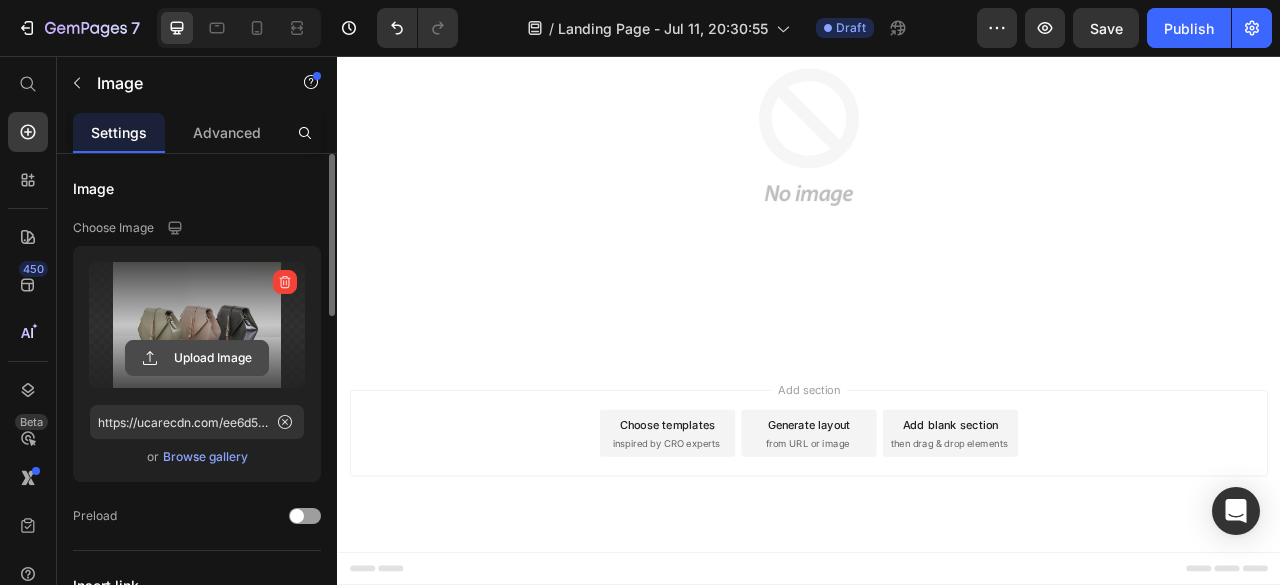 type on "[PATH]Travel Sized Toiletries or Men.svg" 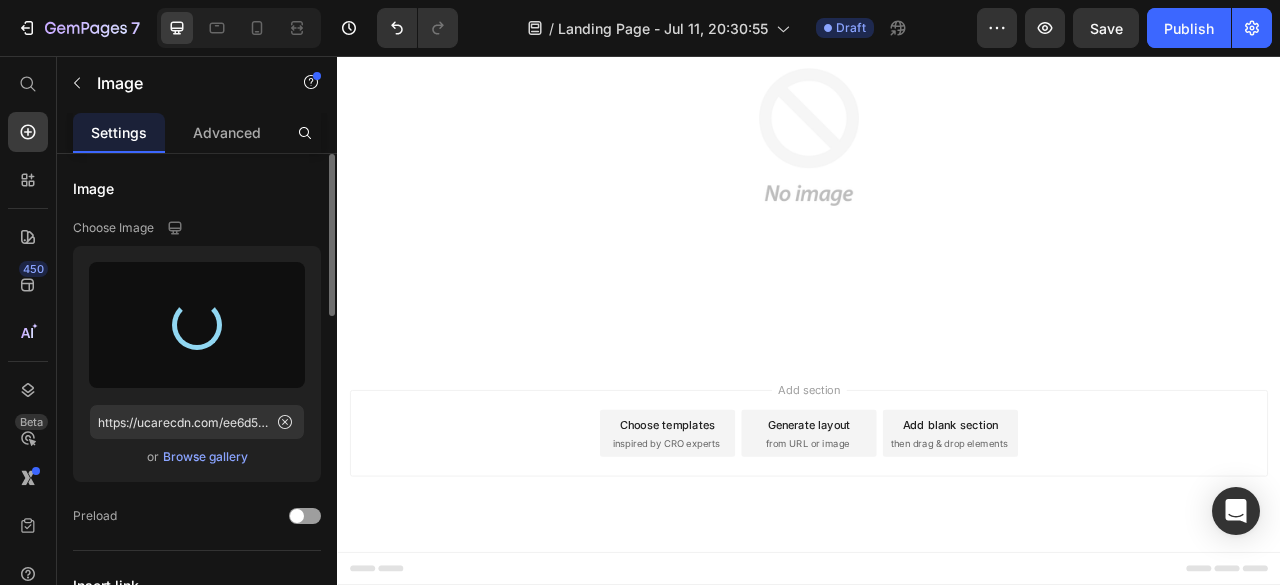 type on "https://cdn.shopify.com/s/files/1/0645/2550/0586/files/gempages_574601240994906980-bf80b796-9368-4ac9-845f-7e1f651b752a.svg" 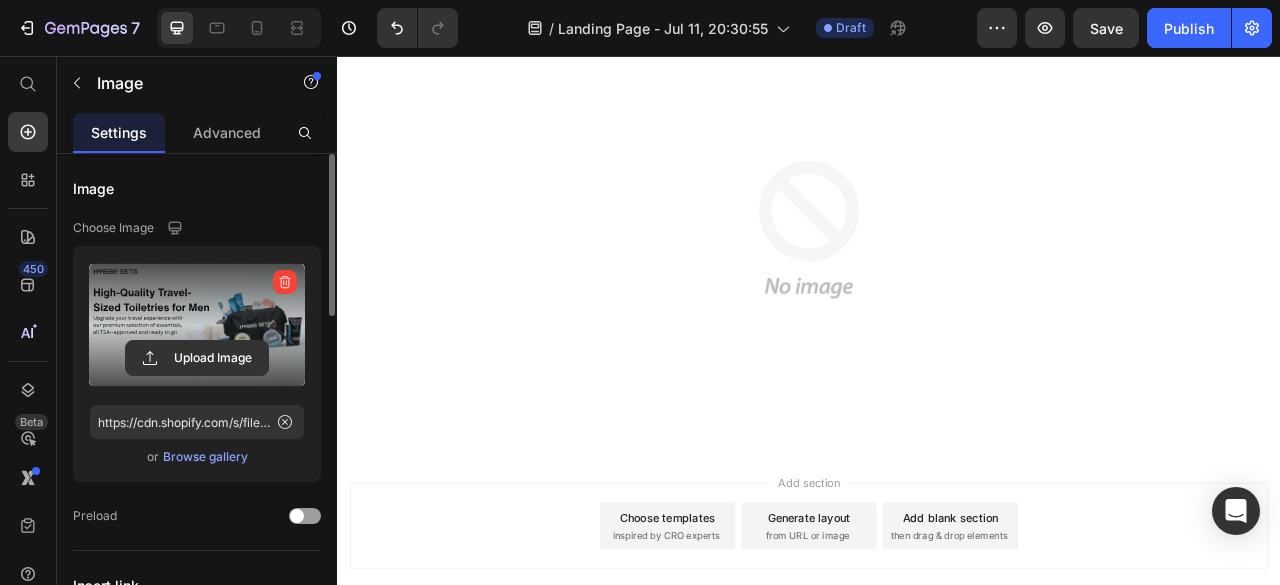scroll, scrollTop: 200, scrollLeft: 0, axis: vertical 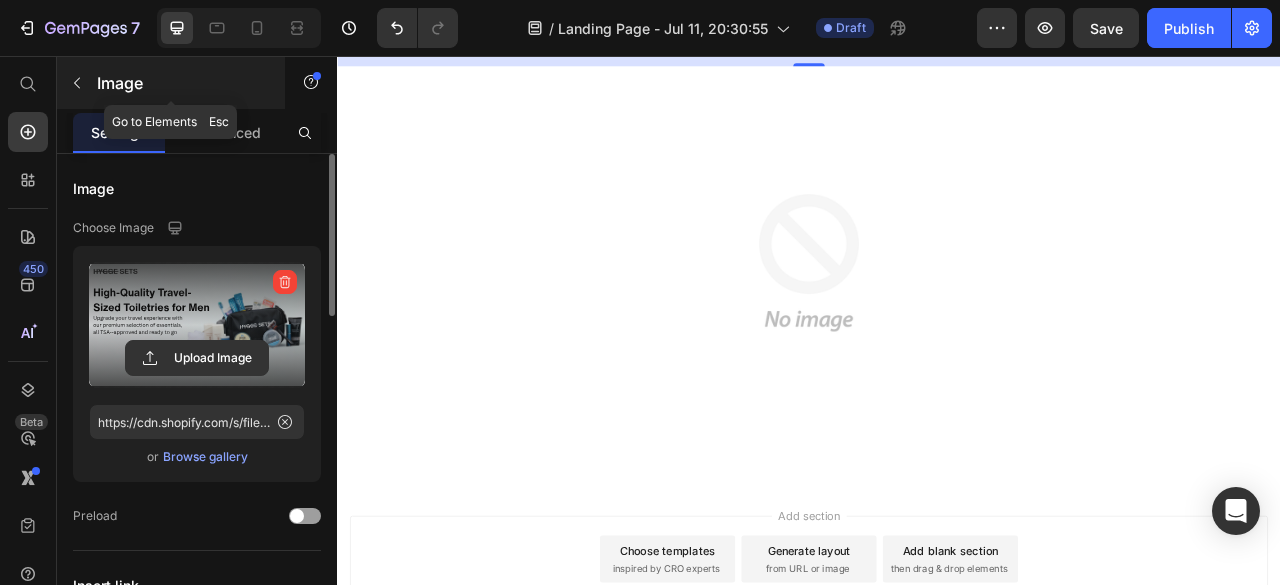 click 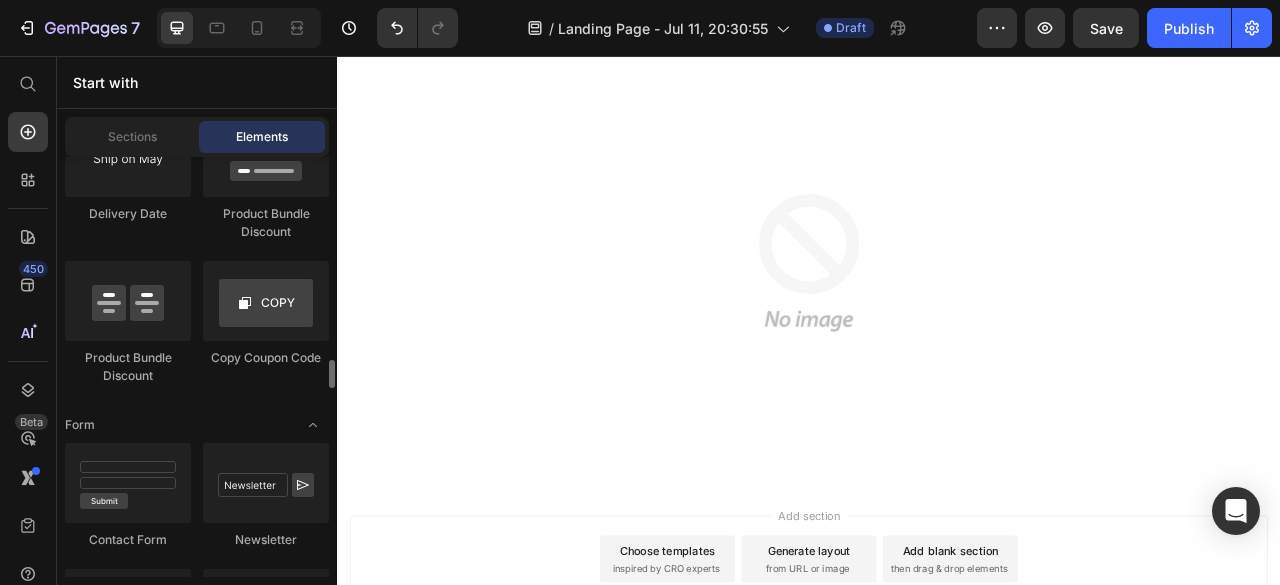 scroll, scrollTop: 4458, scrollLeft: 0, axis: vertical 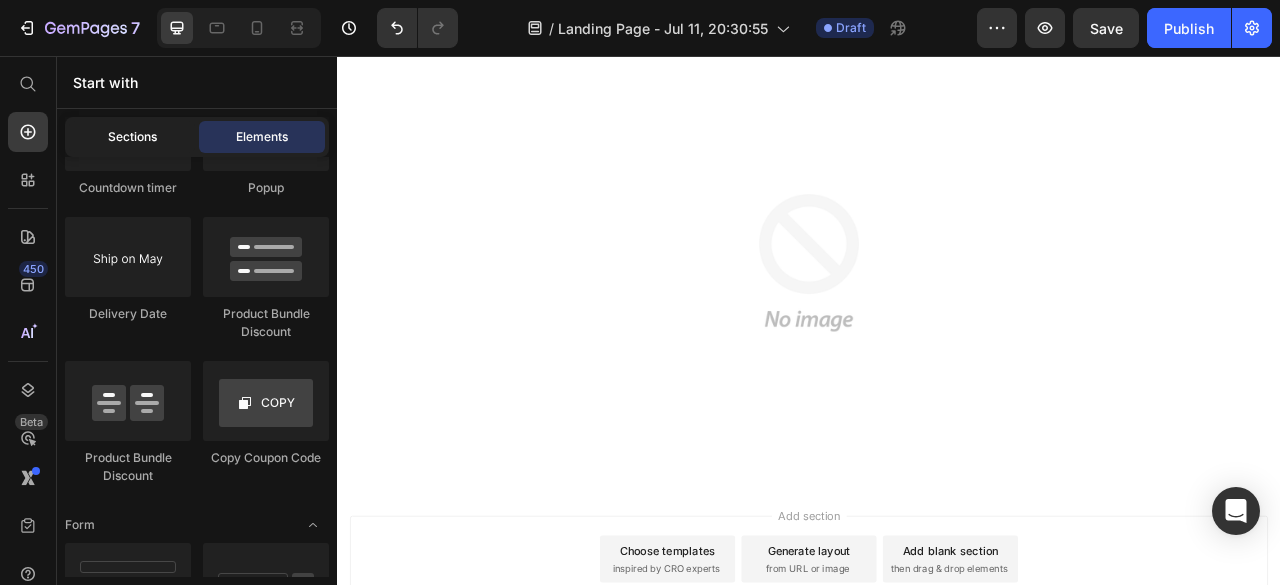 click on "Sections" 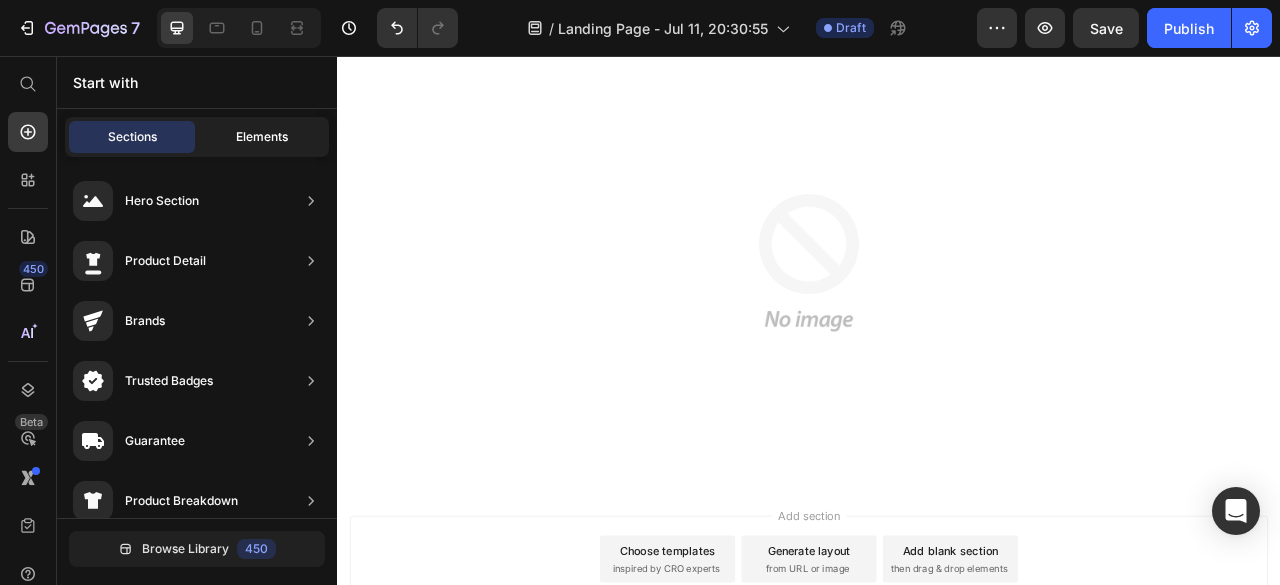 click on "Elements" at bounding box center (262, 137) 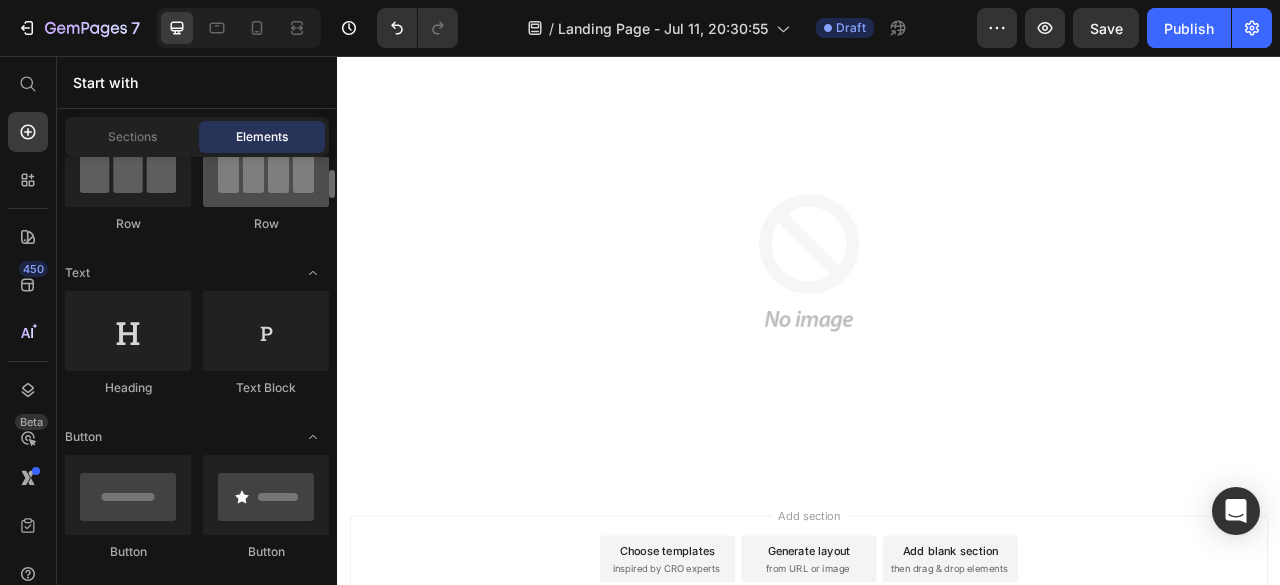scroll, scrollTop: 300, scrollLeft: 0, axis: vertical 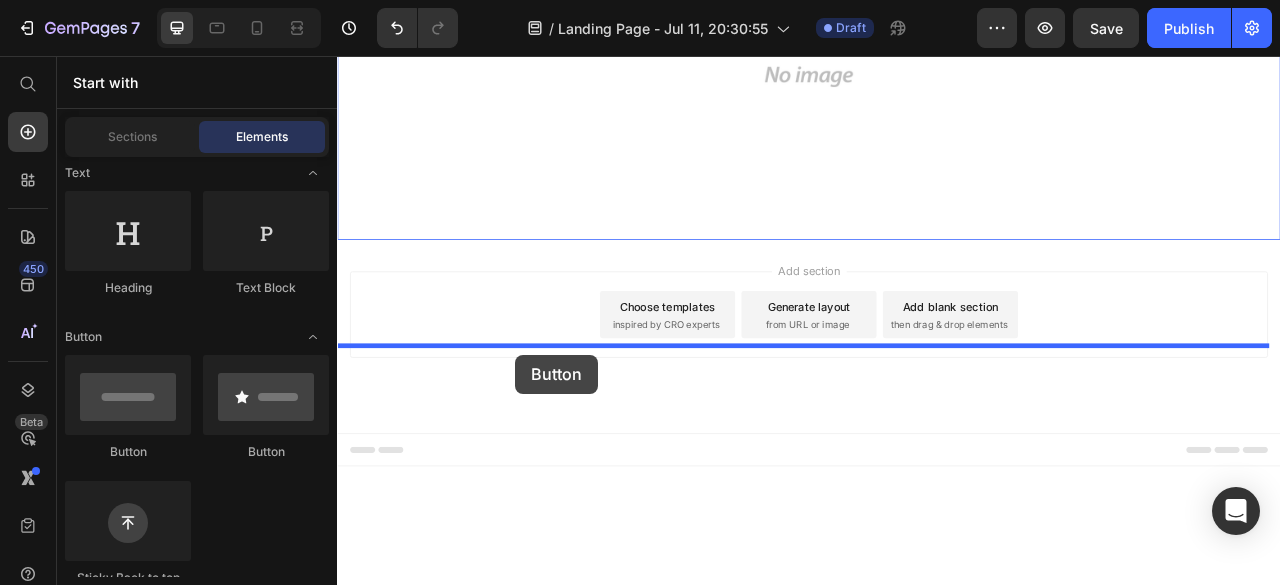 drag, startPoint x: 443, startPoint y: 461, endPoint x: 566, endPoint y: 411, distance: 132.77425 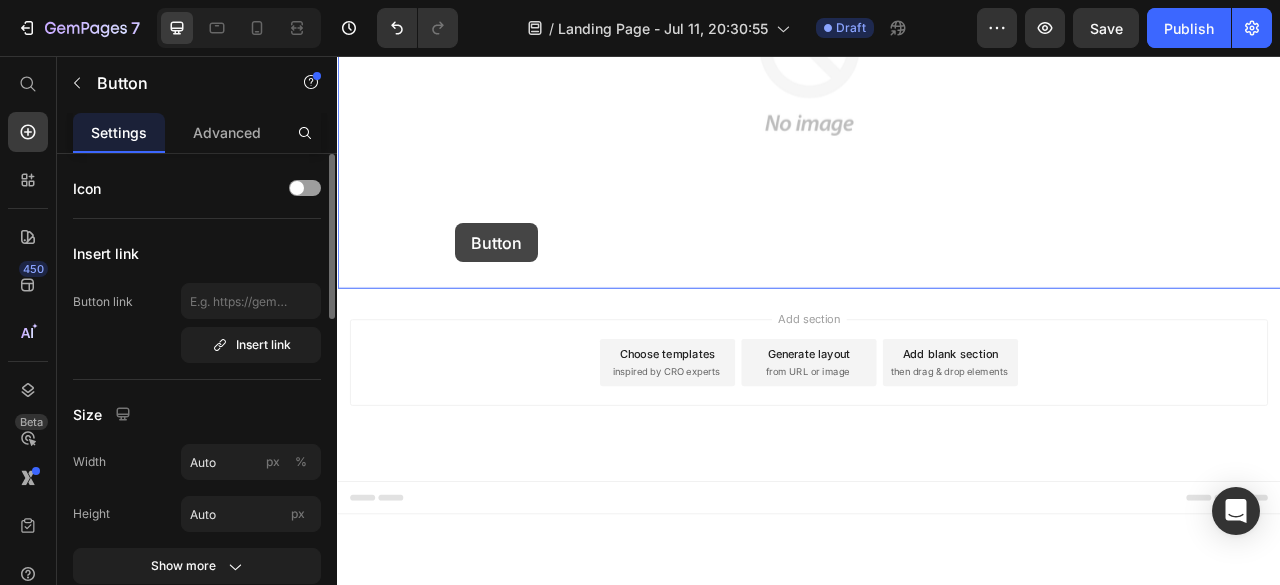 drag, startPoint x: 400, startPoint y: 447, endPoint x: 490, endPoint y: 257, distance: 210.23796 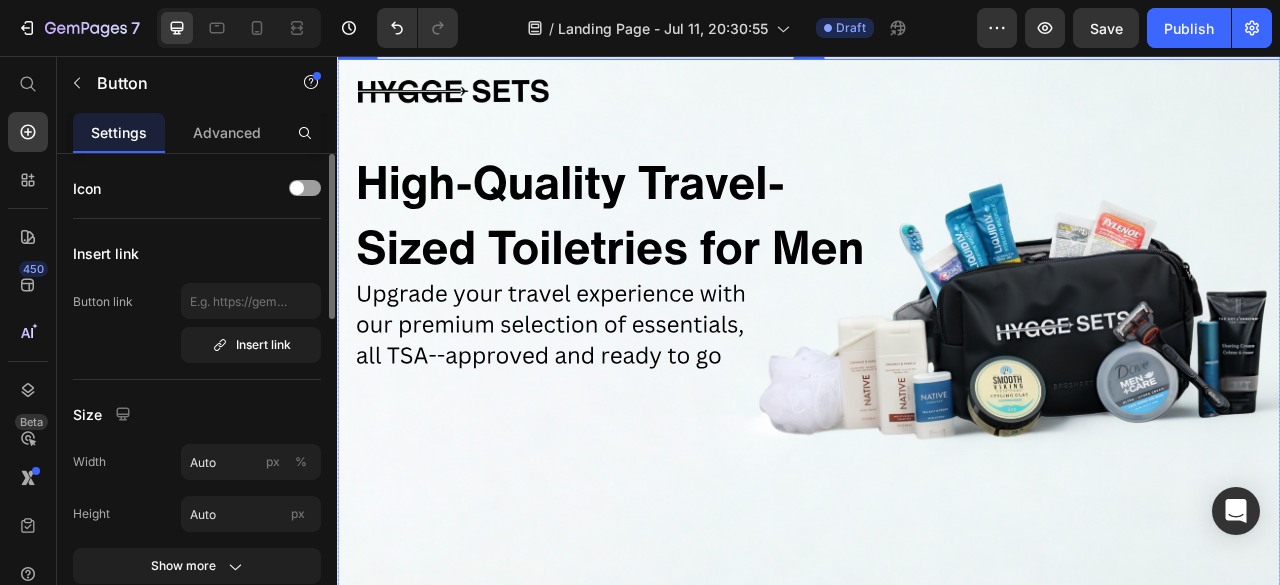 scroll, scrollTop: 300, scrollLeft: 0, axis: vertical 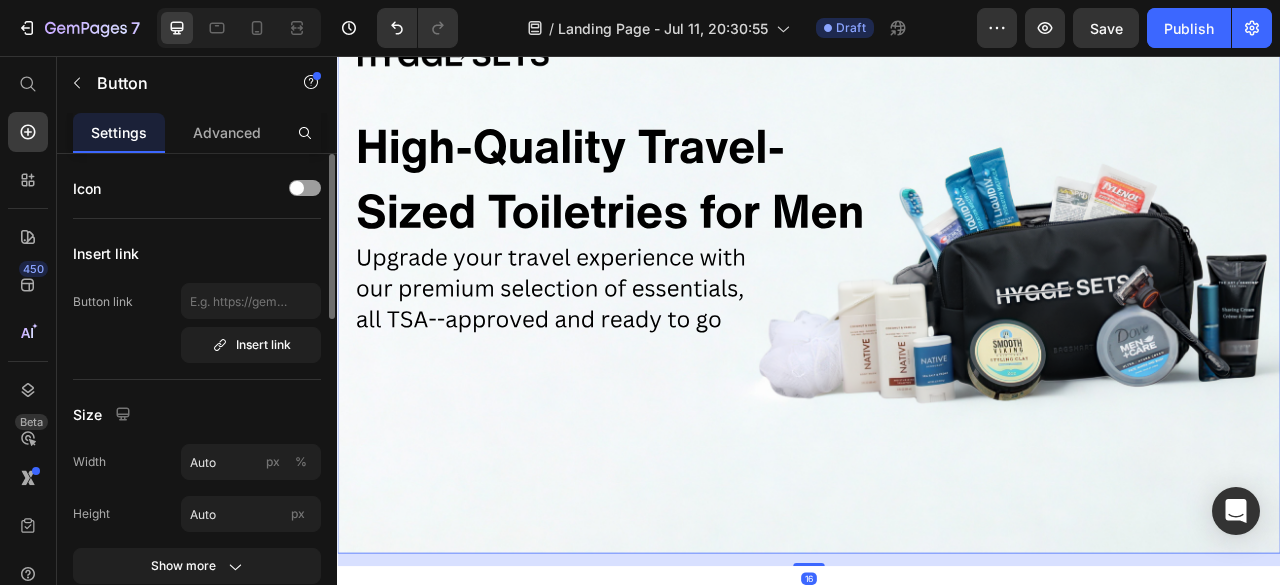 click at bounding box center (937, 351) 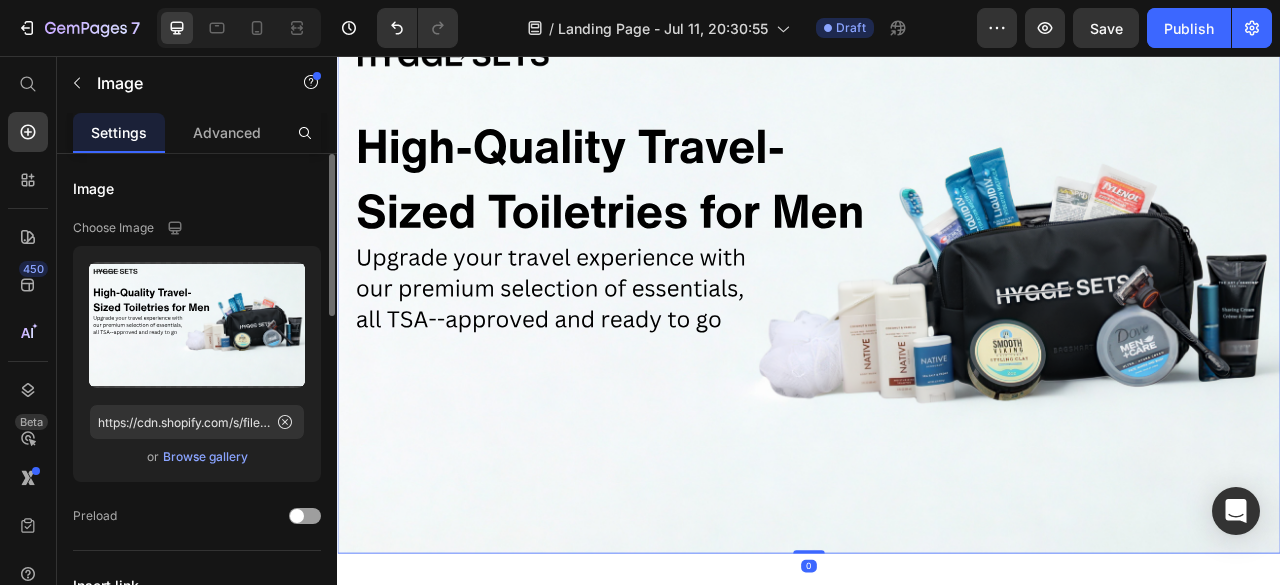 drag, startPoint x: 921, startPoint y: 695, endPoint x: 901, endPoint y: 518, distance: 178.12636 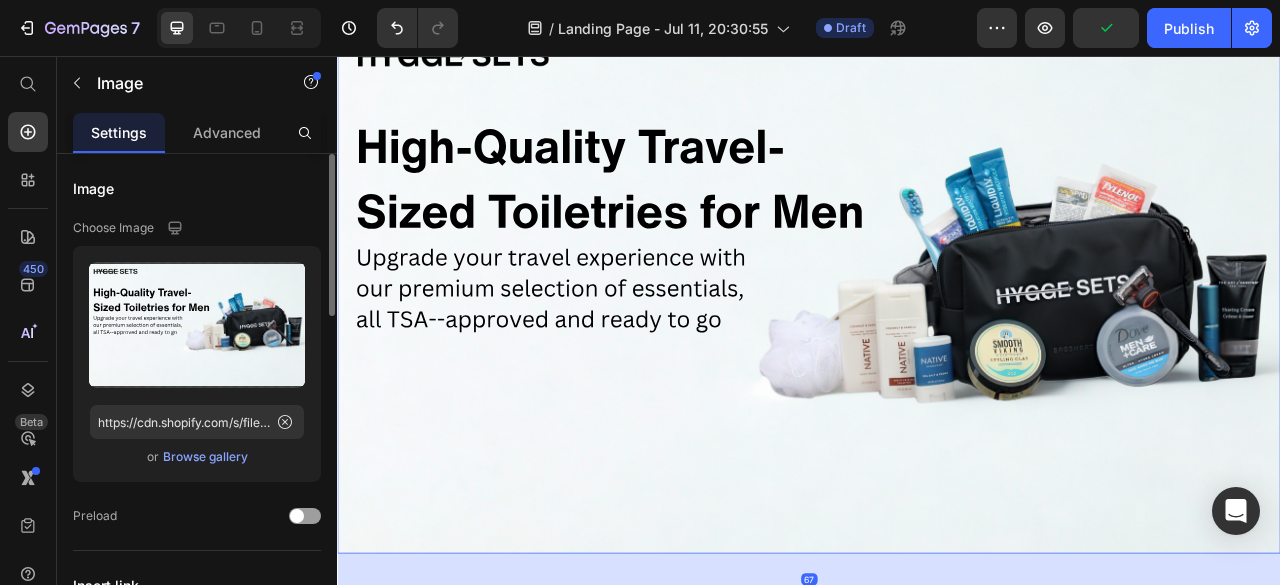 drag, startPoint x: 926, startPoint y: 678, endPoint x: 916, endPoint y: 761, distance: 83.60024 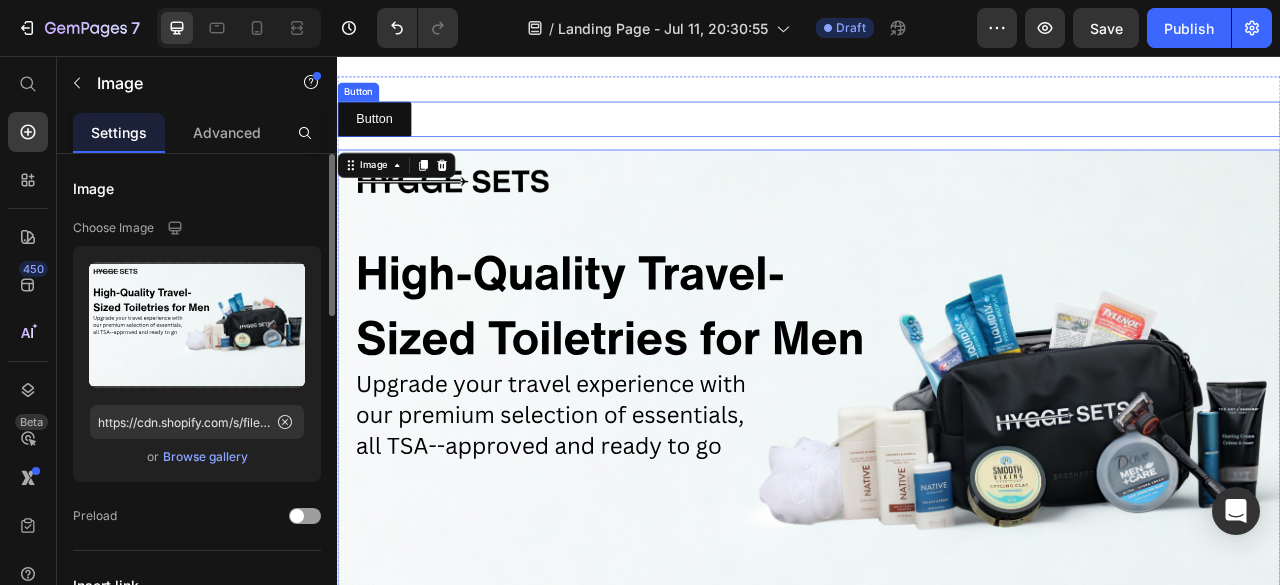 scroll, scrollTop: 200, scrollLeft: 0, axis: vertical 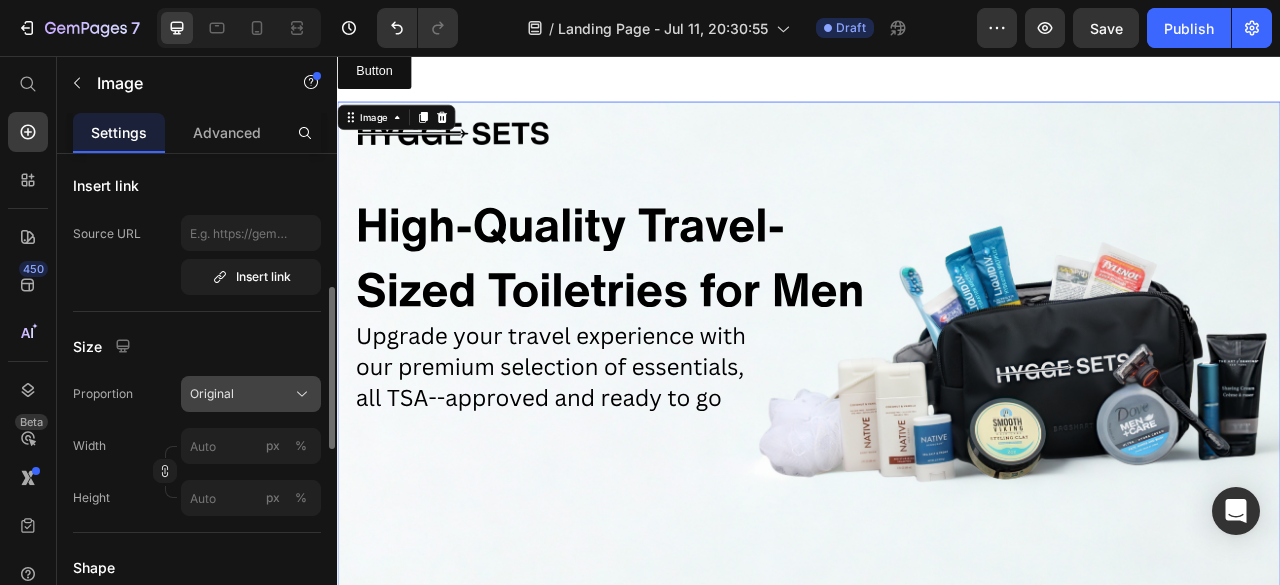 click on "Original" at bounding box center [212, 394] 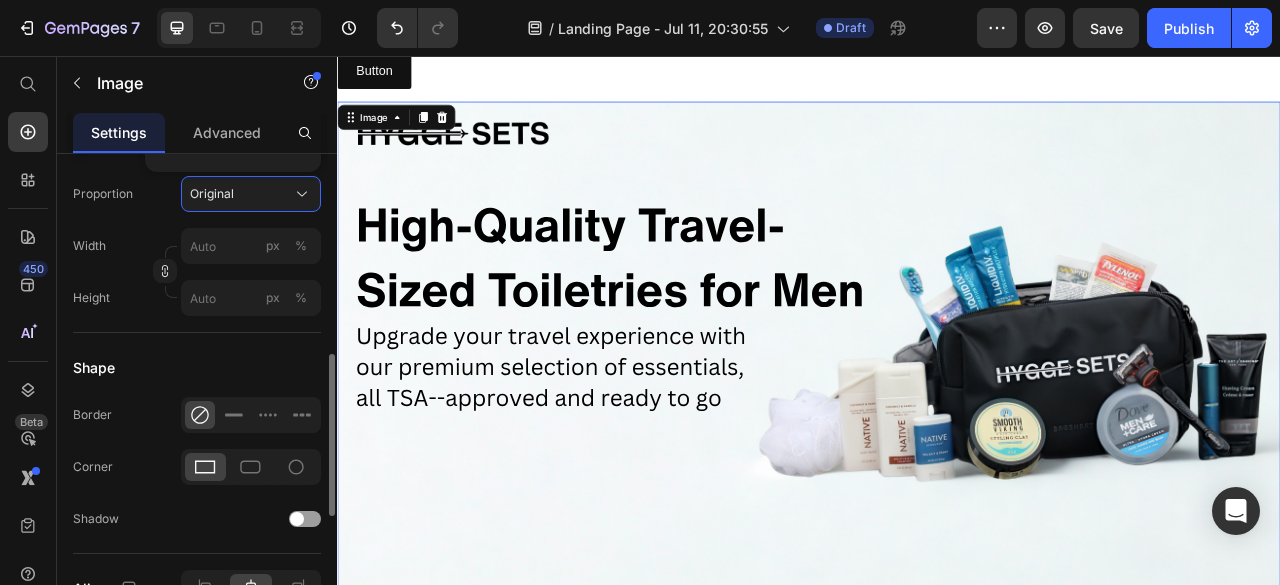 scroll, scrollTop: 700, scrollLeft: 0, axis: vertical 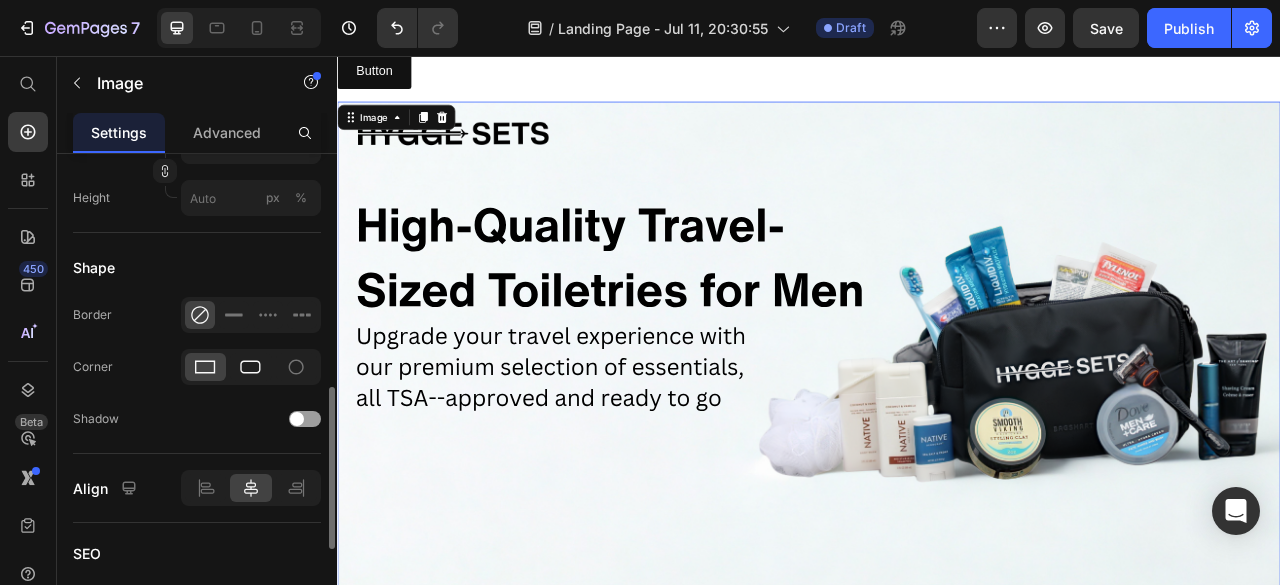 click 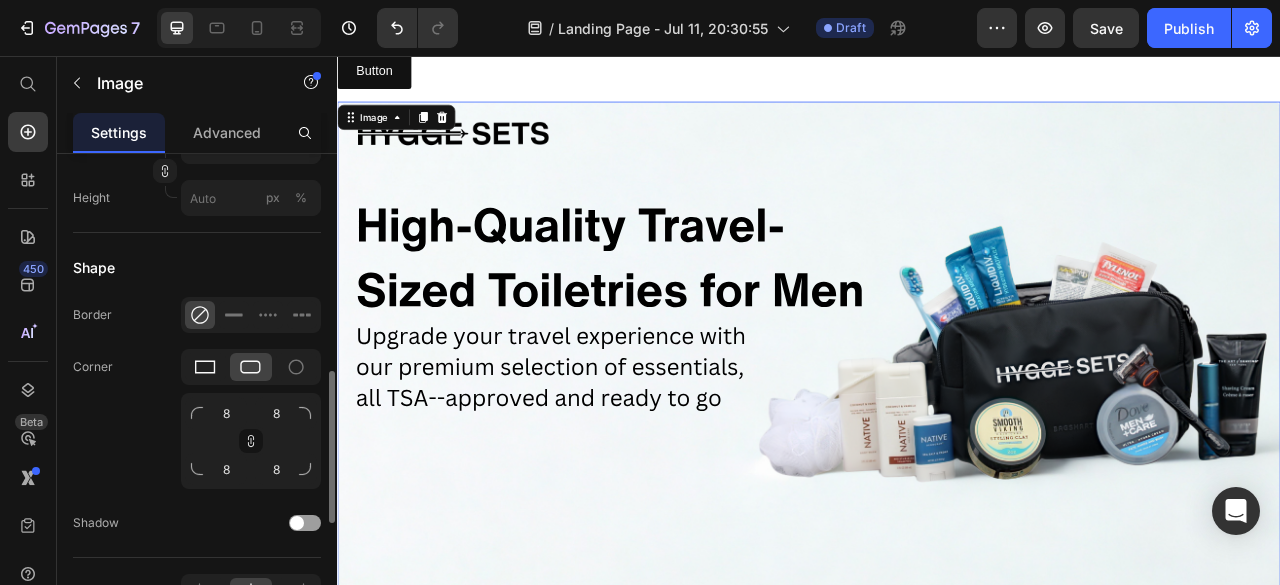 click 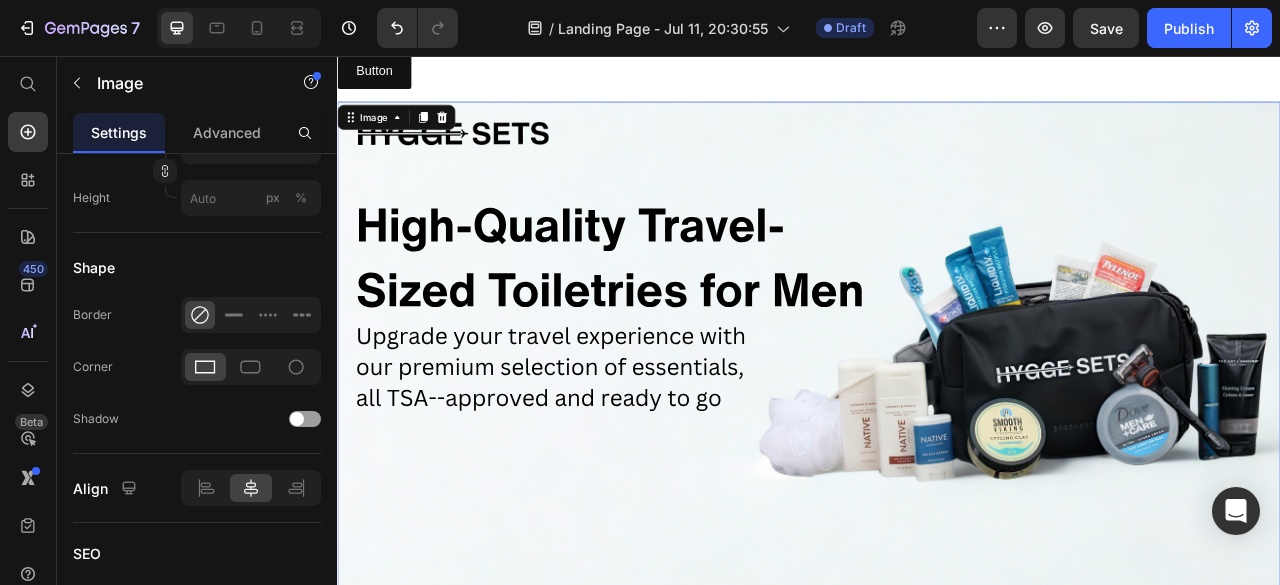 scroll, scrollTop: 100, scrollLeft: 0, axis: vertical 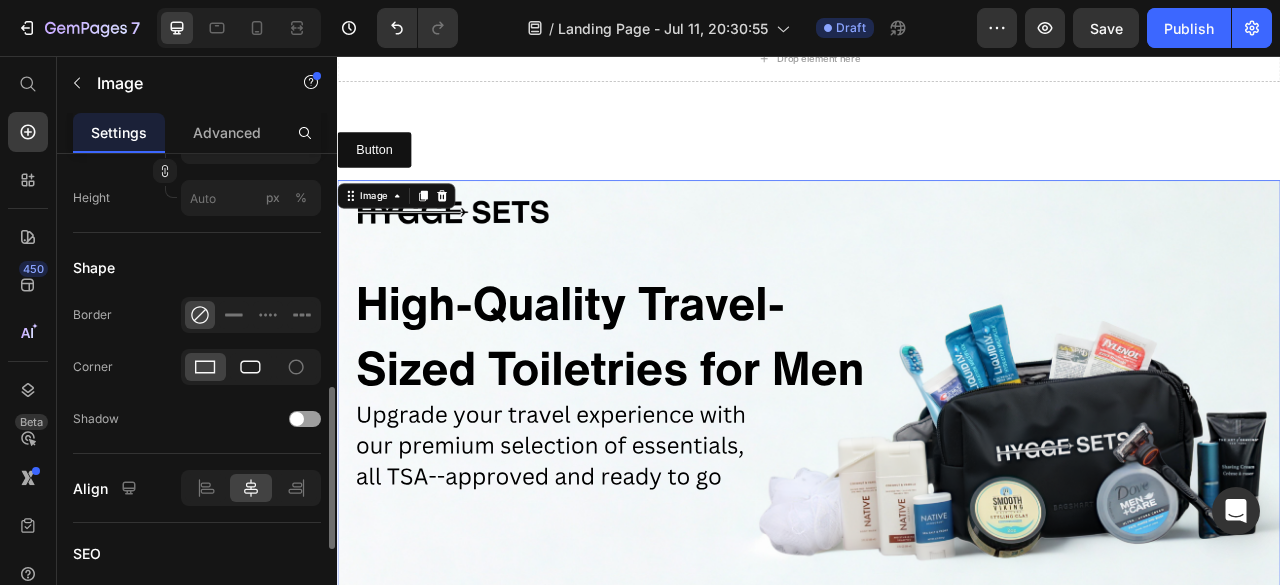 click 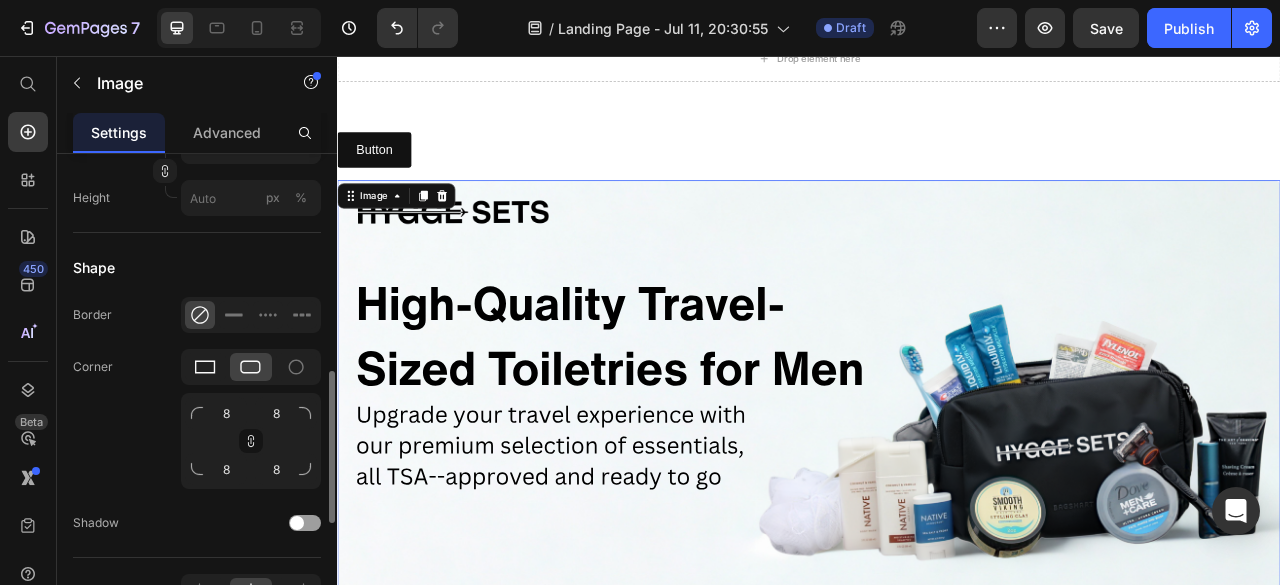 click 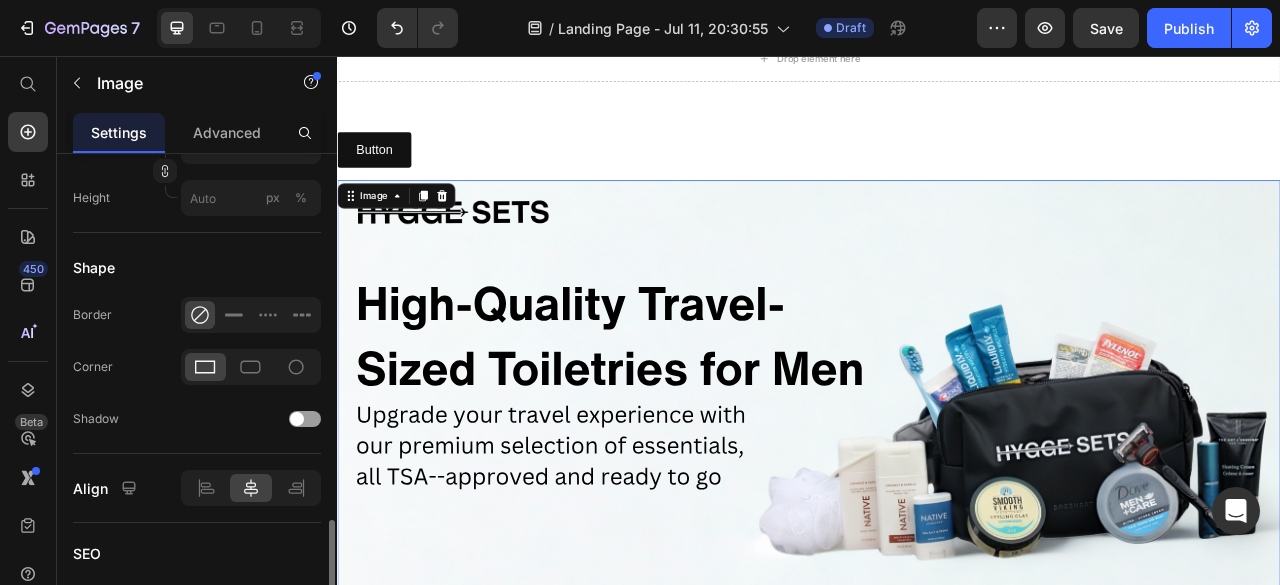 scroll, scrollTop: 900, scrollLeft: 0, axis: vertical 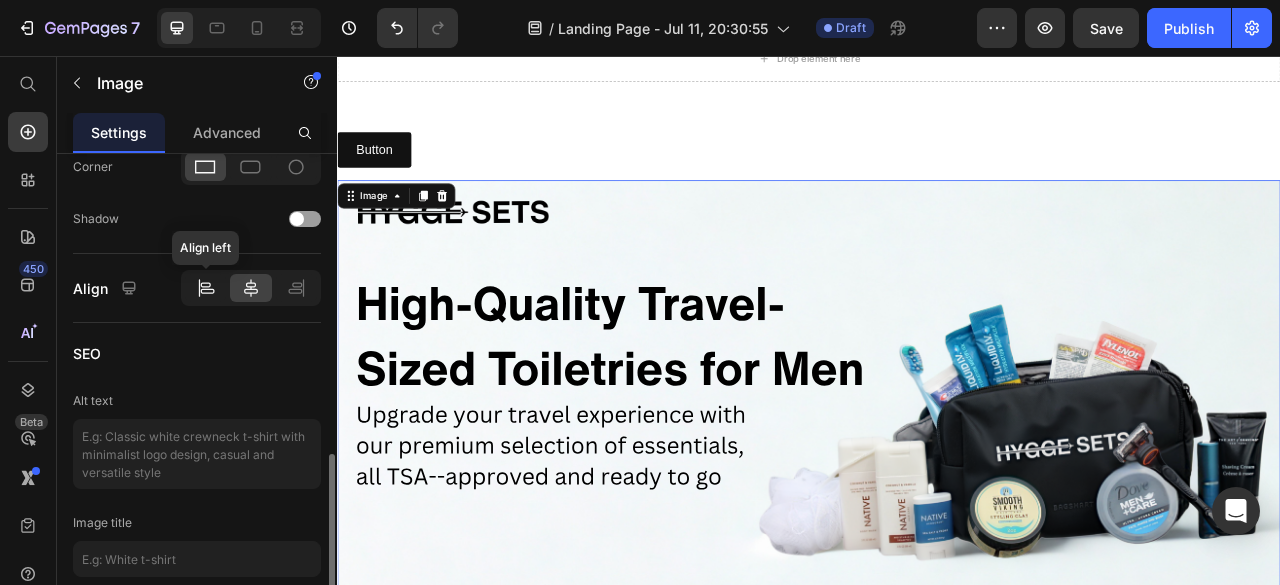 click 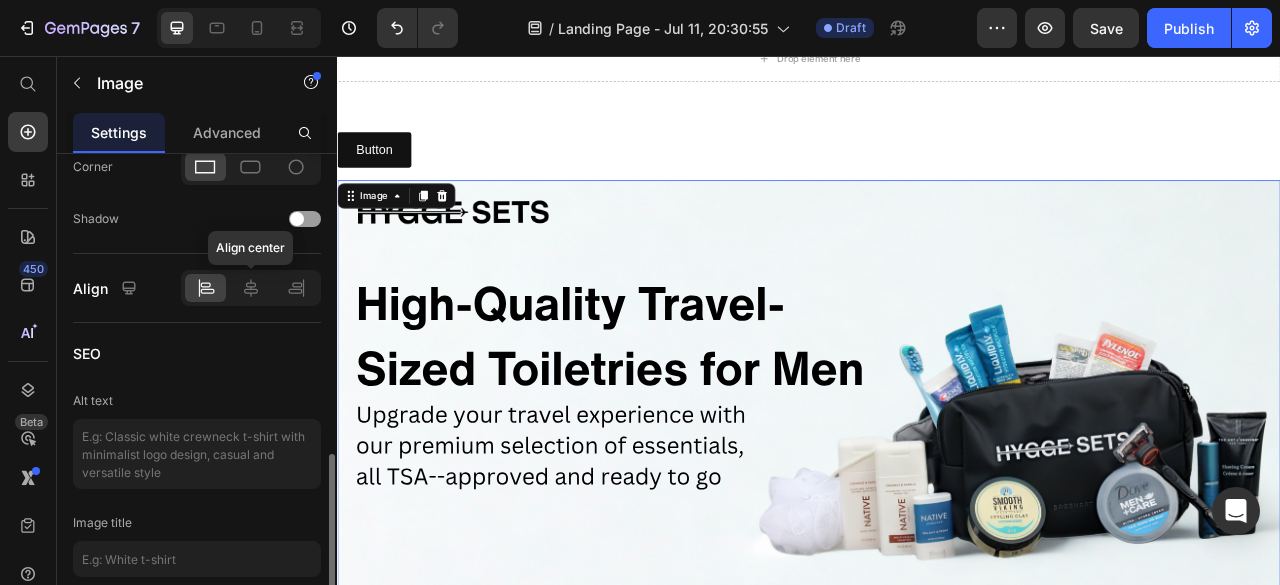 click on "Align center" 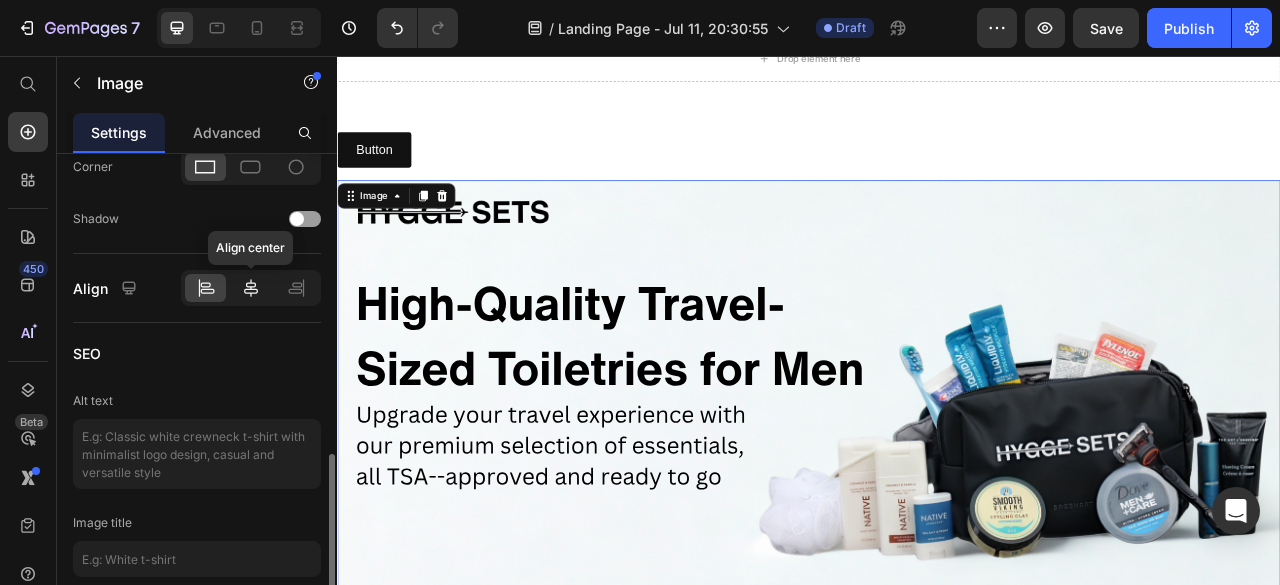 click 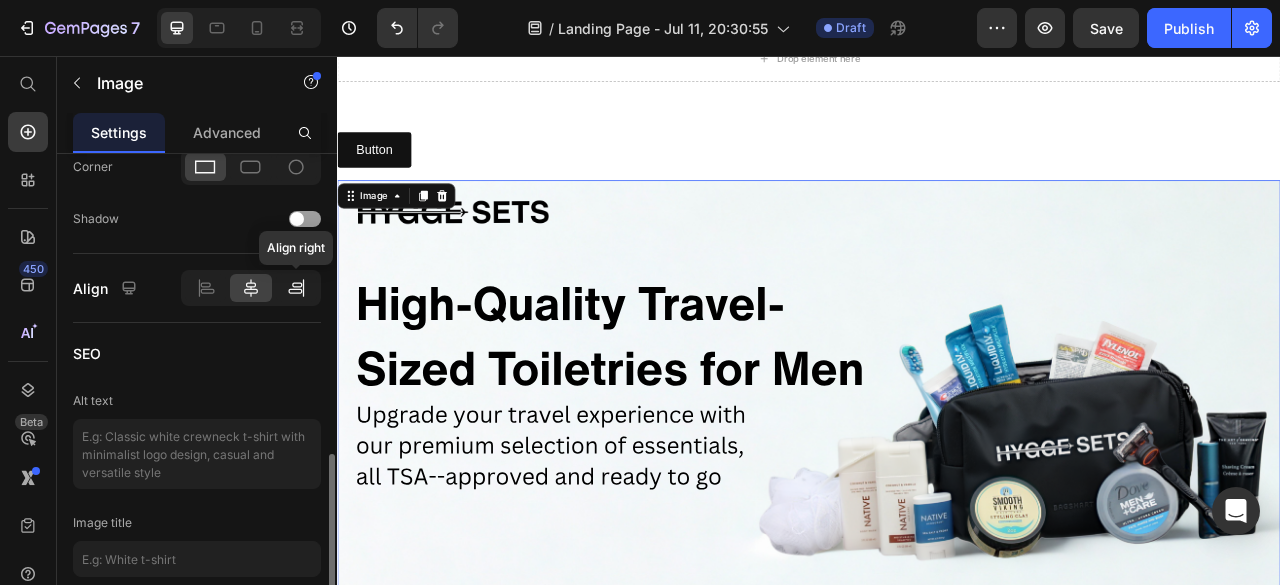 click 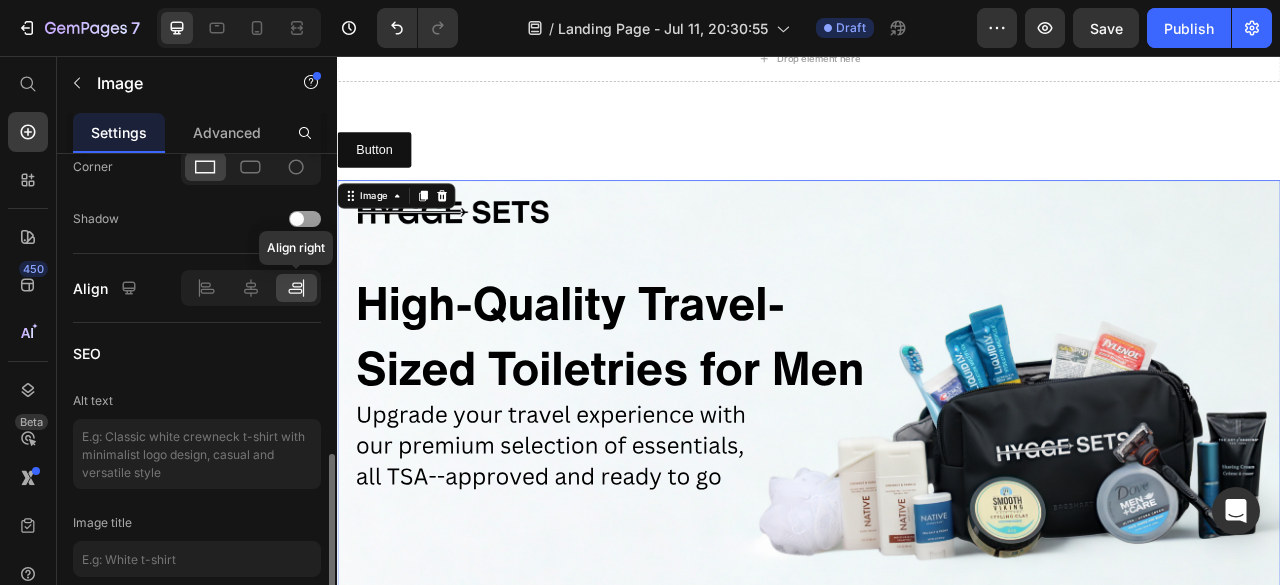 click 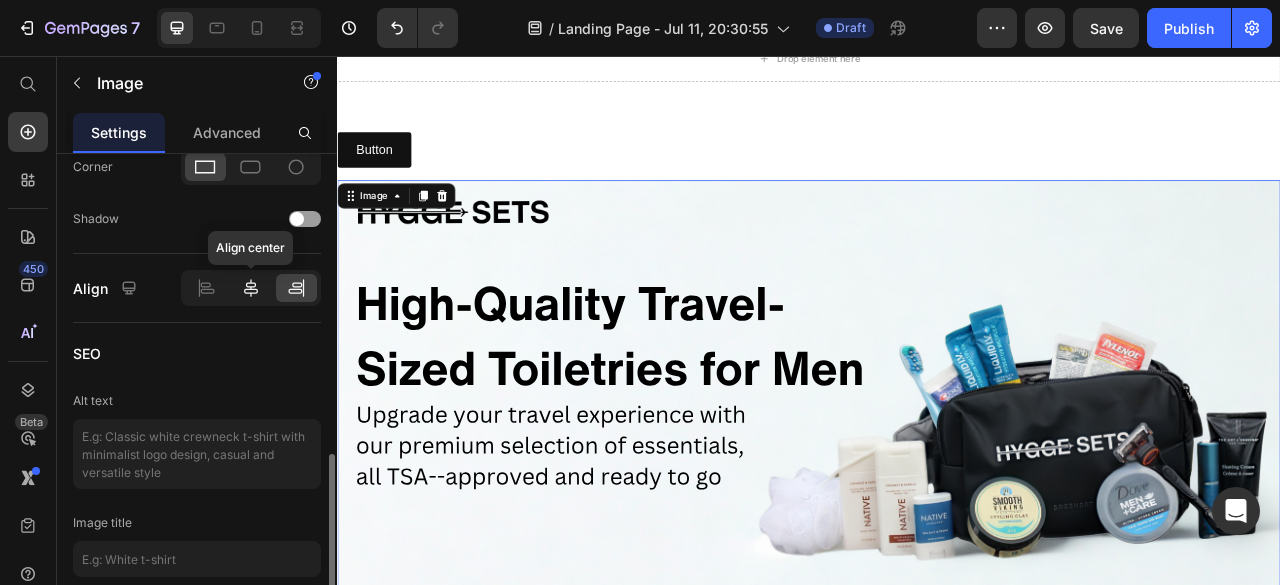 click 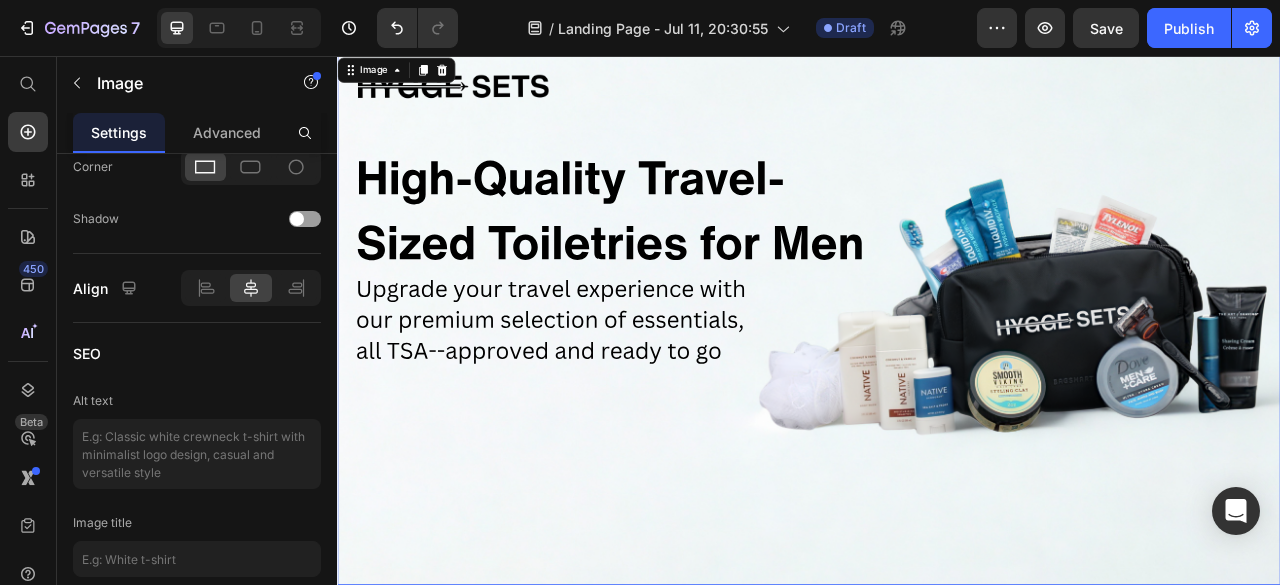 scroll, scrollTop: 300, scrollLeft: 0, axis: vertical 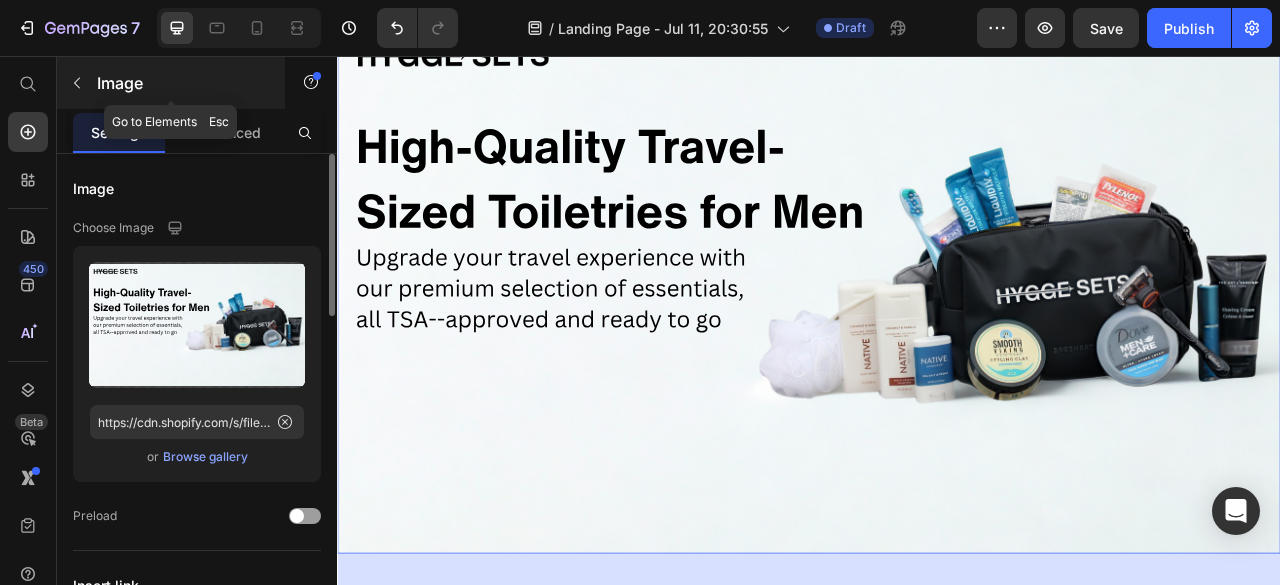 click at bounding box center (77, 83) 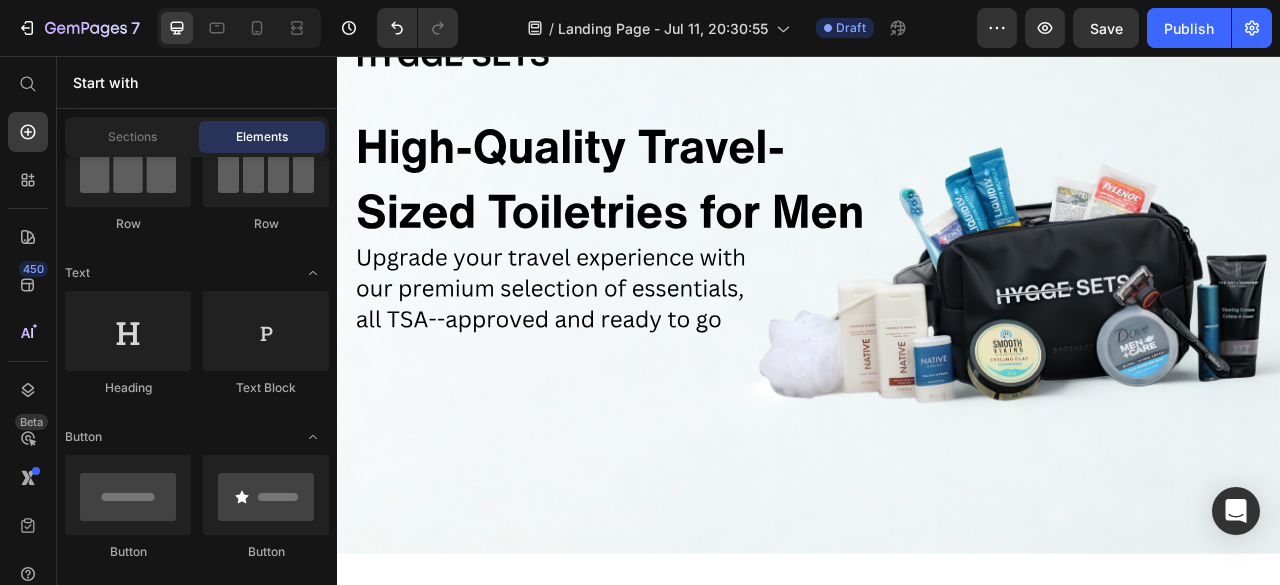 scroll, scrollTop: 100, scrollLeft: 0, axis: vertical 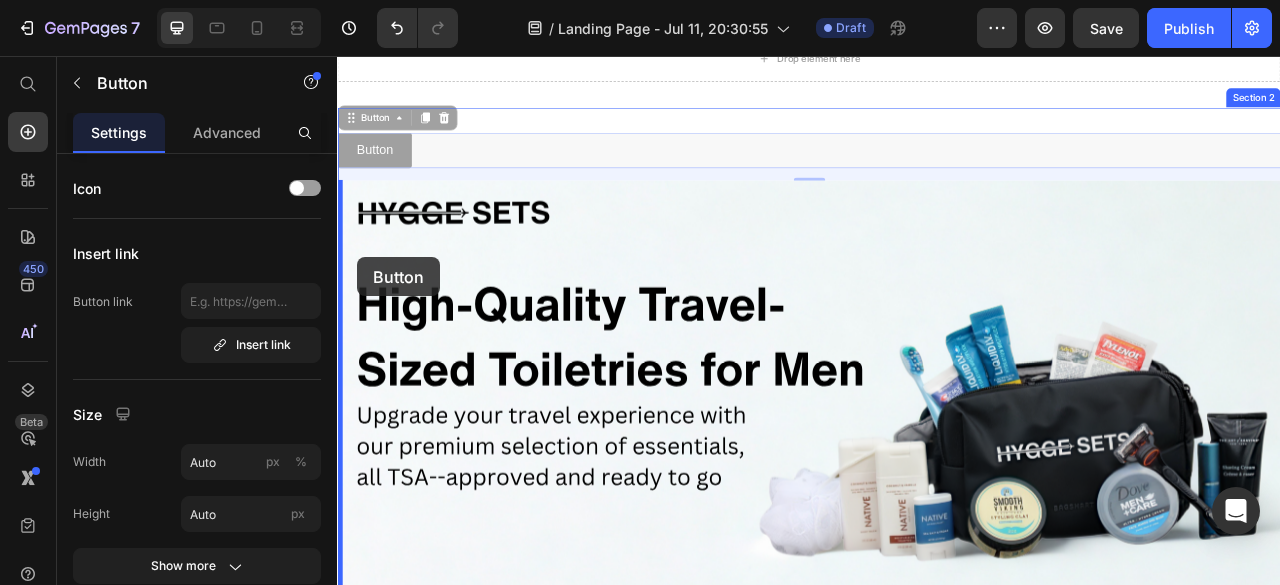 drag, startPoint x: 362, startPoint y: 167, endPoint x: 362, endPoint y: 312, distance: 145 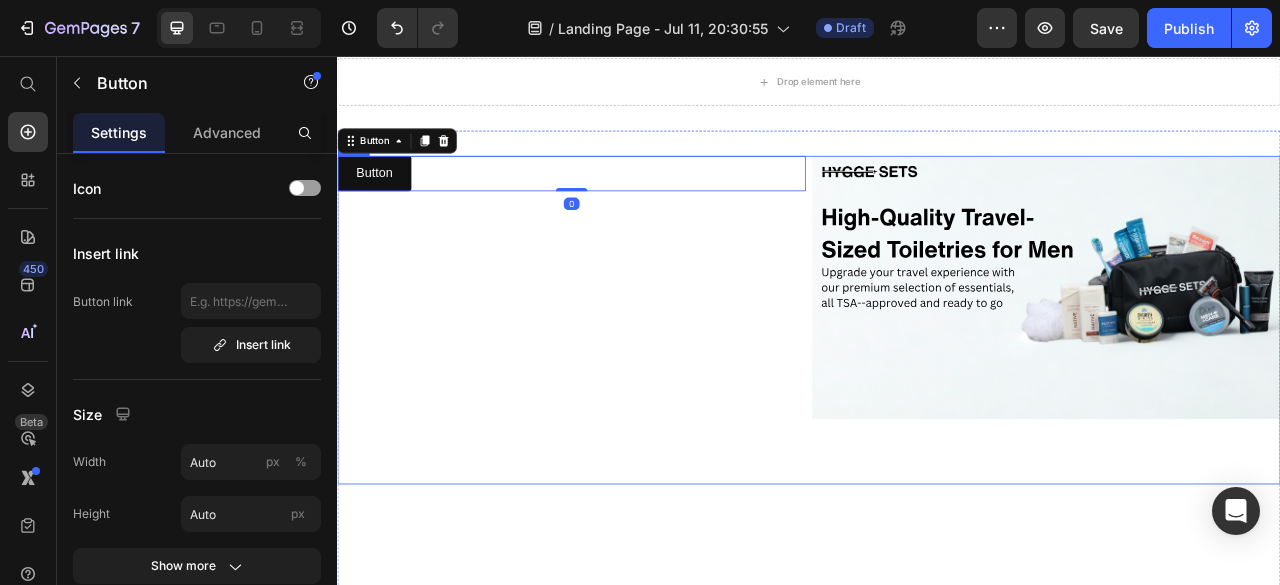 scroll, scrollTop: 0, scrollLeft: 0, axis: both 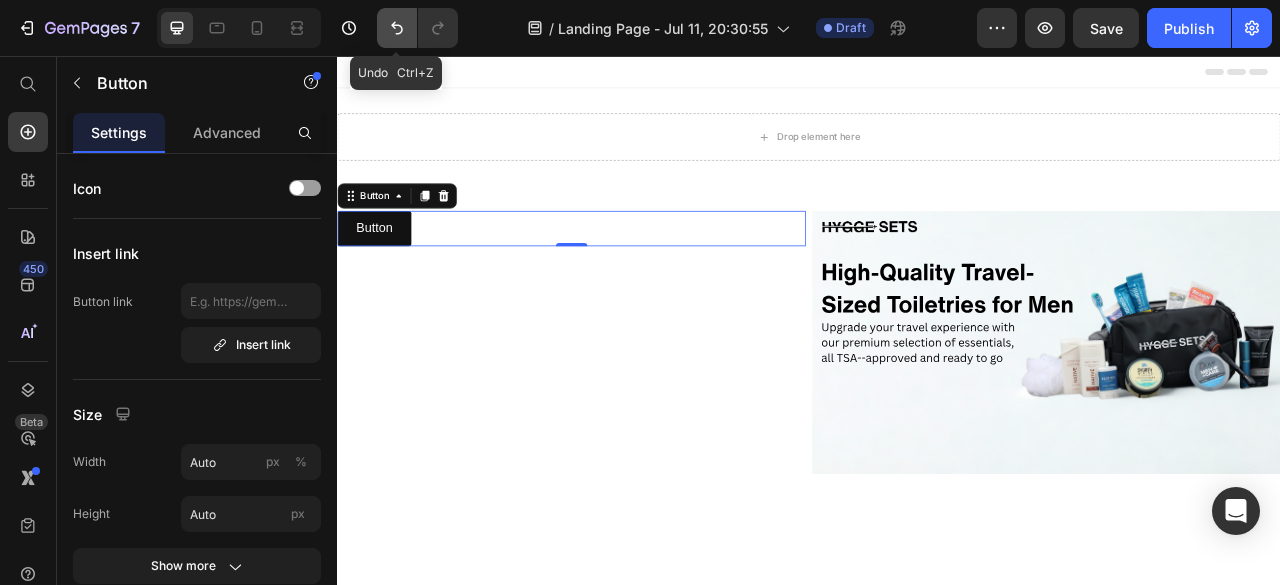 click 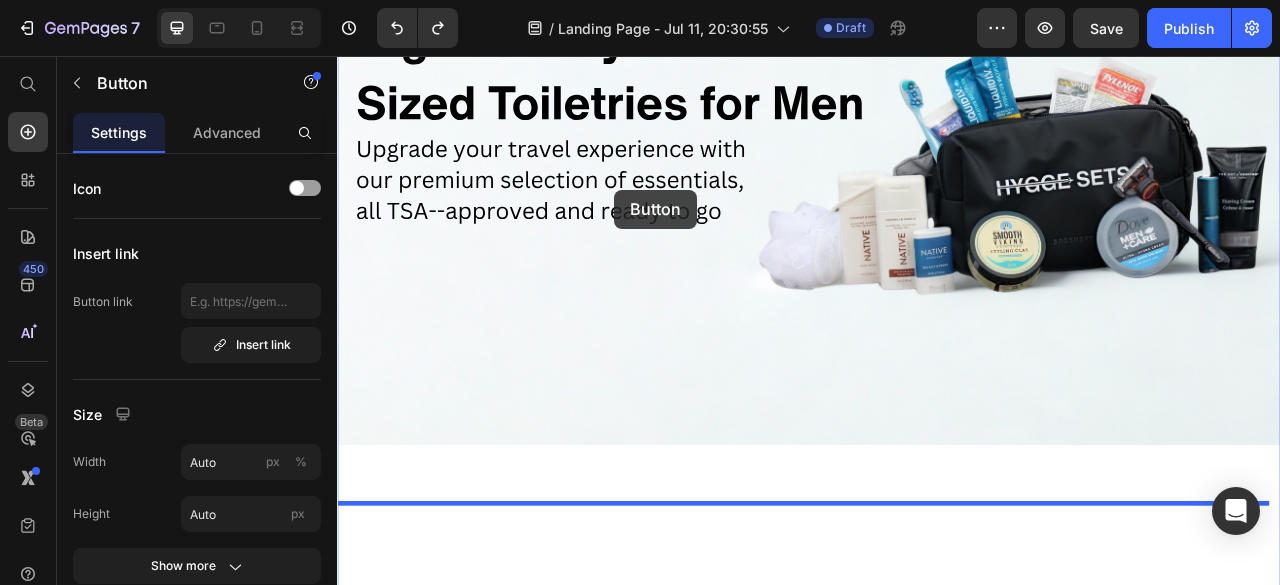 drag, startPoint x: 399, startPoint y: 287, endPoint x: 692, endPoint y: 220, distance: 300.5628 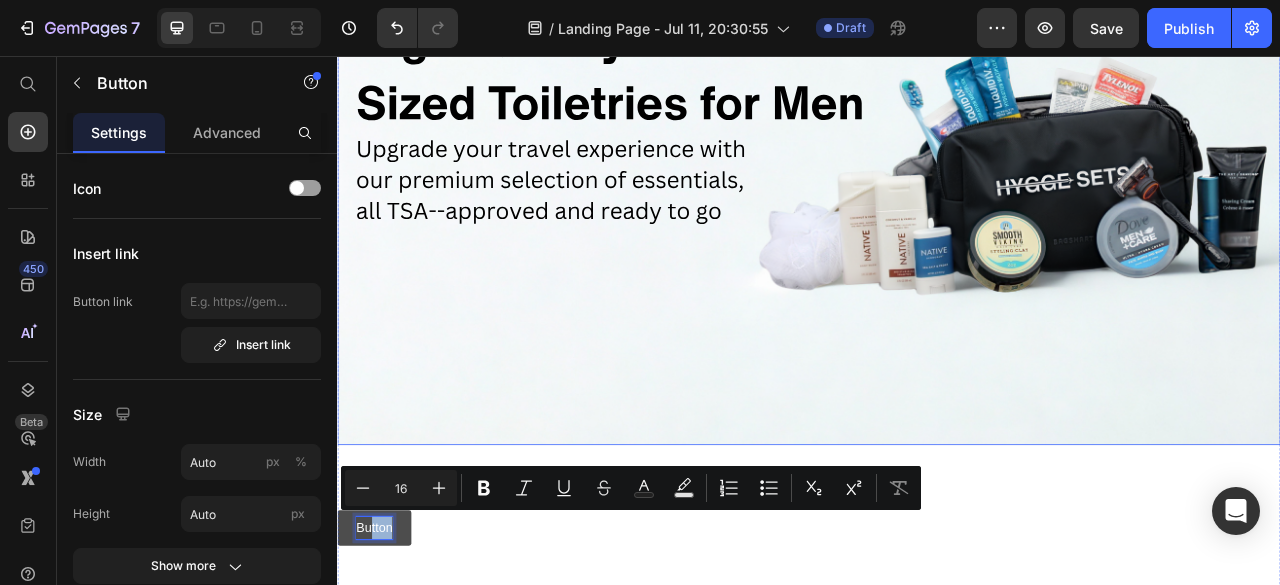 drag, startPoint x: 380, startPoint y: 639, endPoint x: 641, endPoint y: 374, distance: 371.9489 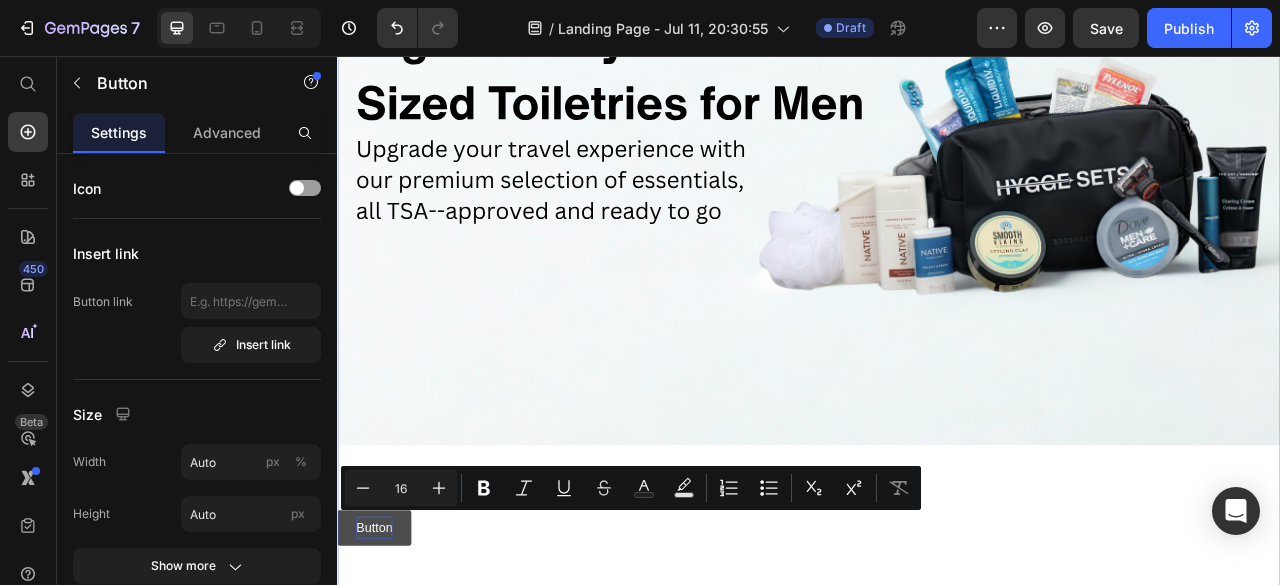 click on "Image Button Button Image" at bounding box center (937, 569) 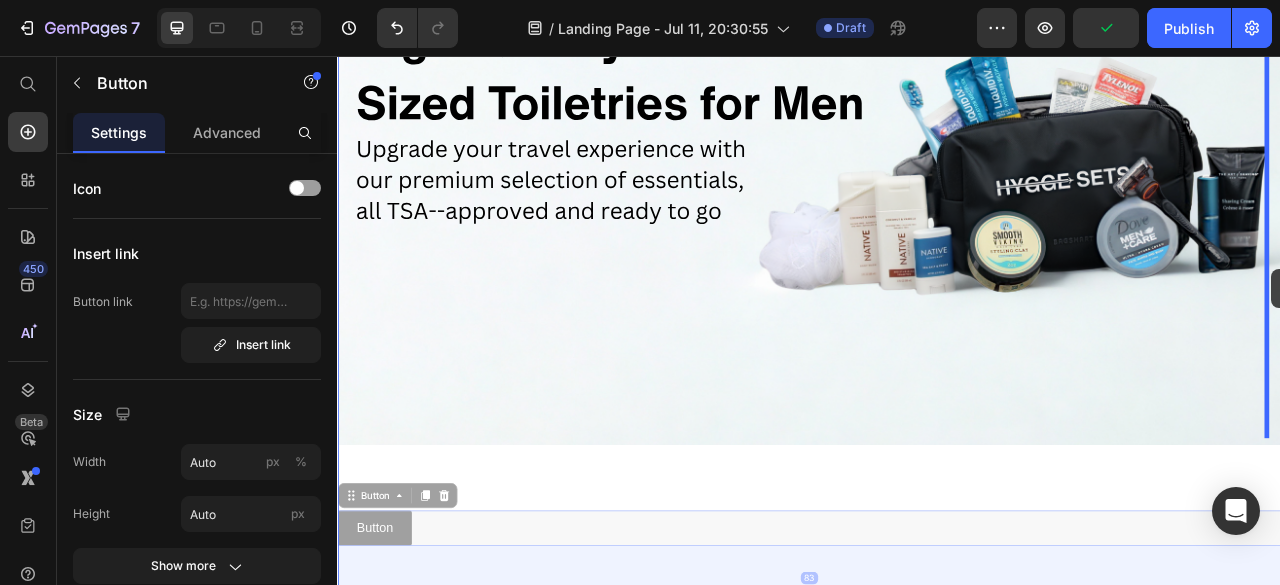 drag, startPoint x: 415, startPoint y: 651, endPoint x: 1525, endPoint y: 327, distance: 1156.3201 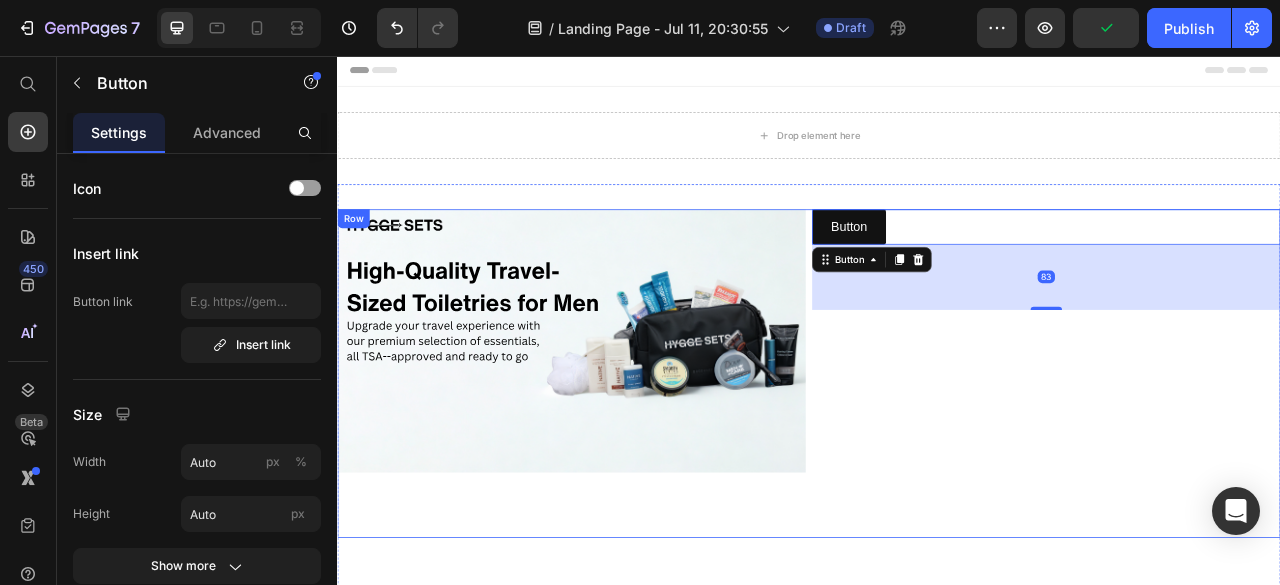 scroll, scrollTop: 0, scrollLeft: 0, axis: both 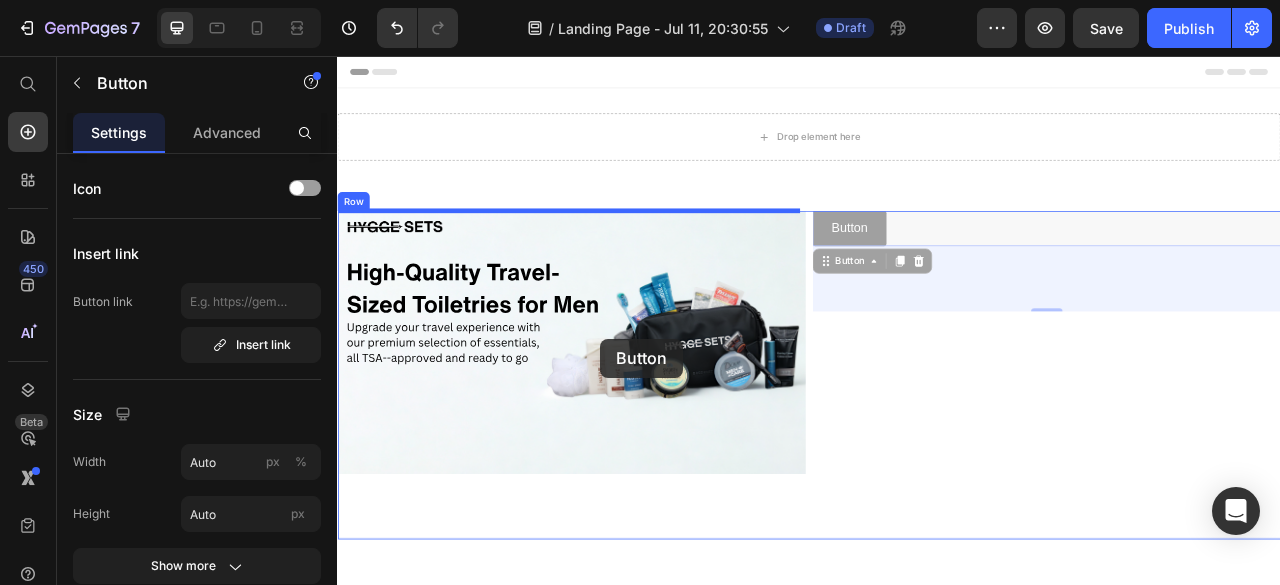 drag, startPoint x: 973, startPoint y: 257, endPoint x: 671, endPoint y: 415, distance: 340.83426 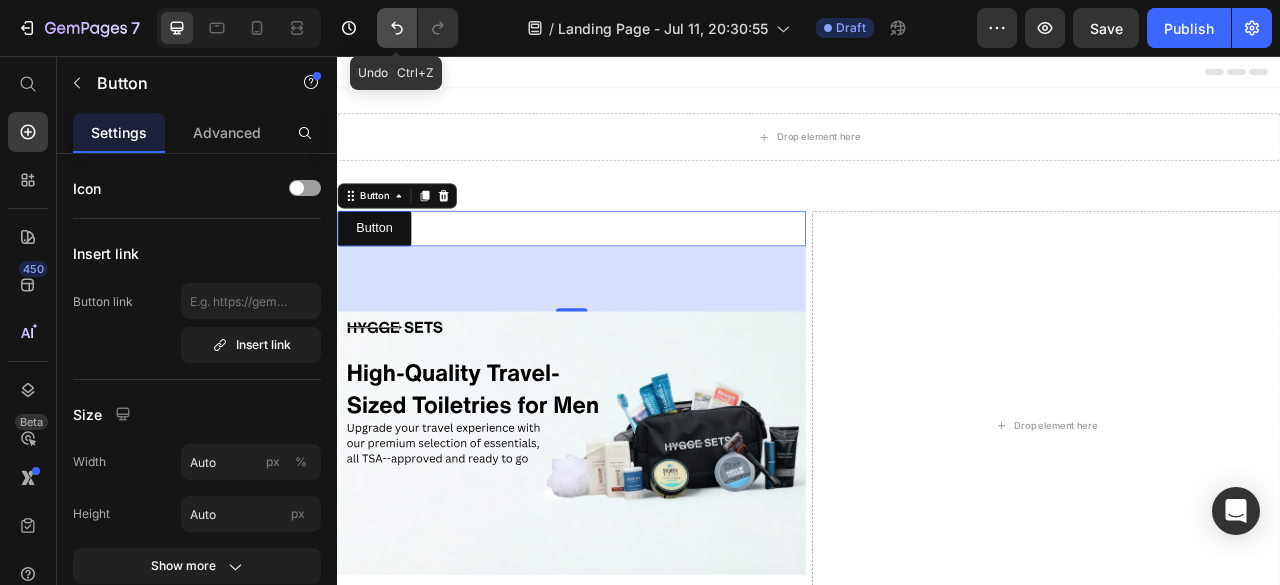click 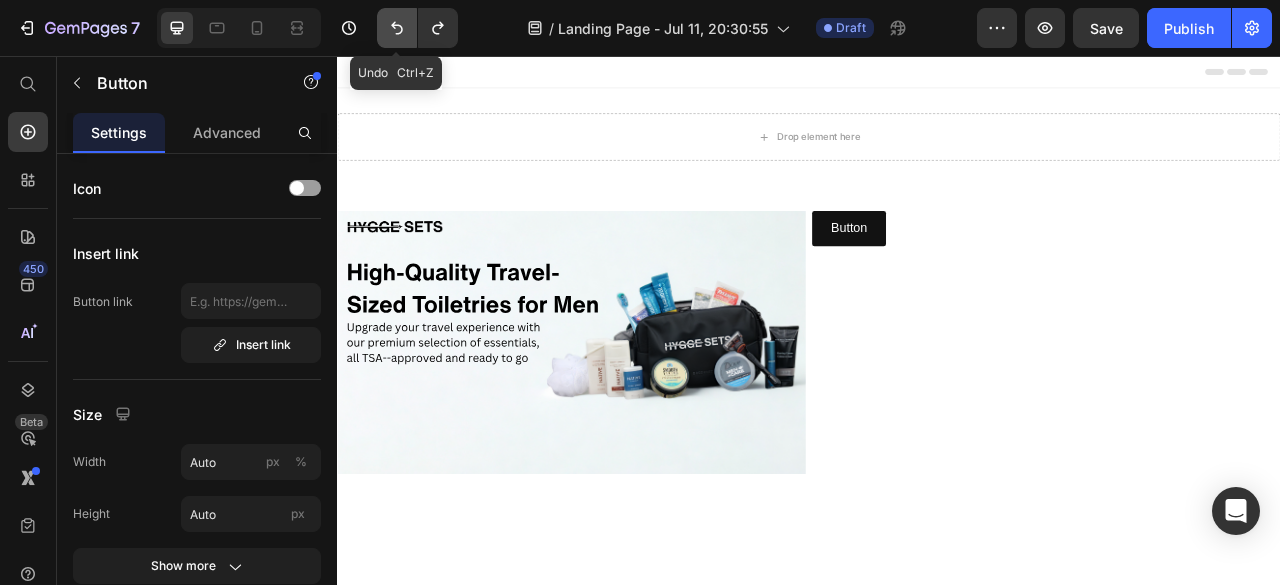 click 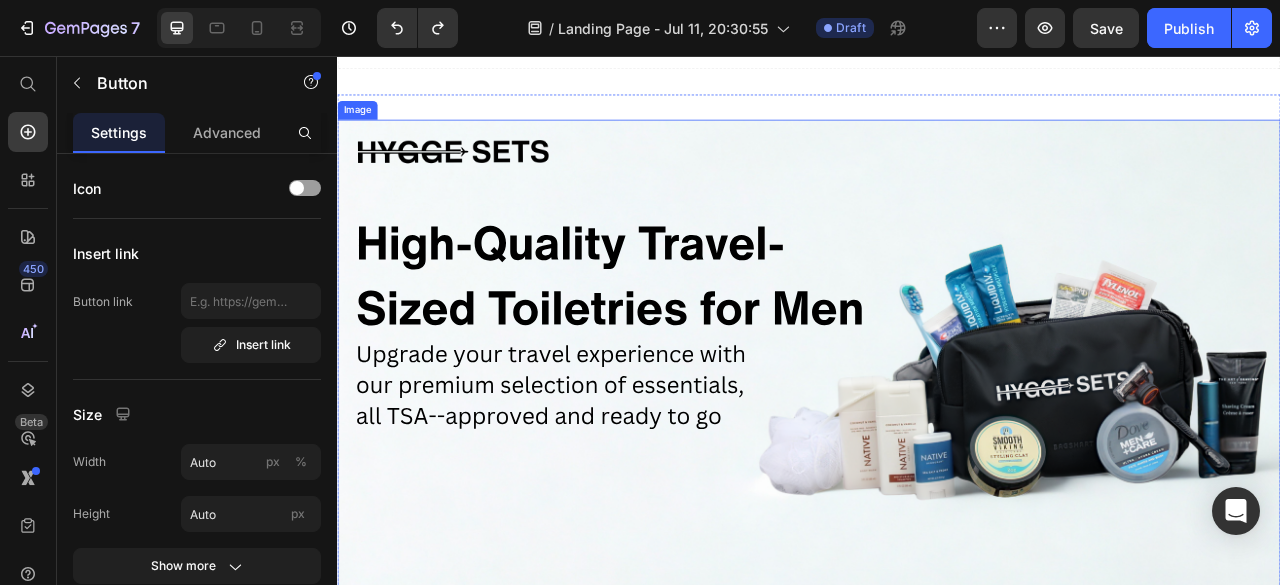 scroll, scrollTop: 200, scrollLeft: 0, axis: vertical 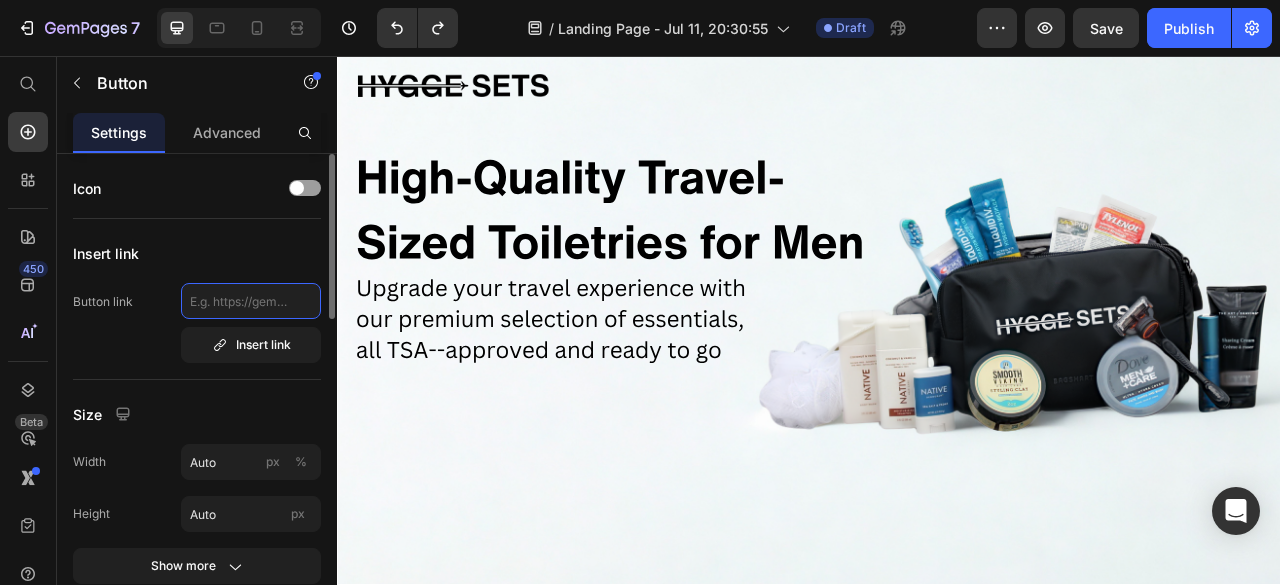 click 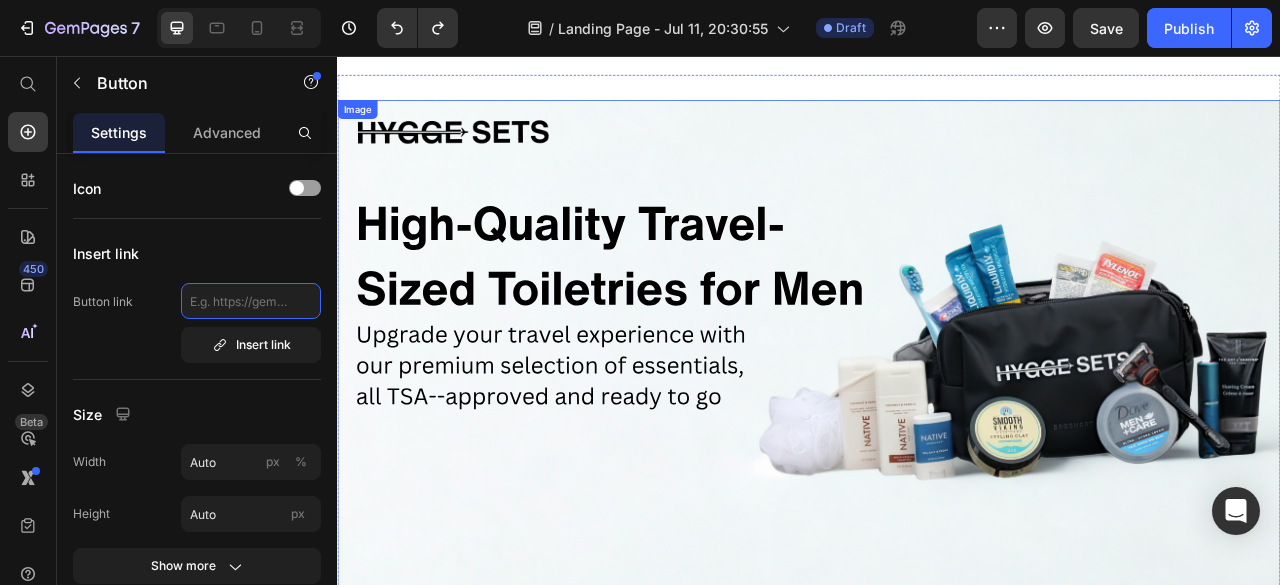 scroll, scrollTop: 142, scrollLeft: 0, axis: vertical 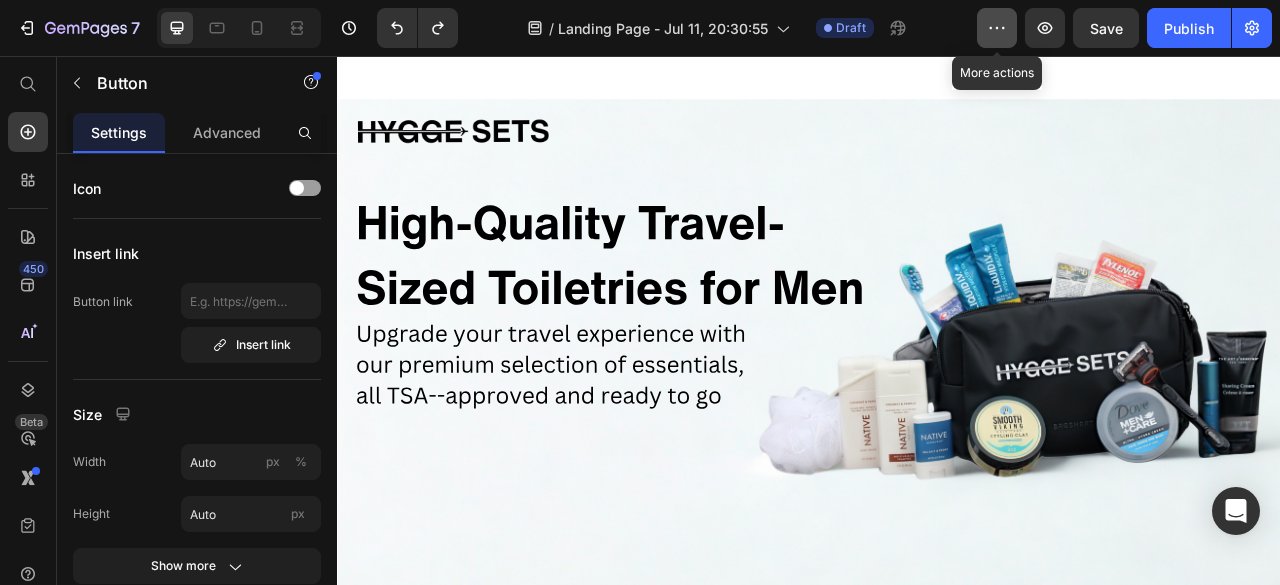 click 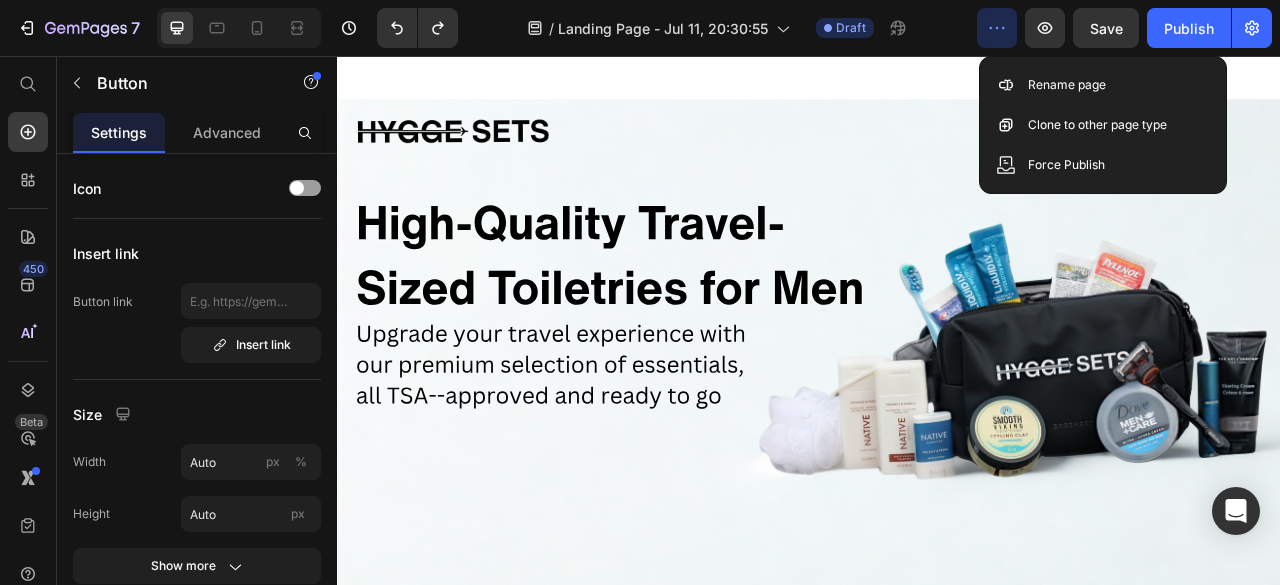 click at bounding box center (937, 448) 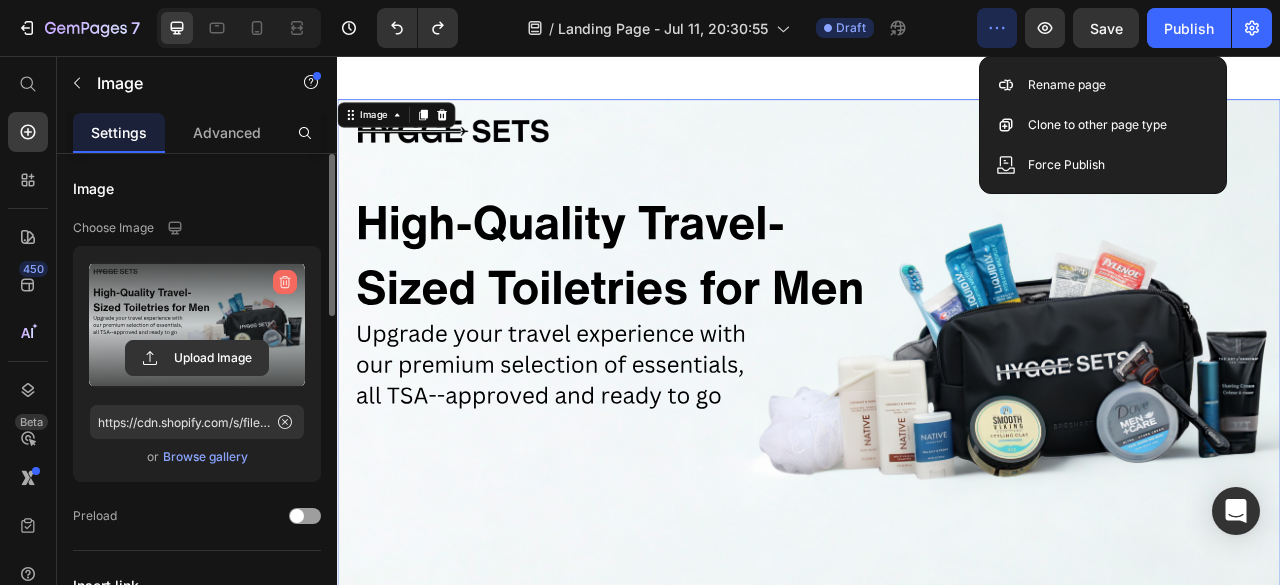 click 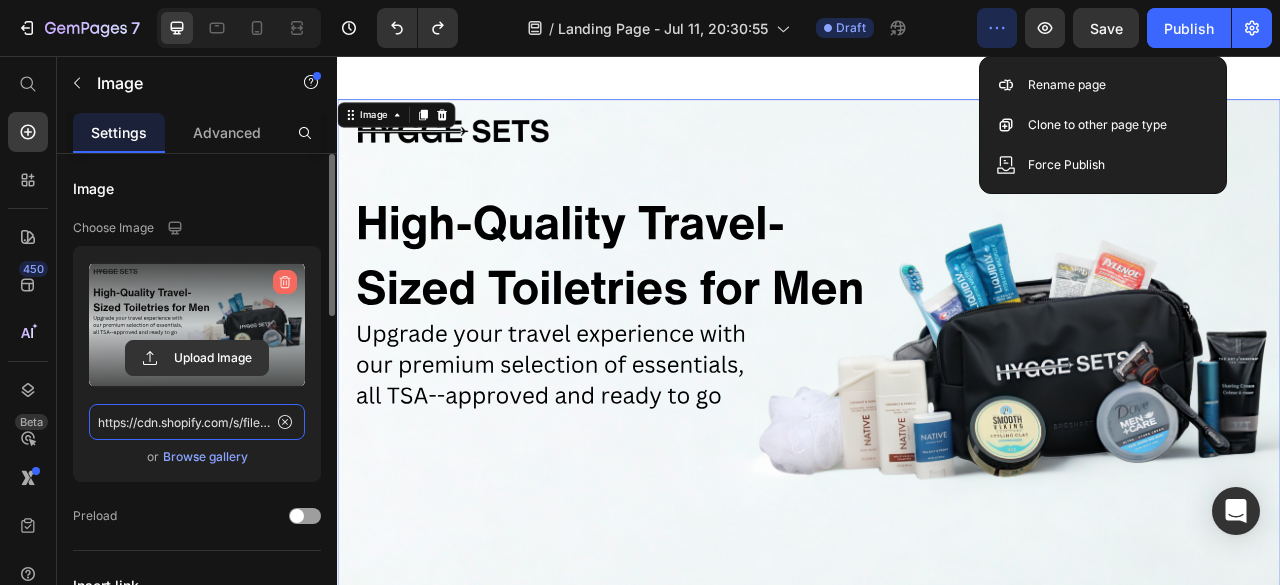 type 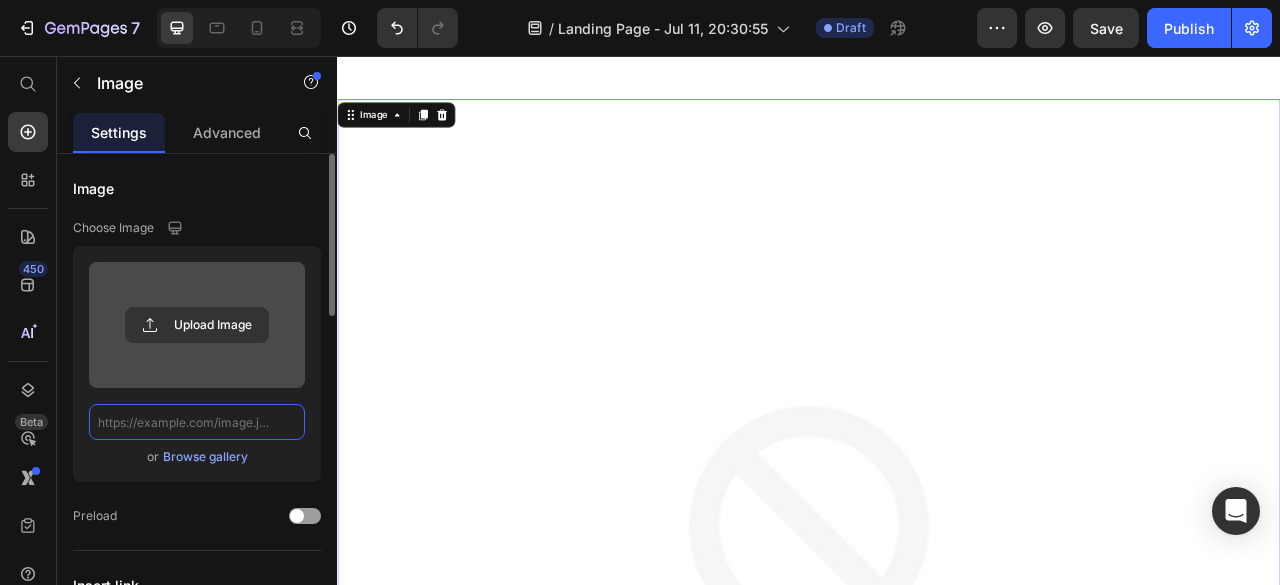 scroll, scrollTop: 0, scrollLeft: 0, axis: both 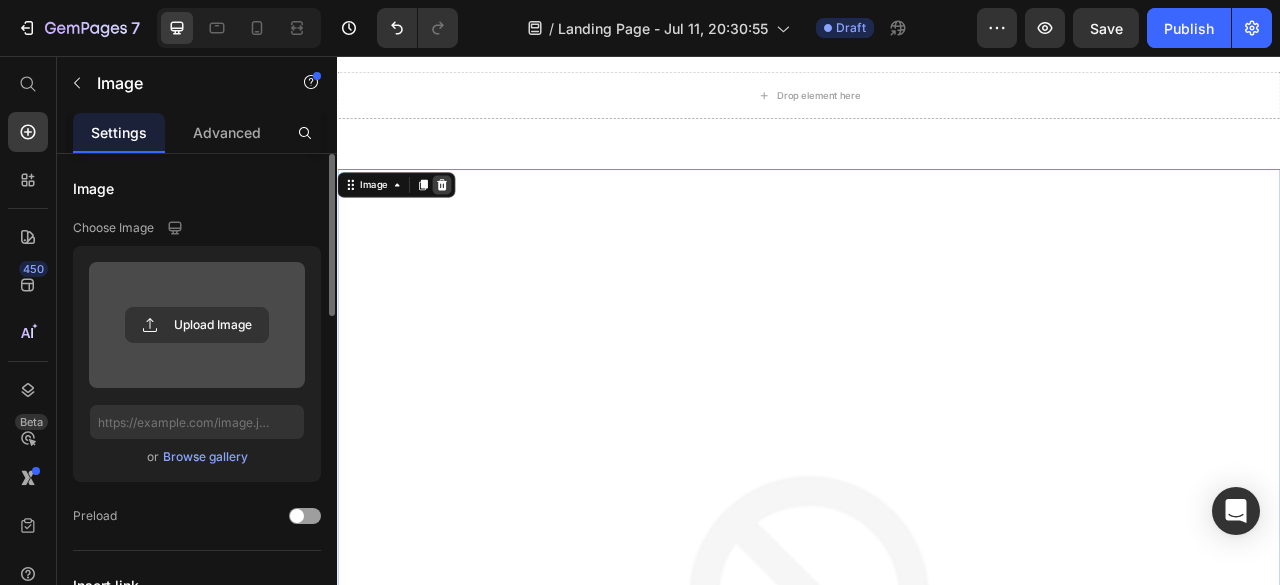 click at bounding box center [470, 220] 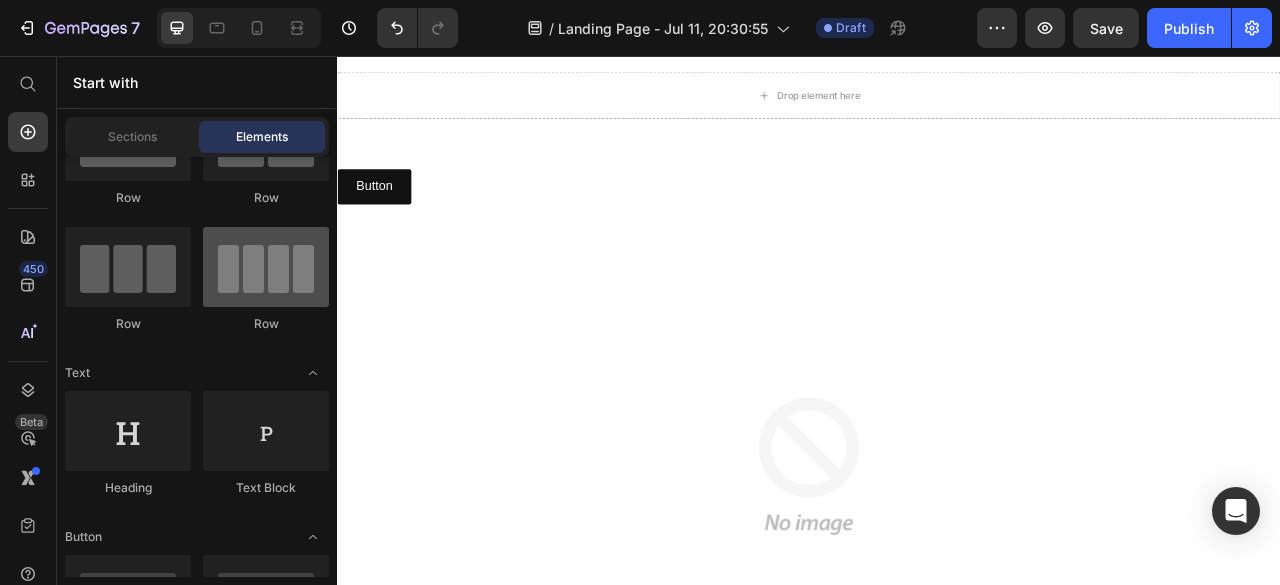 scroll, scrollTop: 0, scrollLeft: 0, axis: both 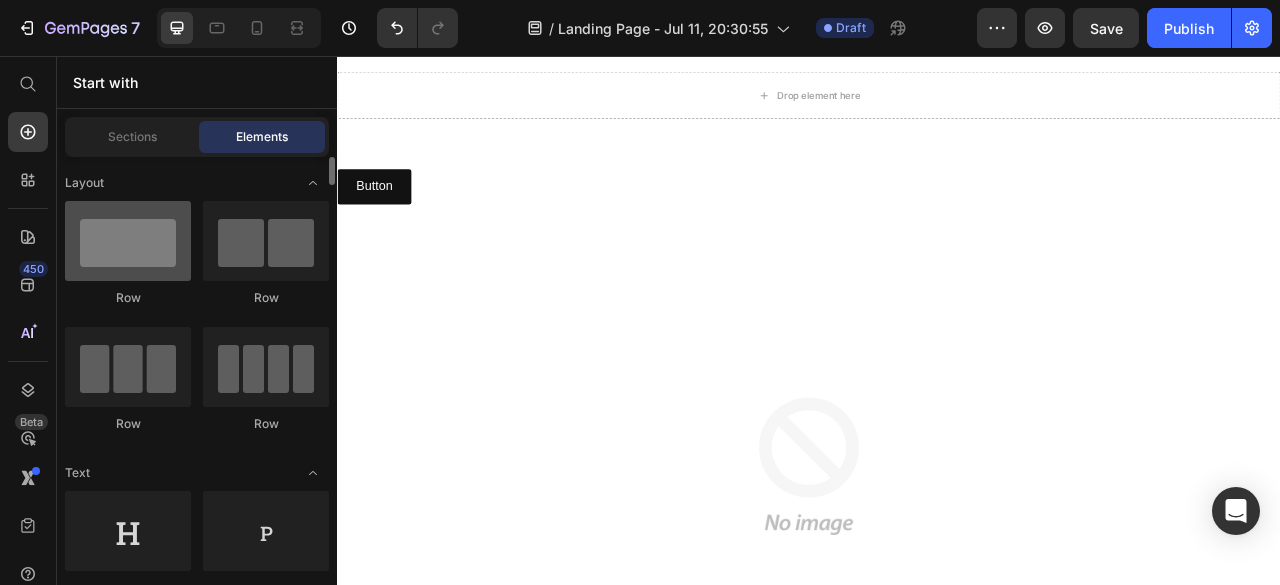 click at bounding box center [128, 241] 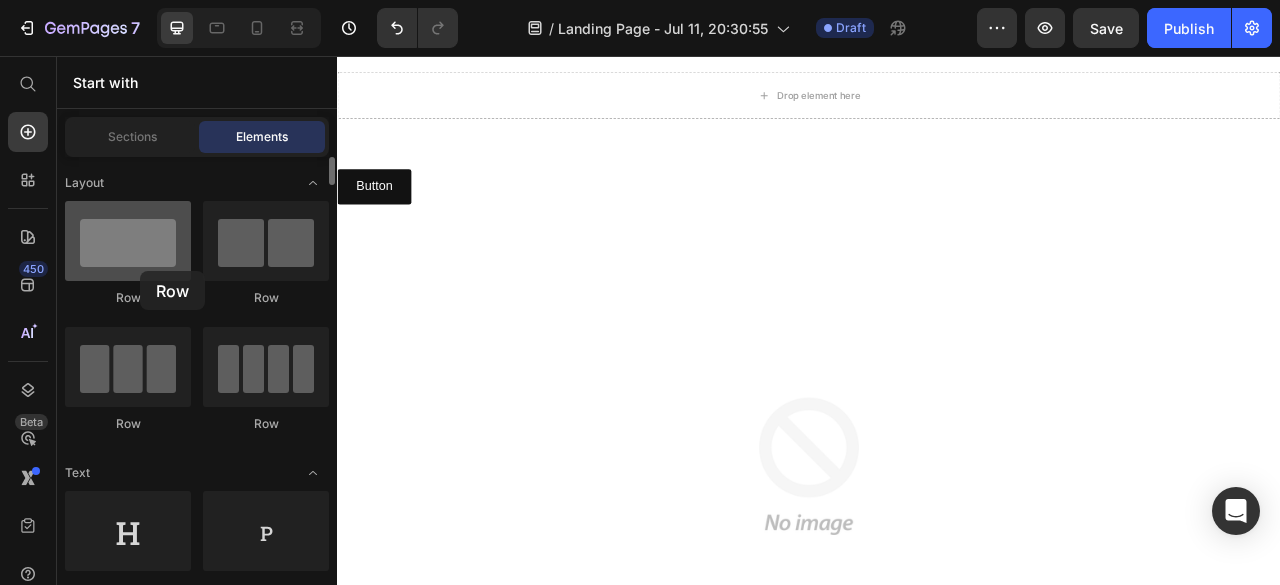 click at bounding box center [128, 241] 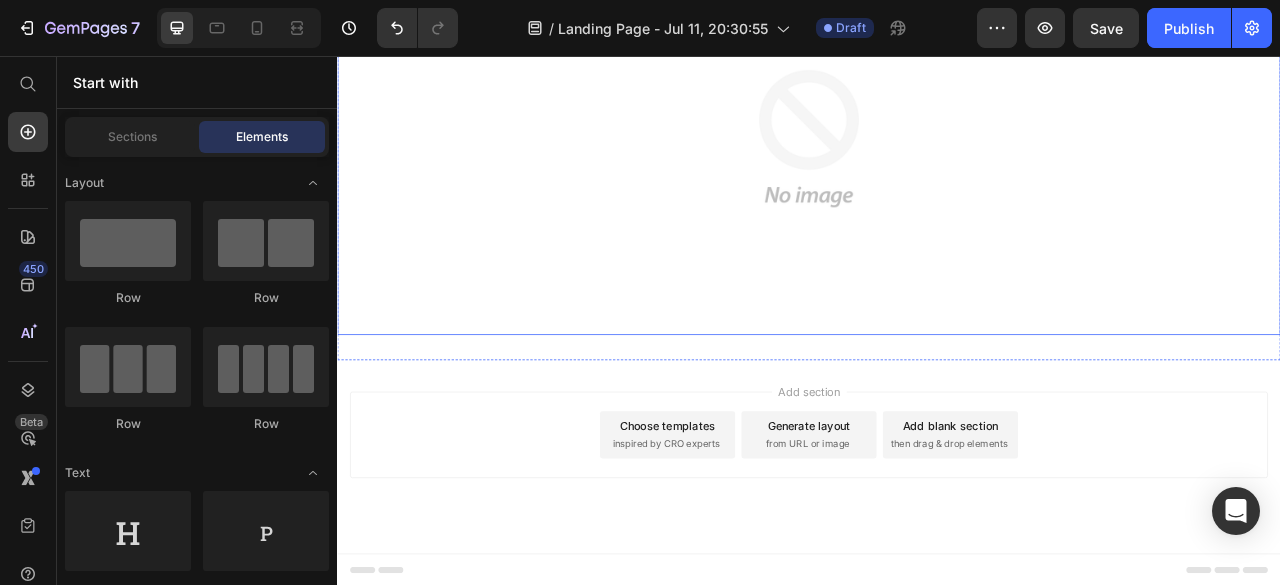 scroll, scrollTop: 88, scrollLeft: 0, axis: vertical 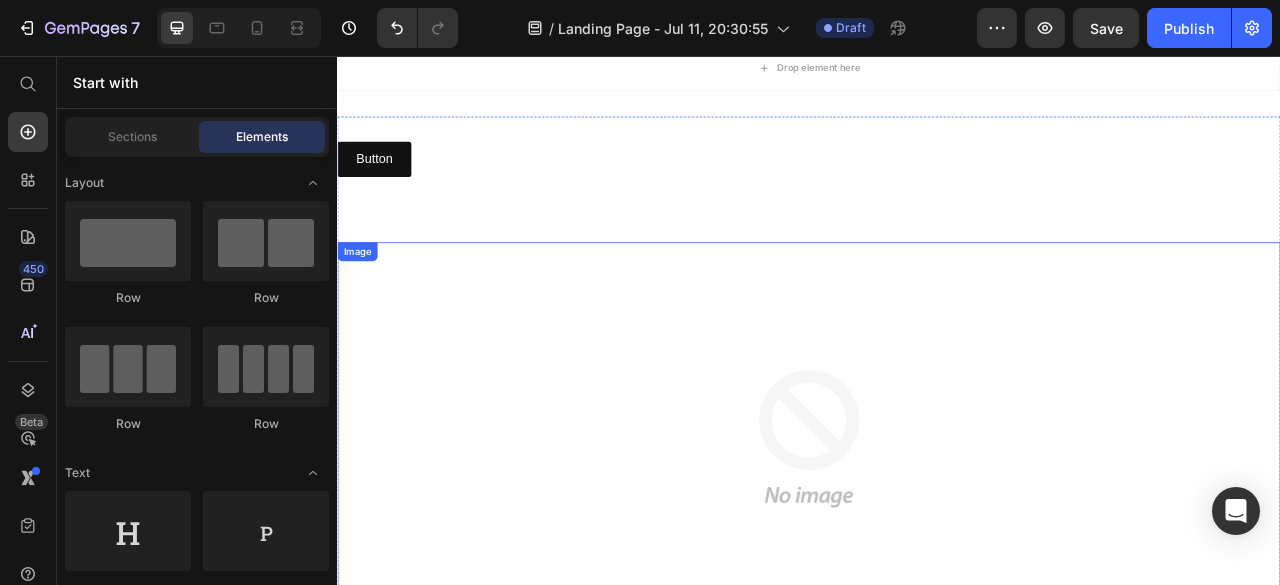 click at bounding box center (937, 543) 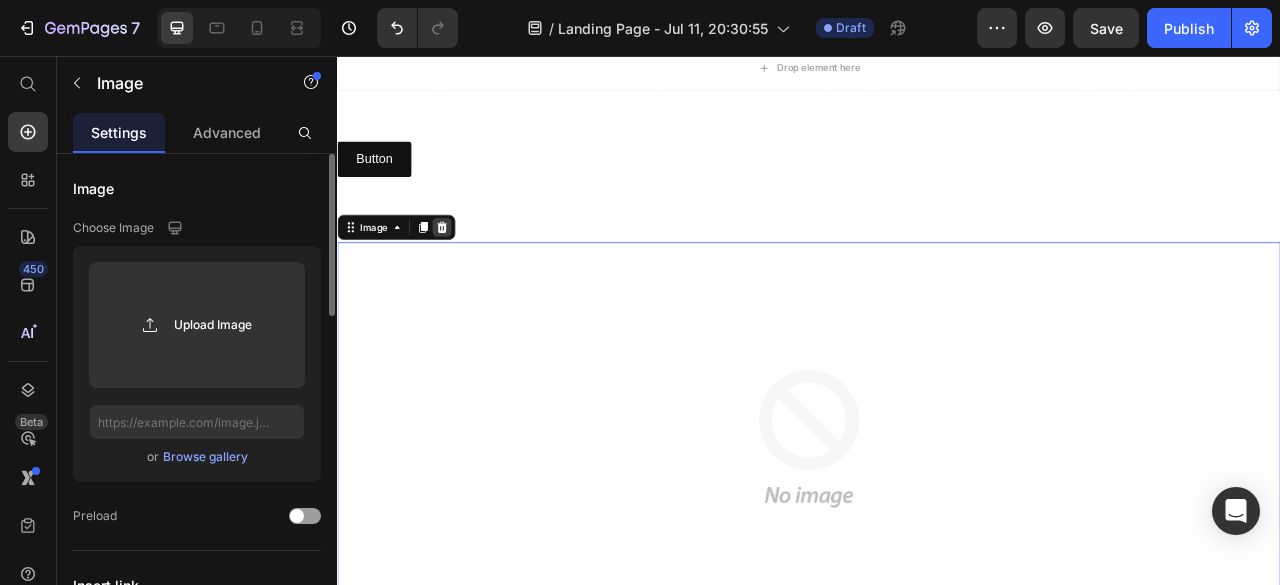 click 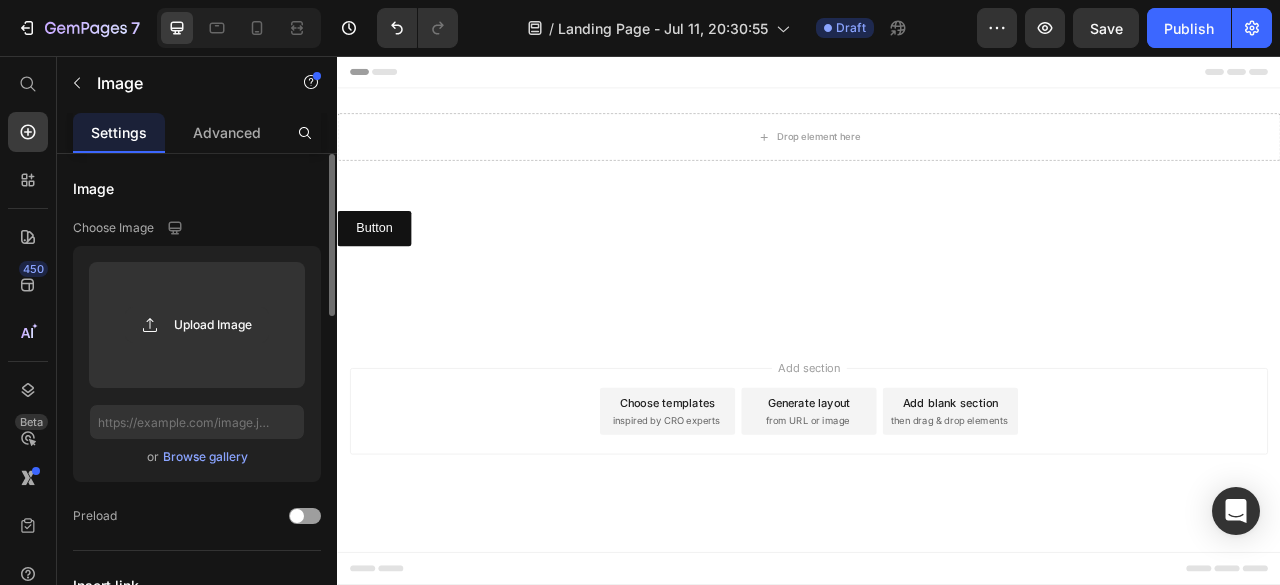 scroll, scrollTop: 0, scrollLeft: 0, axis: both 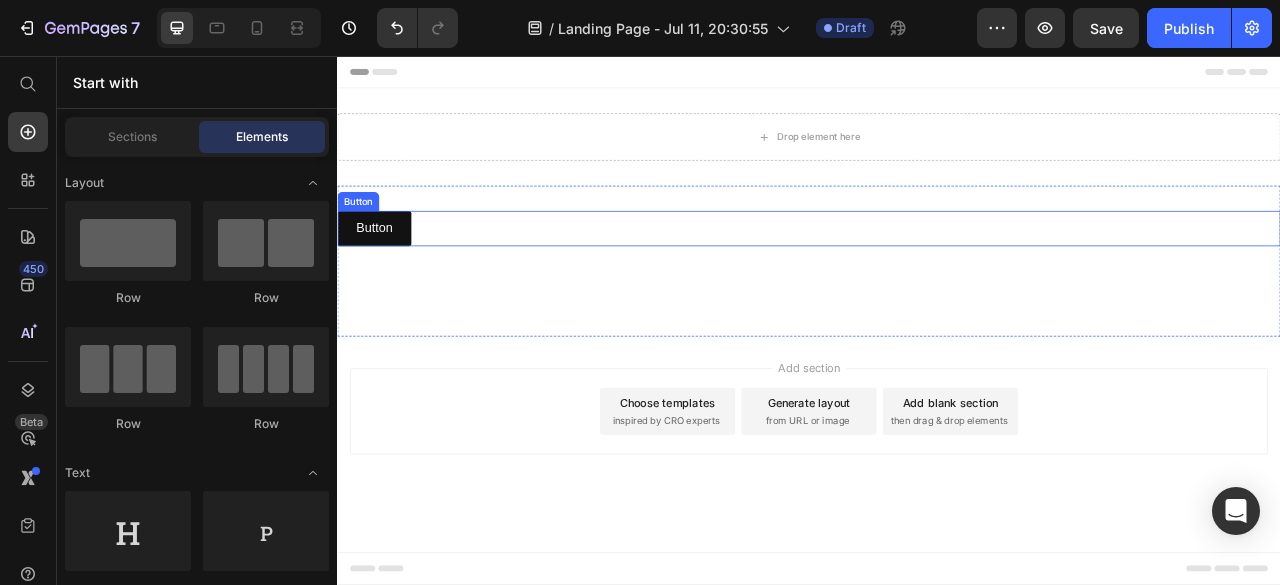 click on "Button Button" at bounding box center (937, 275) 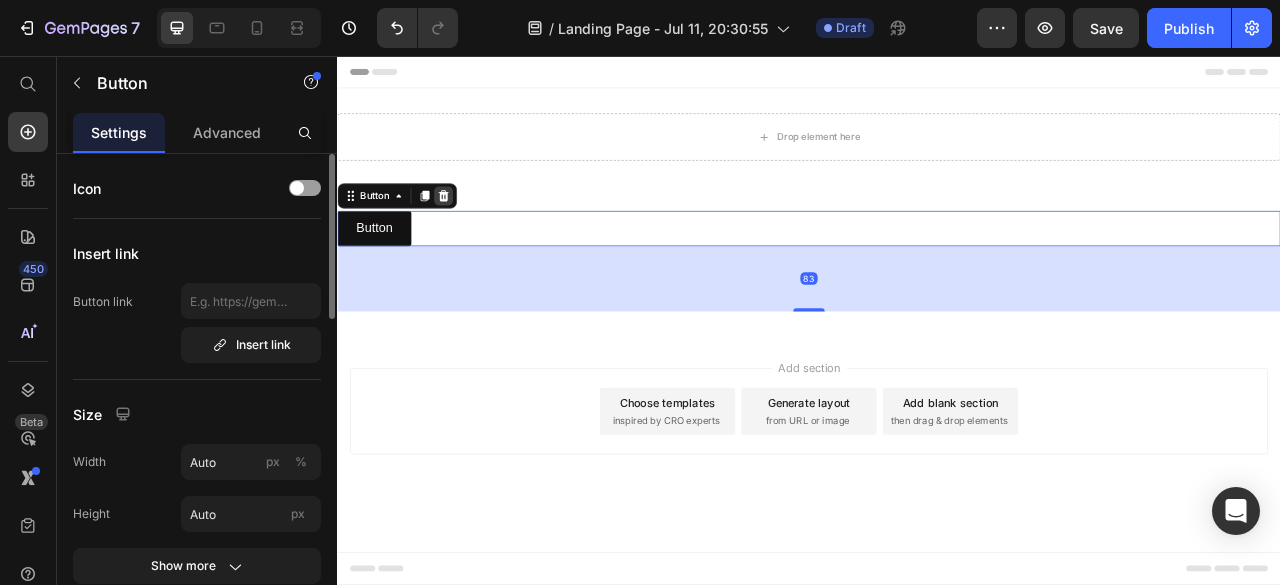 click 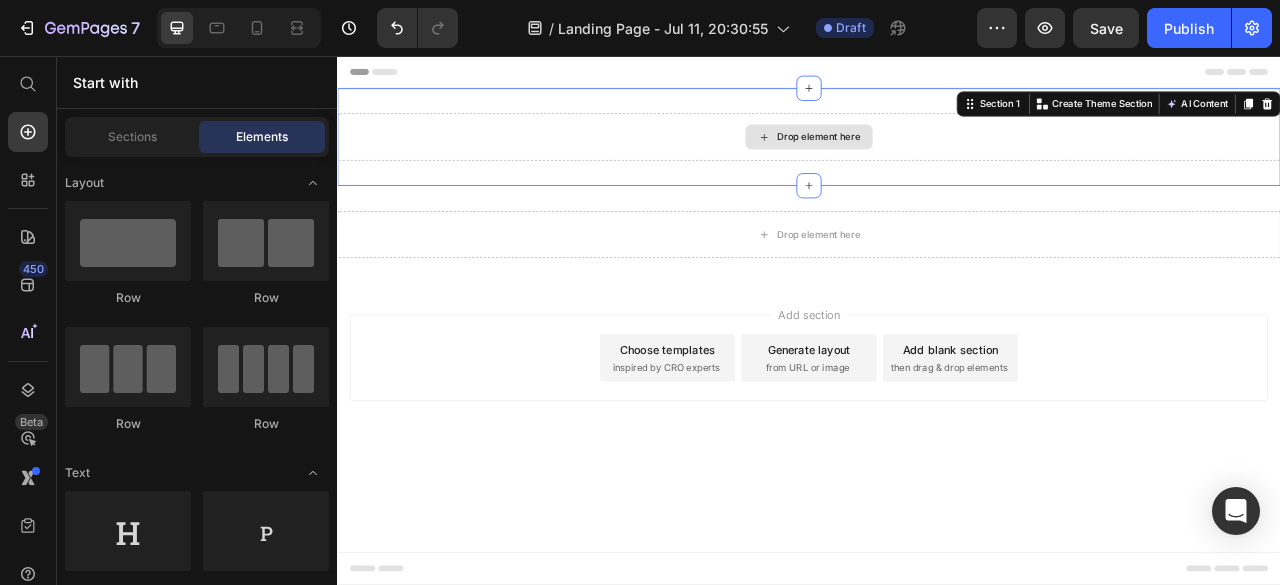 click on "Drop element here" at bounding box center [937, 159] 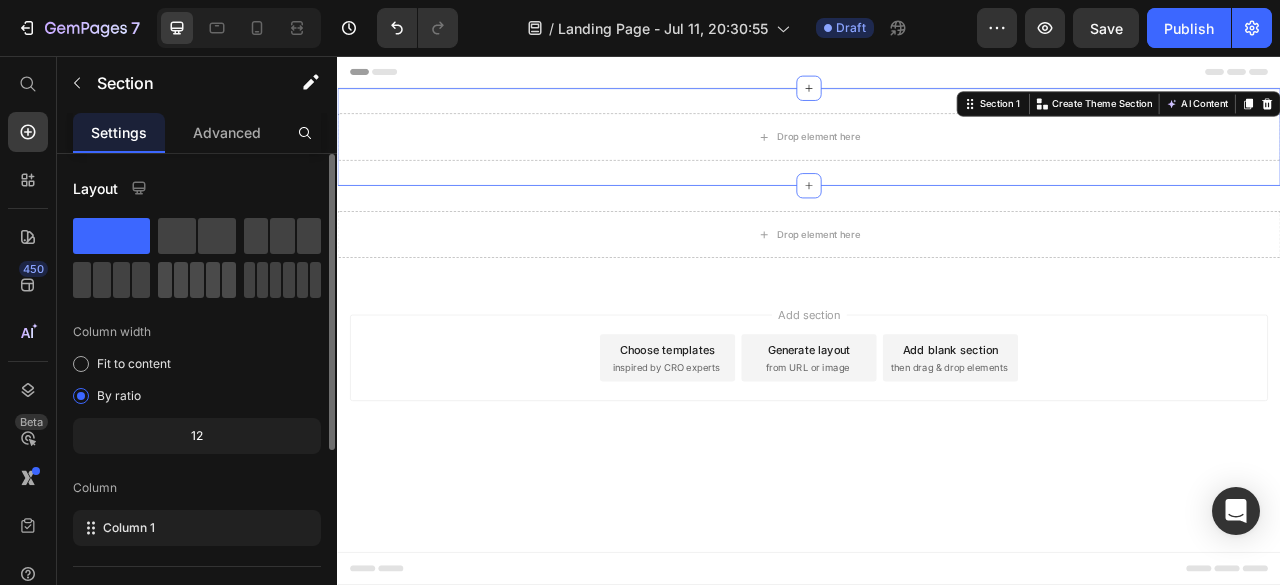 click 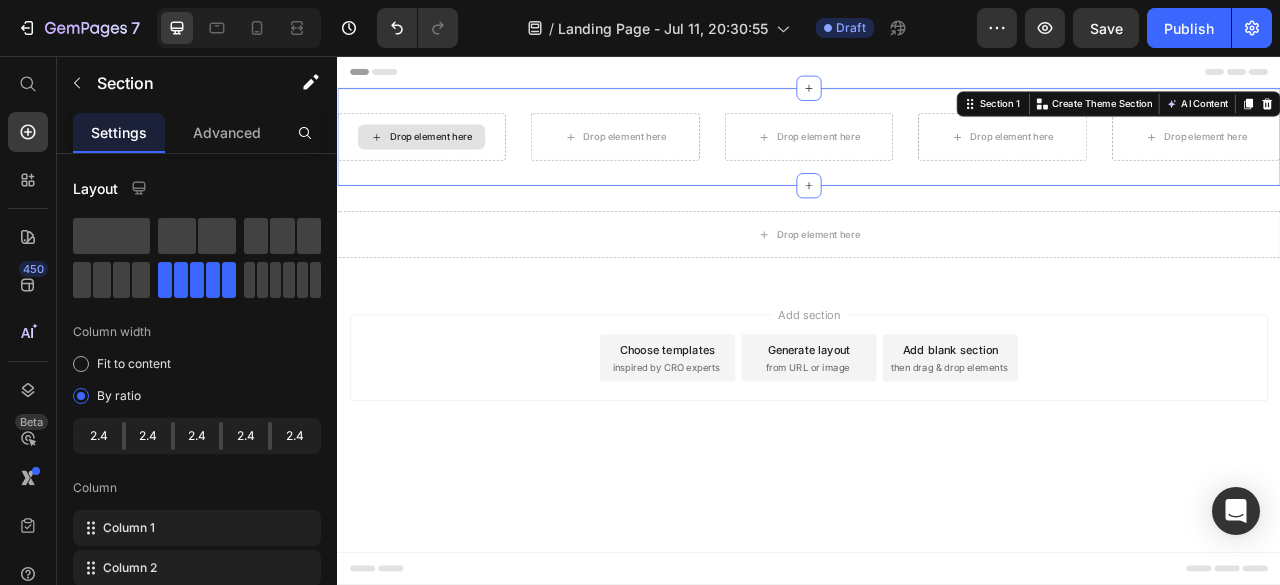 click on "Drop element here" at bounding box center [456, 159] 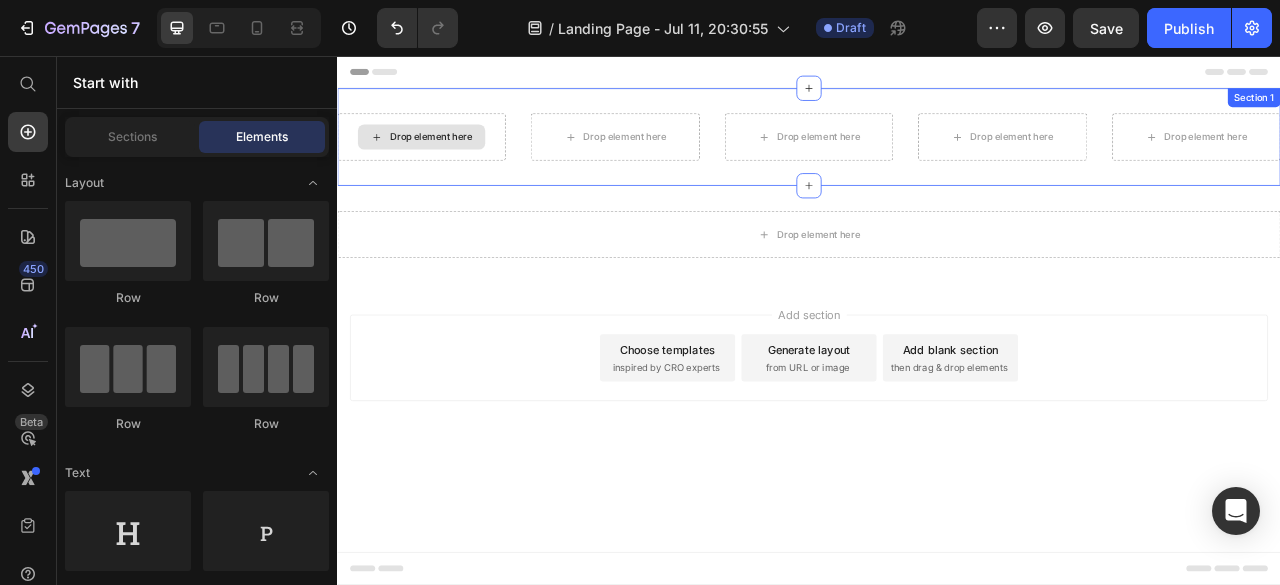 click on "Drop element here" at bounding box center (444, 159) 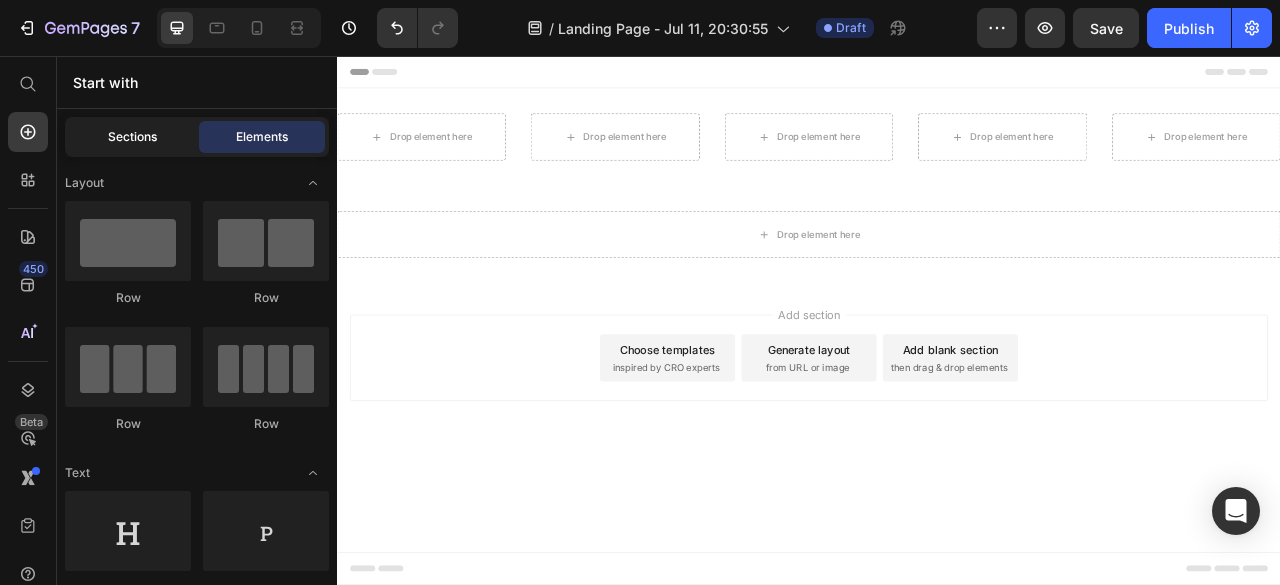click on "Sections" 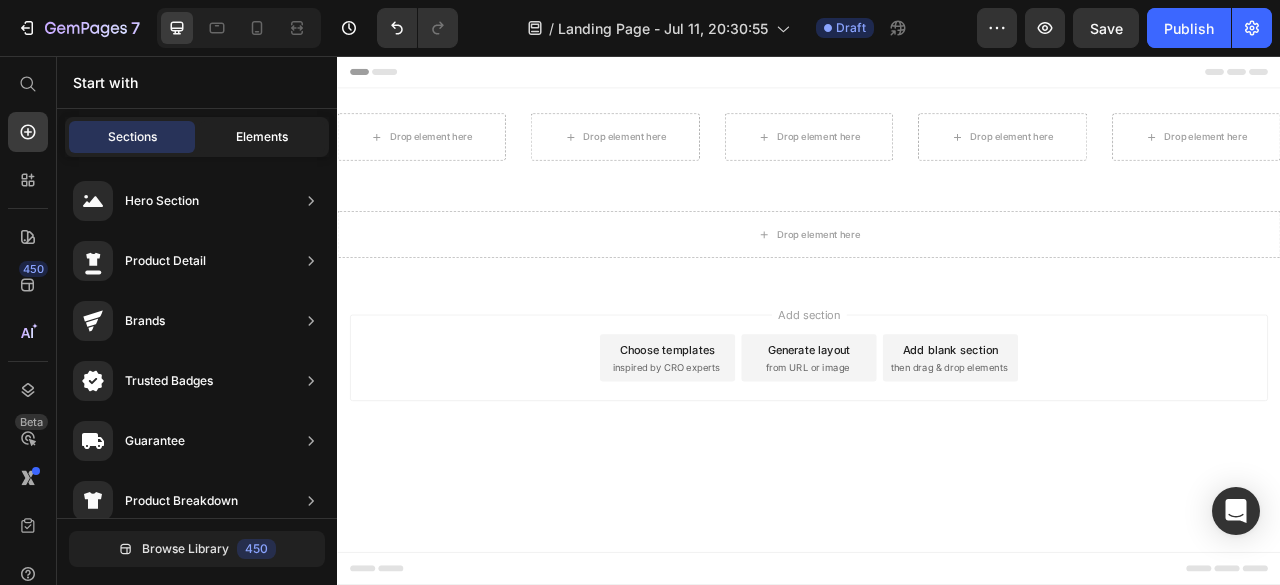 click on "Elements" at bounding box center [262, 137] 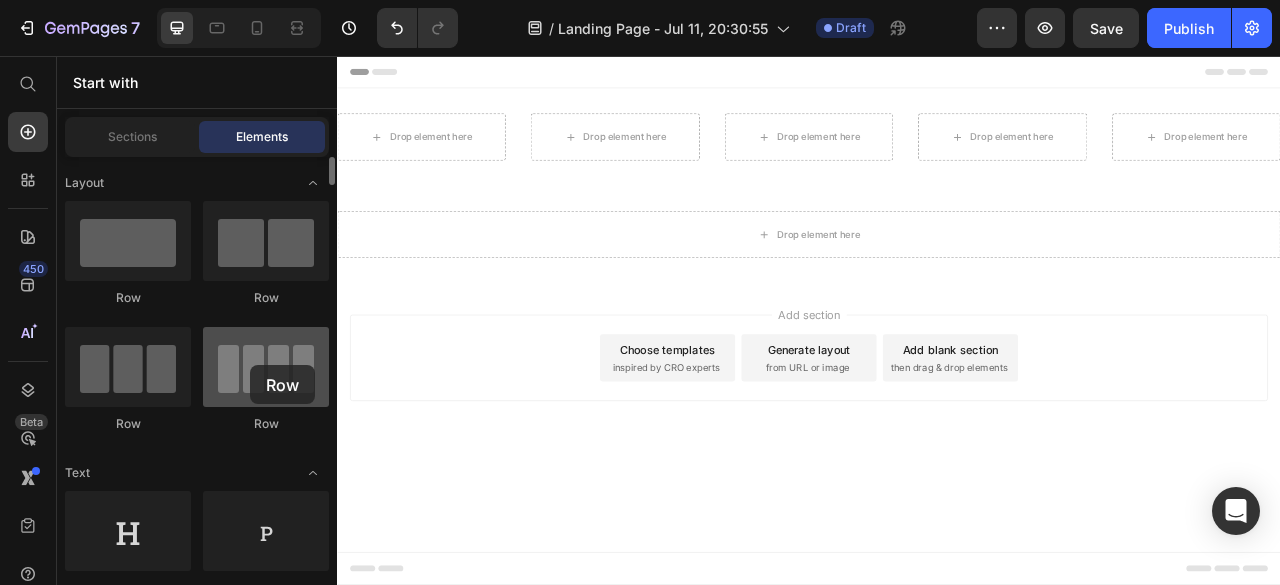click at bounding box center (266, 367) 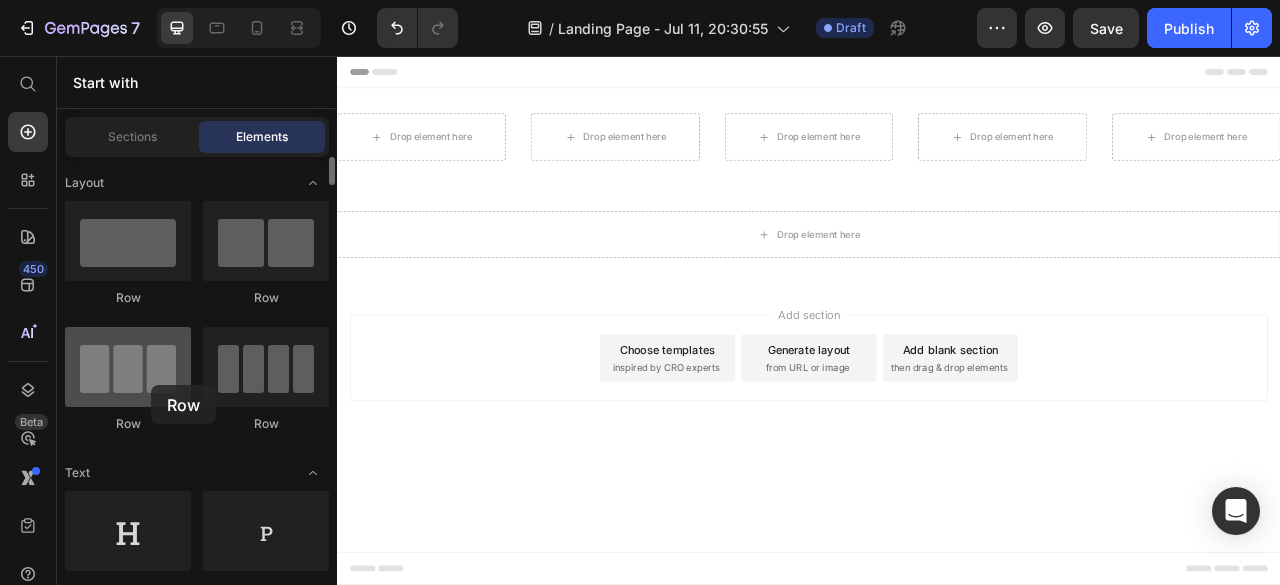 click at bounding box center [128, 367] 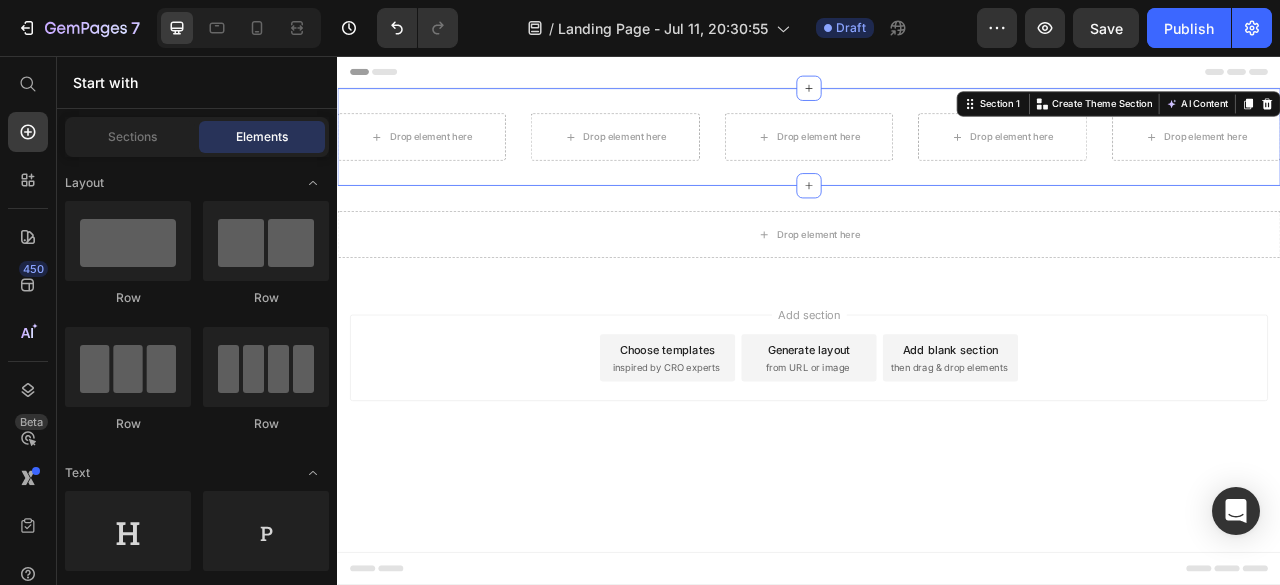 click on "Drop element here
Drop element here
Drop element here
Drop element here
Drop element here Section 1   You can create reusable sections Create Theme Section AI Content Write with GemAI What would you like to describe here? Tone and Voice Persuasive Product Configuration Test Show more Generate" at bounding box center [937, 159] 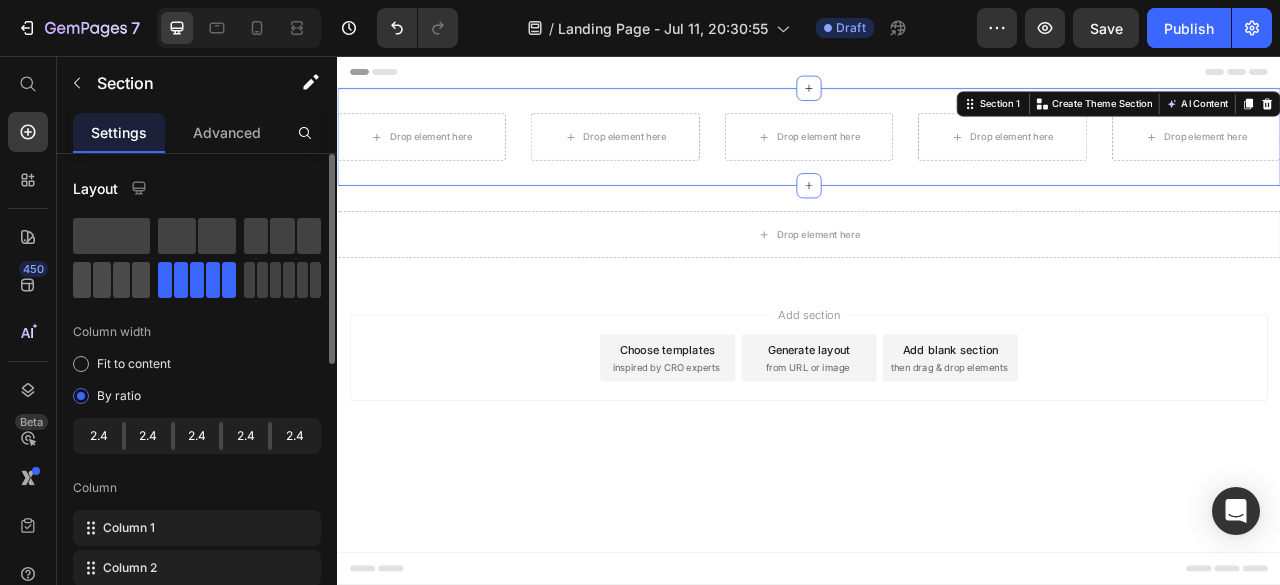 click 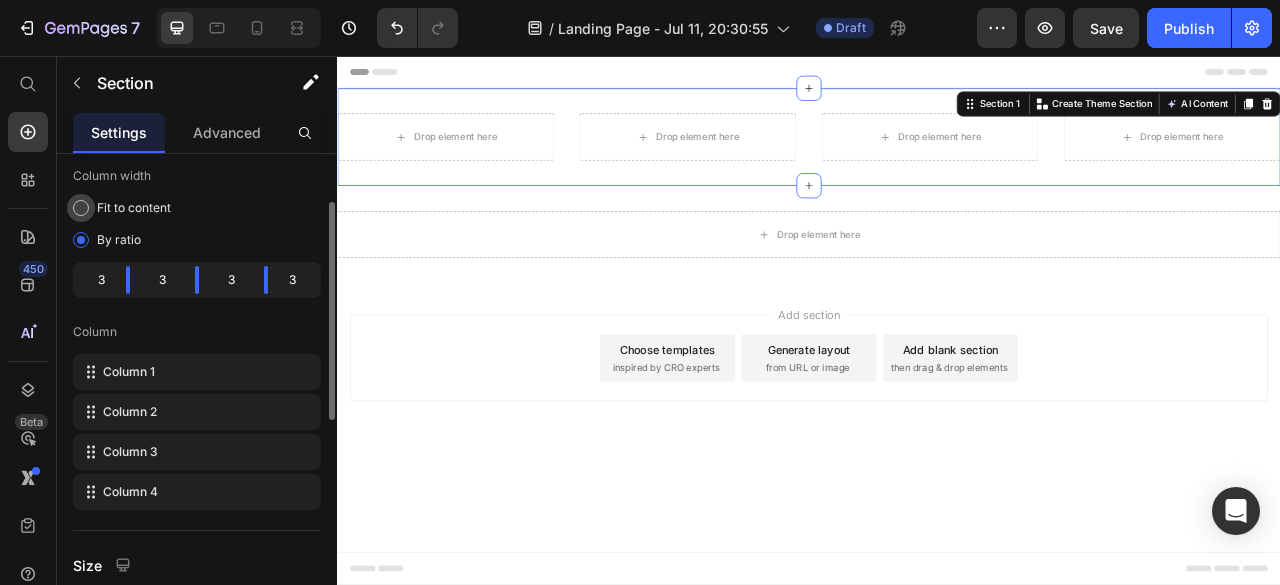 scroll, scrollTop: 157, scrollLeft: 0, axis: vertical 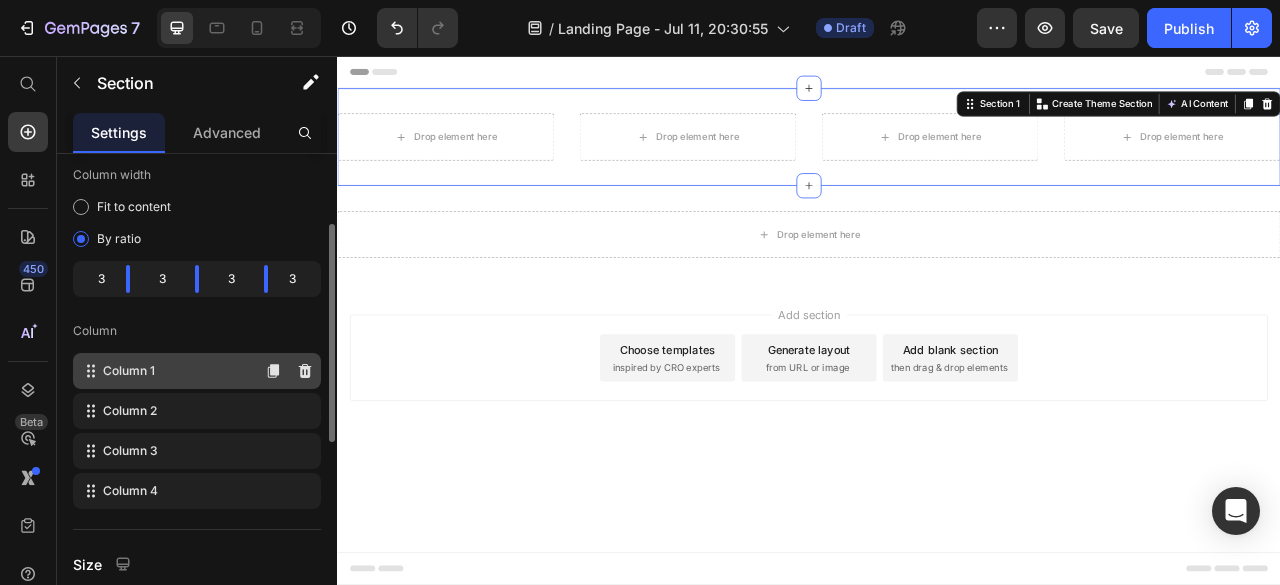 click on "Column 1" at bounding box center (129, 371) 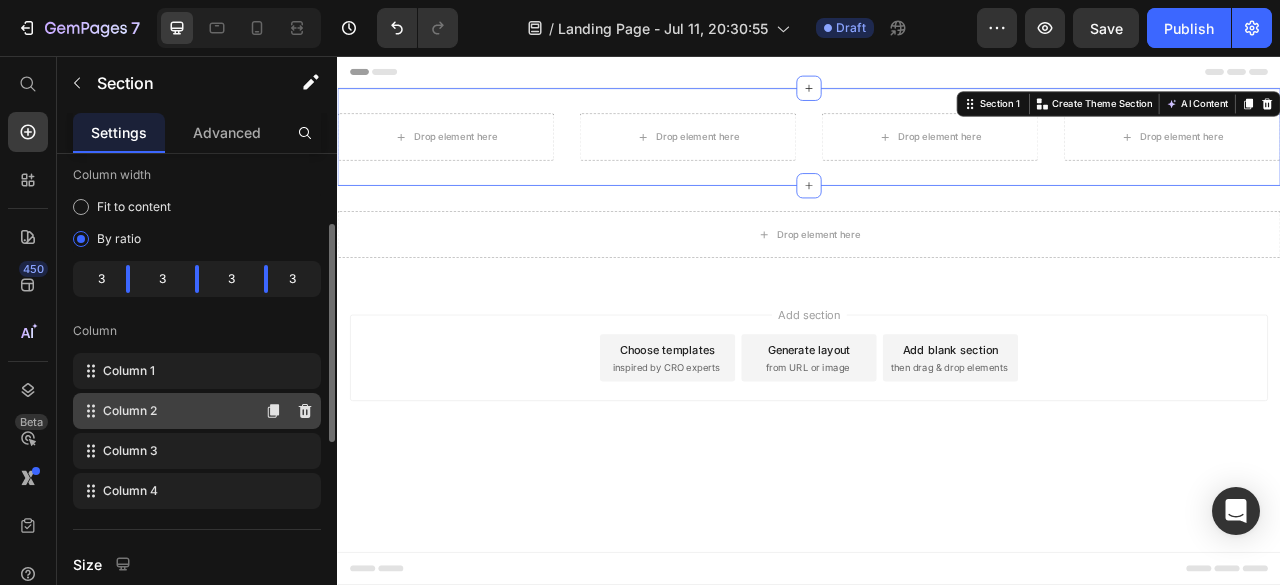 type 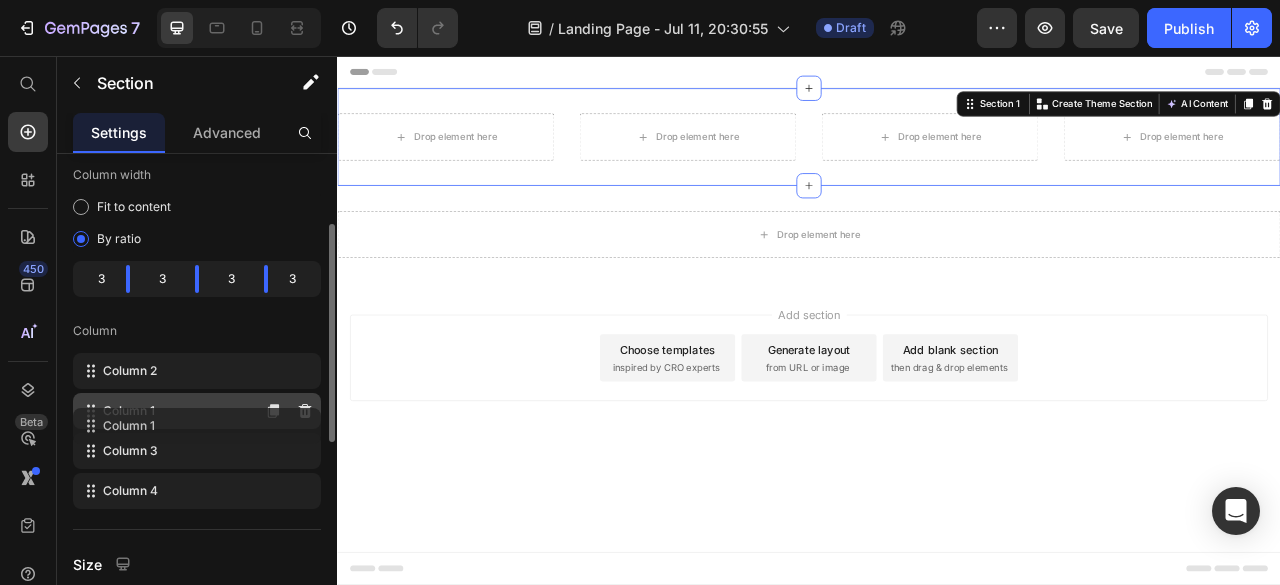 drag, startPoint x: 92, startPoint y: 373, endPoint x: 92, endPoint y: 446, distance: 73 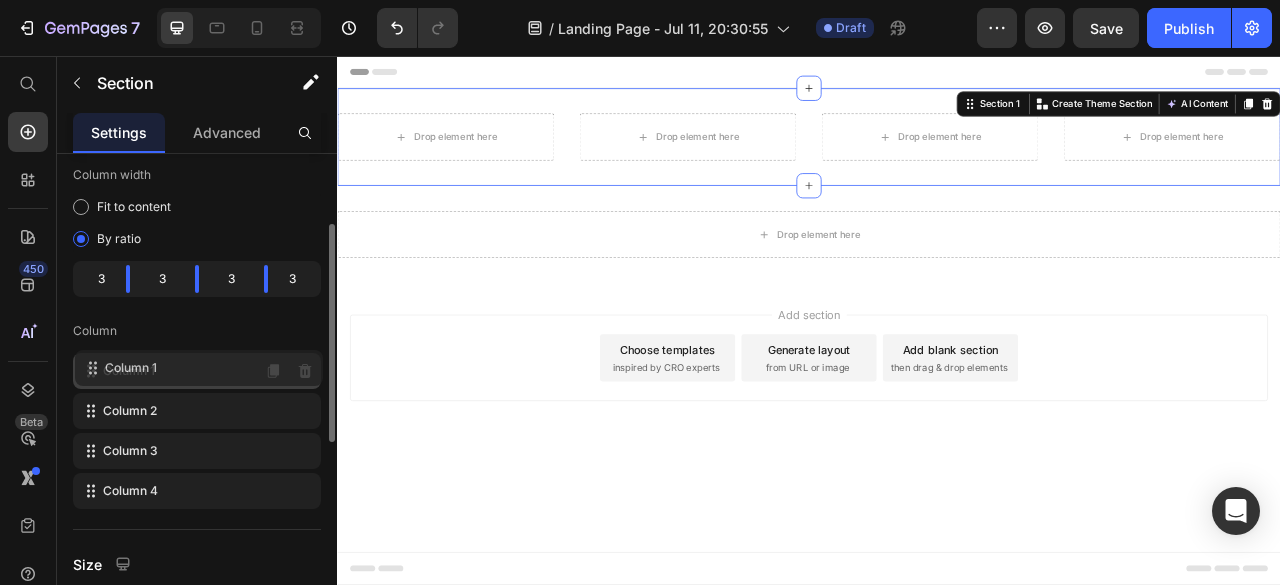 drag, startPoint x: 90, startPoint y: 451, endPoint x: 92, endPoint y: 360, distance: 91.02197 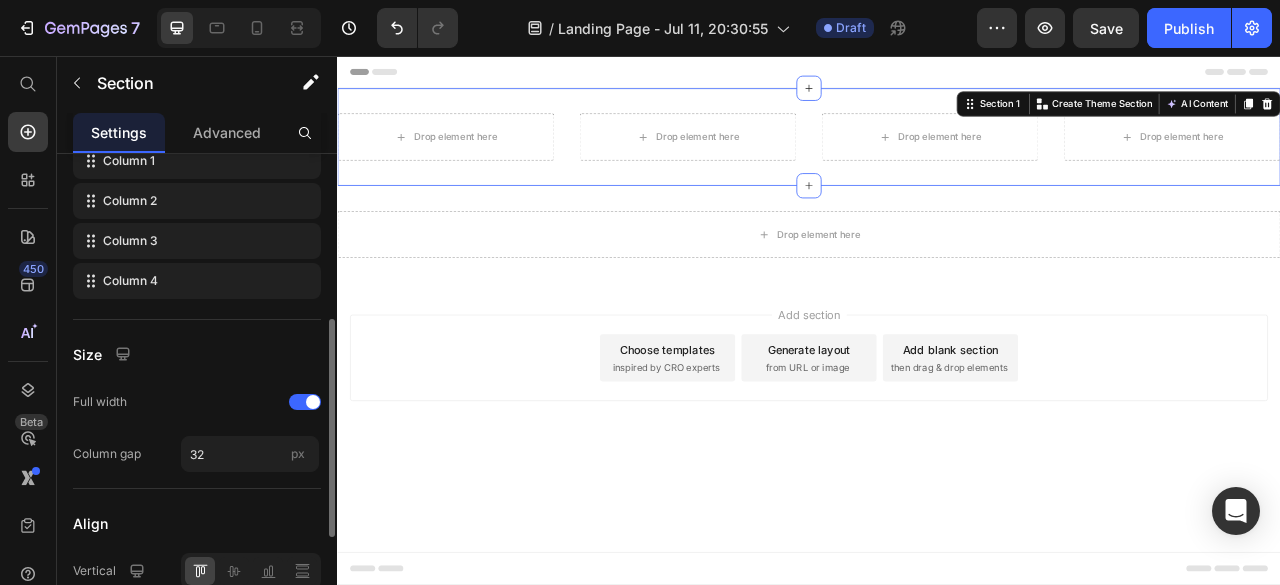 scroll, scrollTop: 370, scrollLeft: 0, axis: vertical 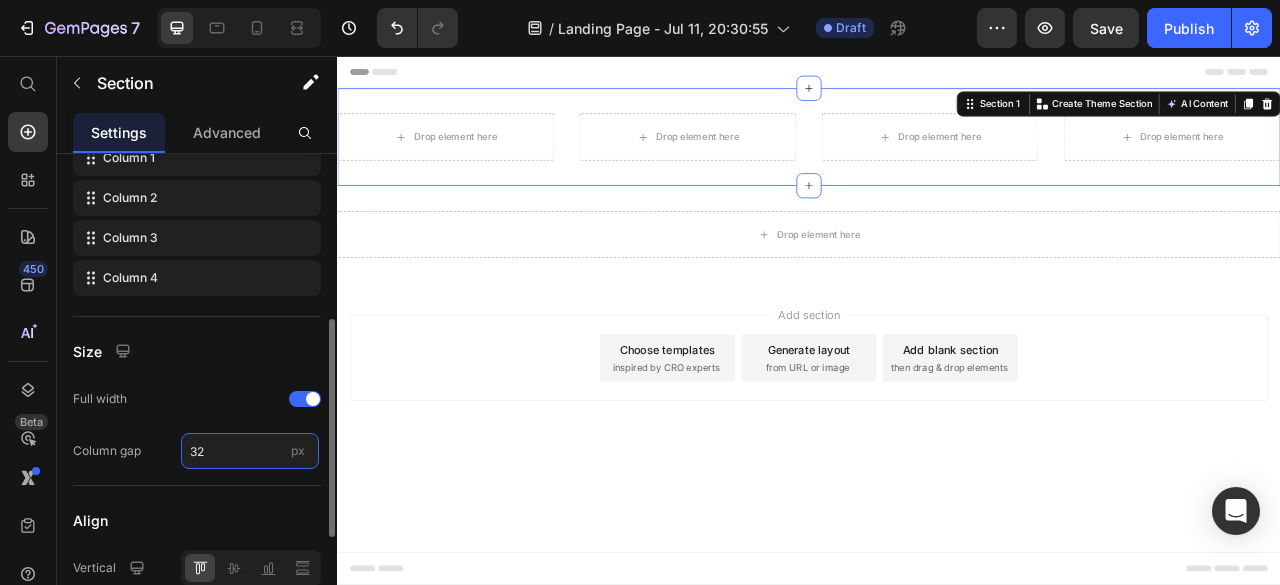 click on "32" at bounding box center (250, 451) 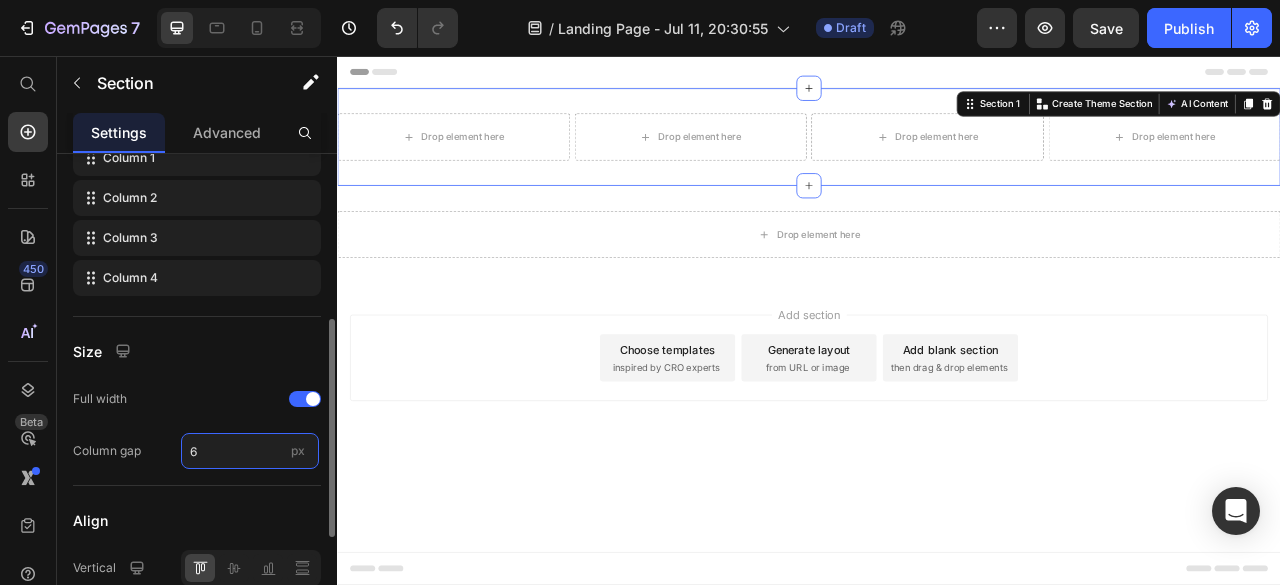 click on "6" at bounding box center [250, 451] 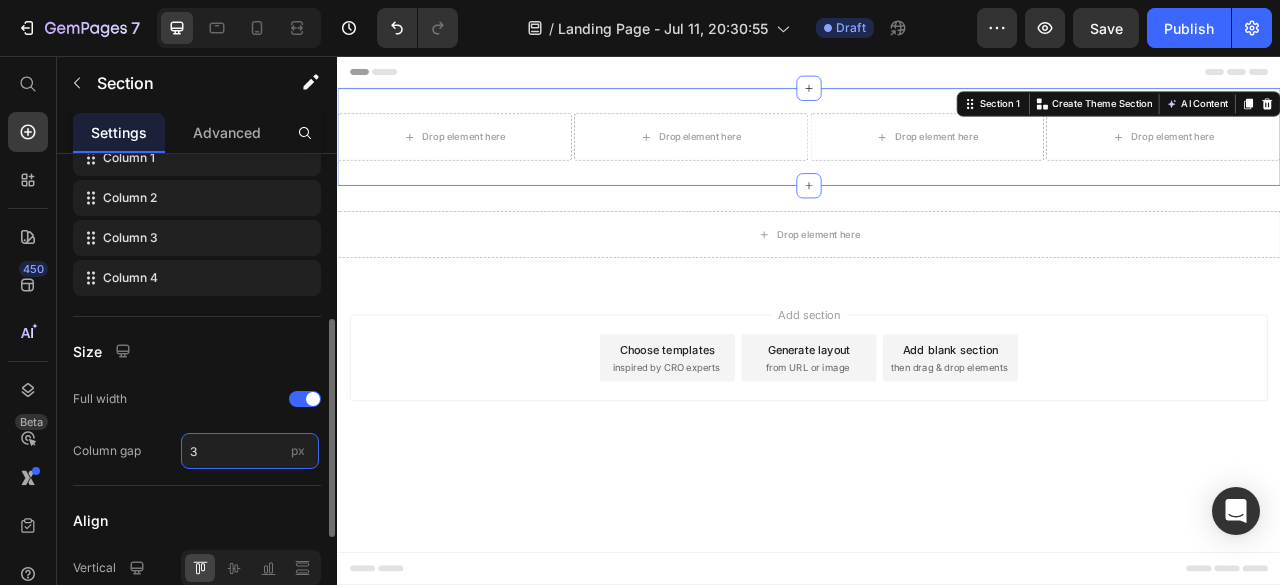 type on "32" 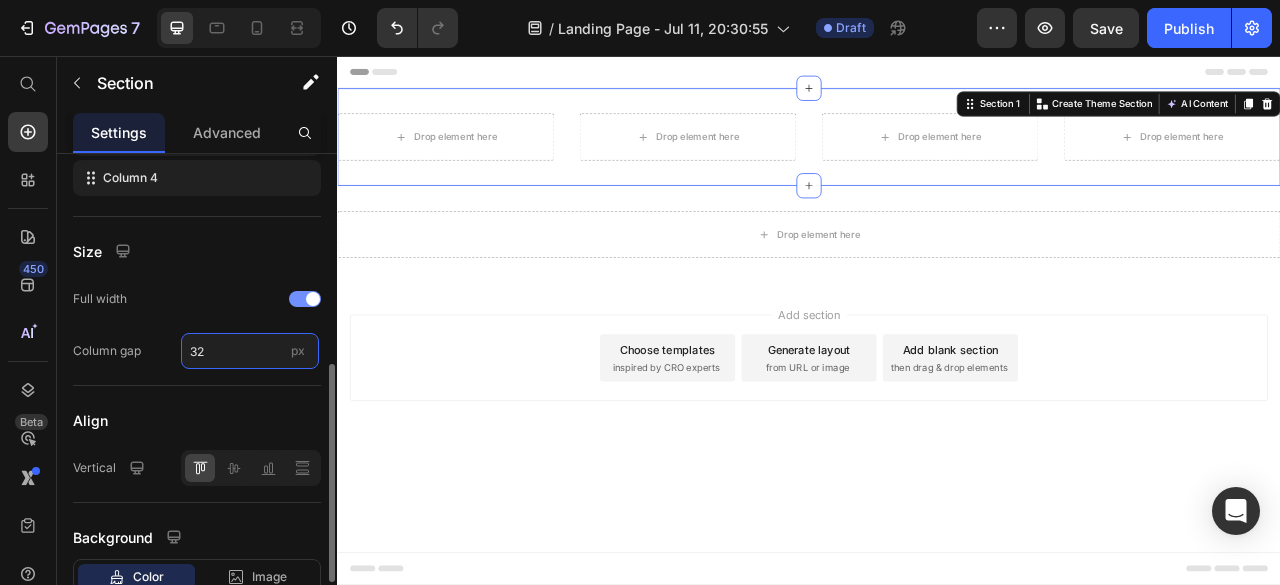 scroll, scrollTop: 528, scrollLeft: 0, axis: vertical 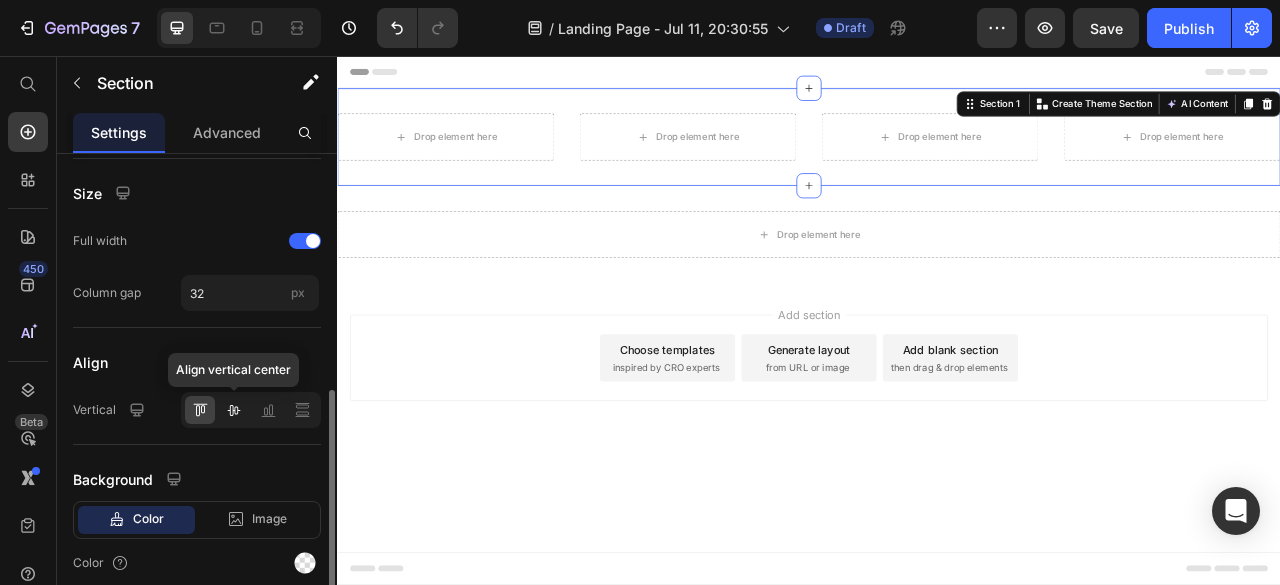 click 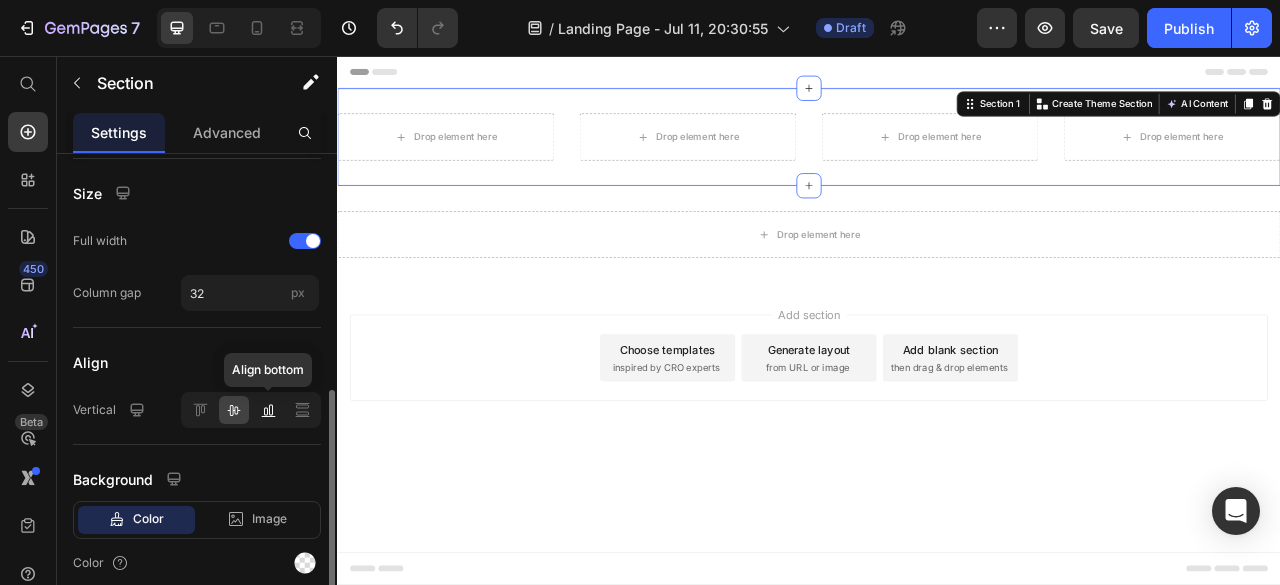 click 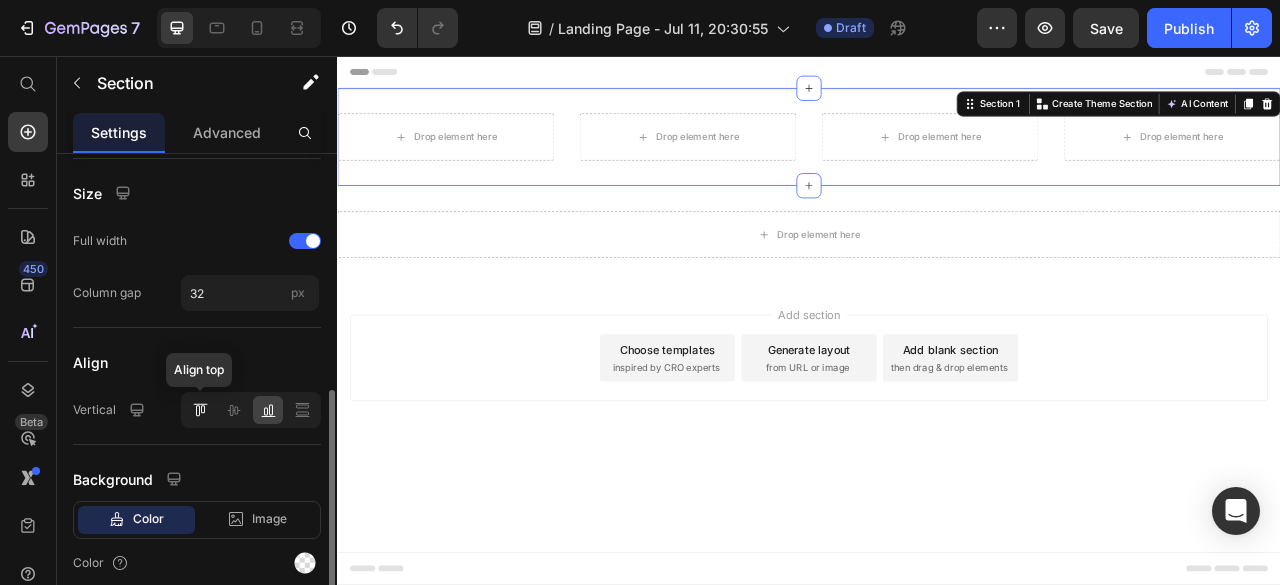 click 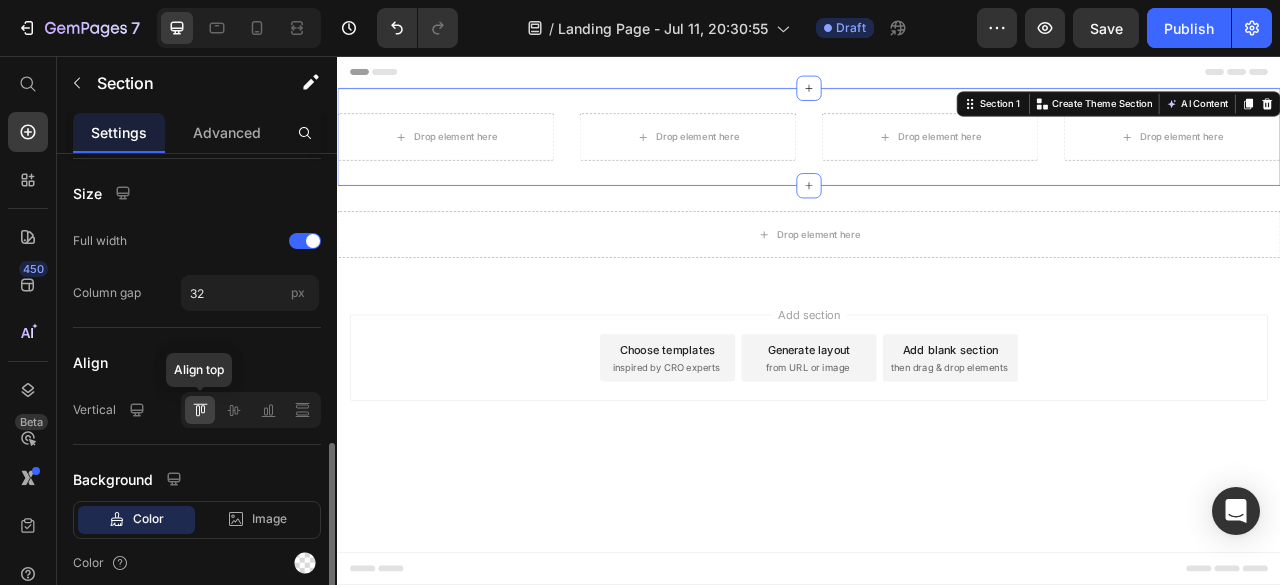 scroll, scrollTop: 606, scrollLeft: 0, axis: vertical 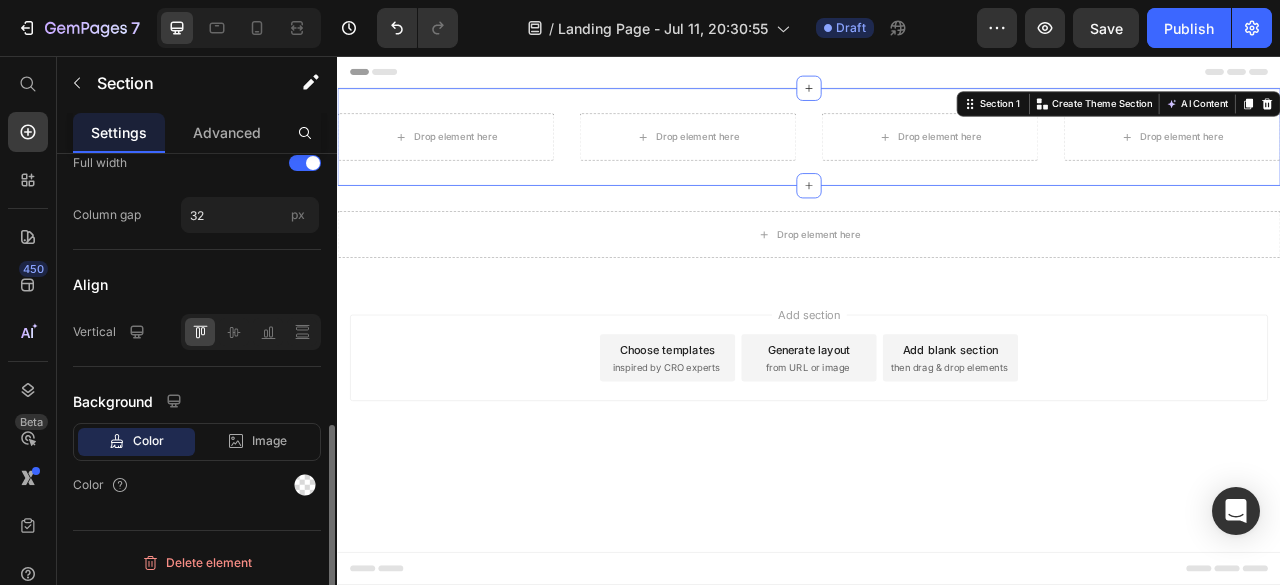 click on "Color" 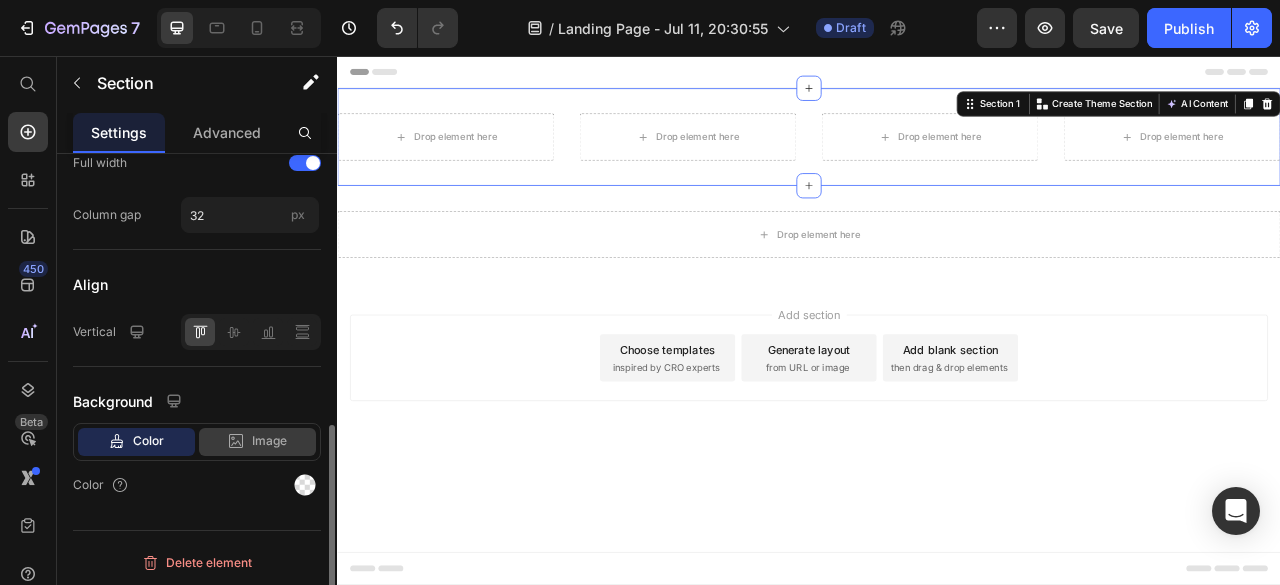 click on "Image" 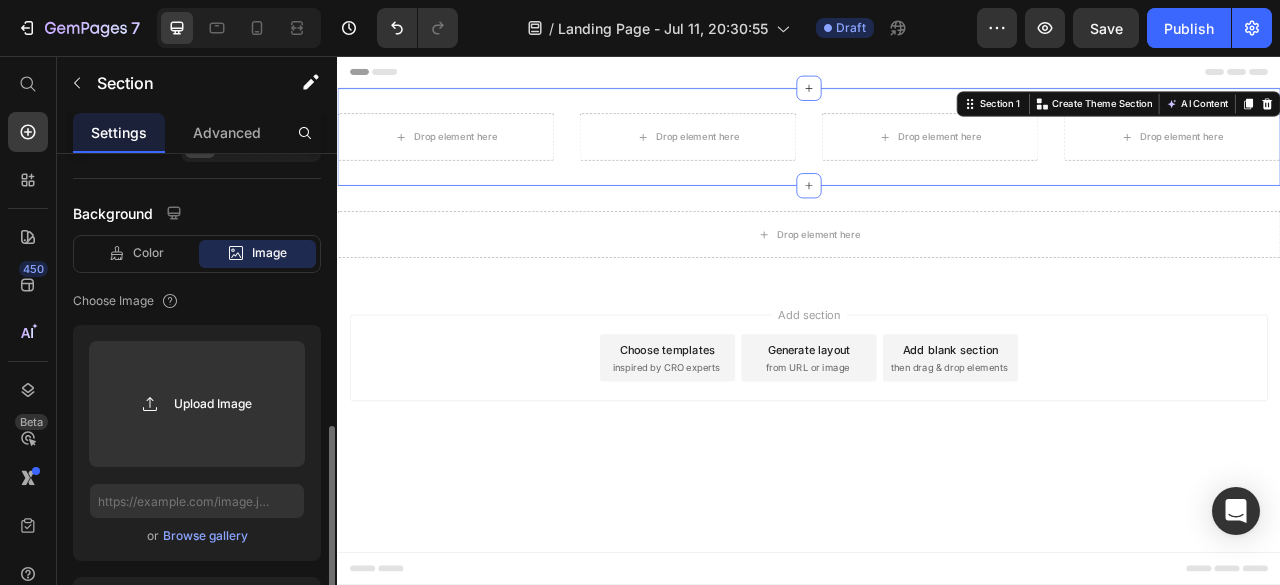 scroll, scrollTop: 797, scrollLeft: 0, axis: vertical 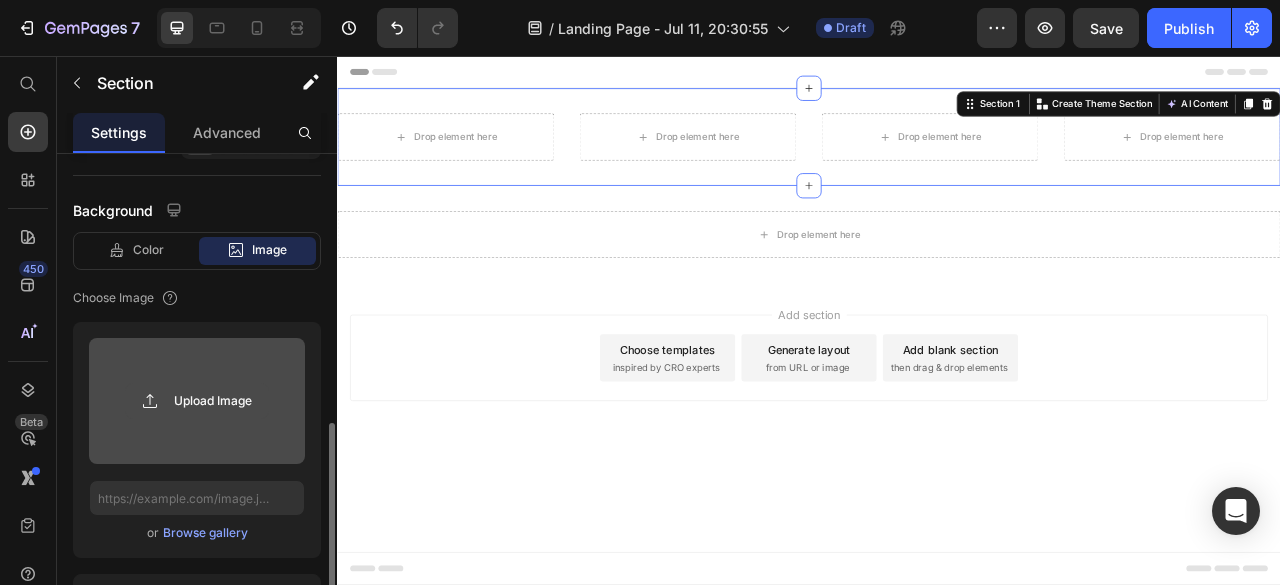 click 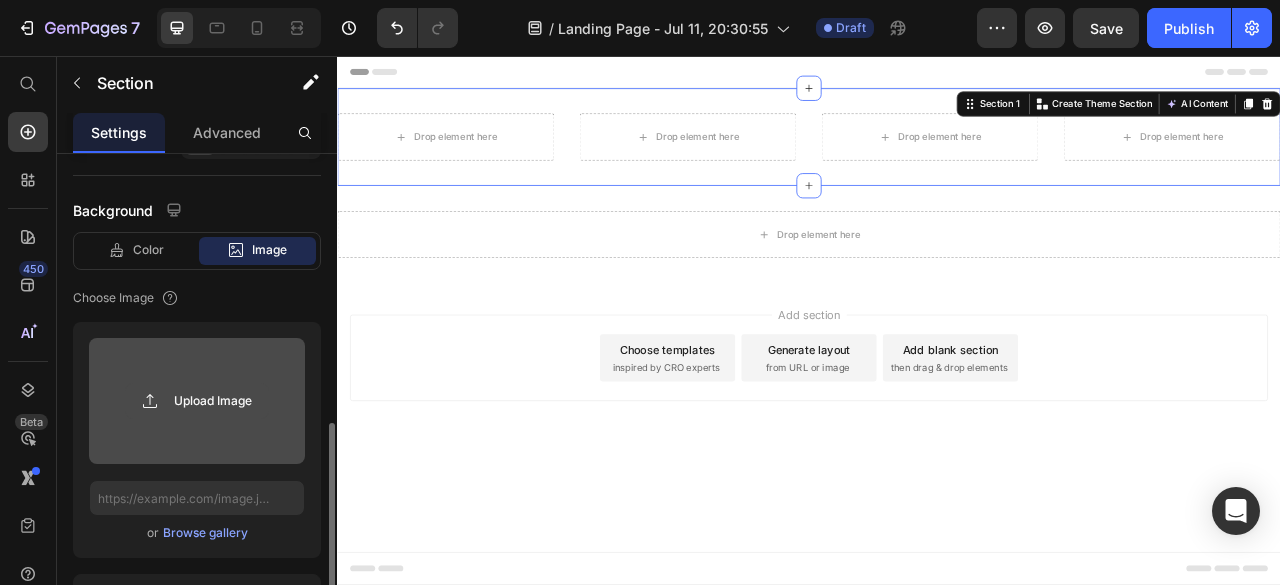 type on "[PATH]Travel Sized Toiletries or Men.svg" 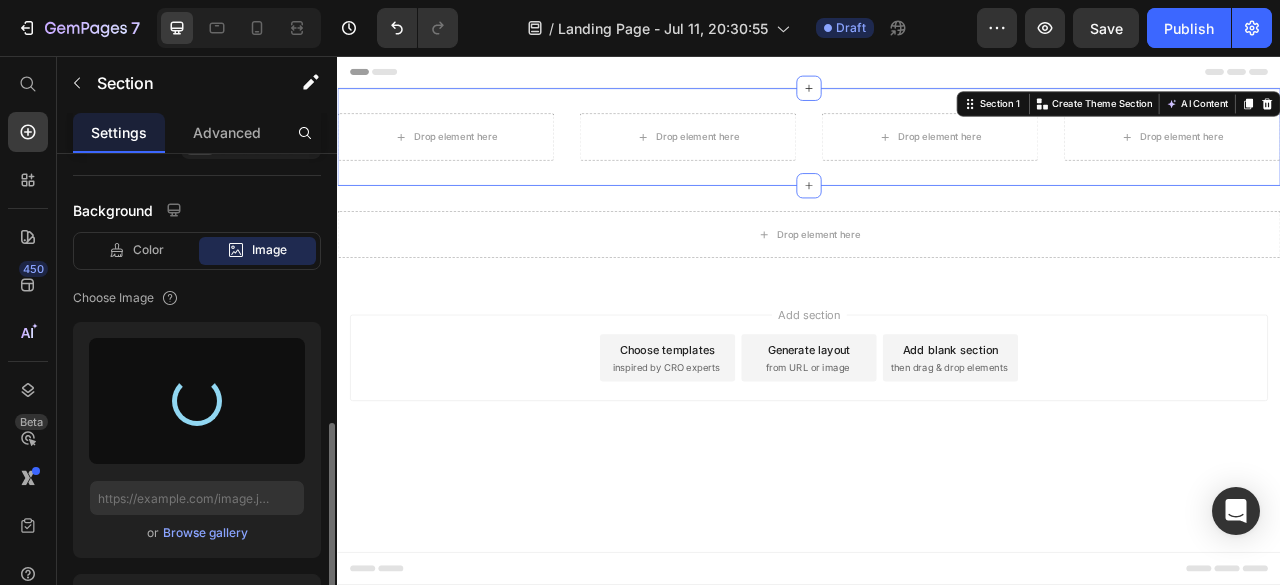 type on "https://cdn.shopify.com/s/files/1/0645/2550/0586/files/gempages_574601240994906980-bf80b796-9368-4ac9-845f-7e1f651b752a.svg" 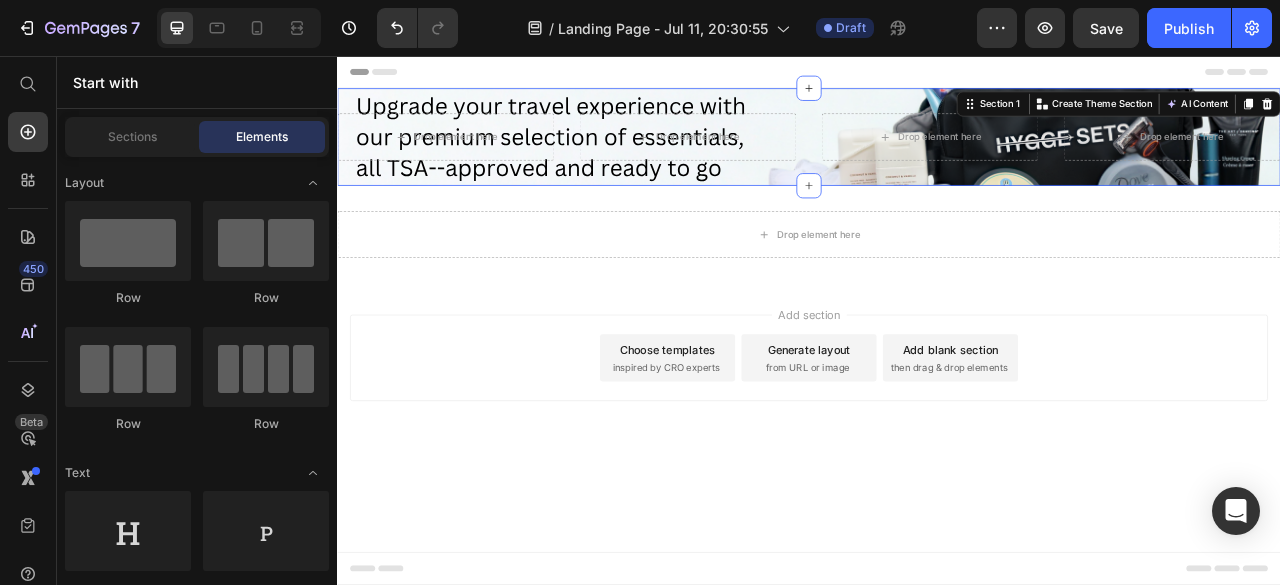 click on "Add section Choose templates inspired by CRO experts Generate layout from URL or image Add blank section then drag & drop elements" at bounding box center (937, 440) 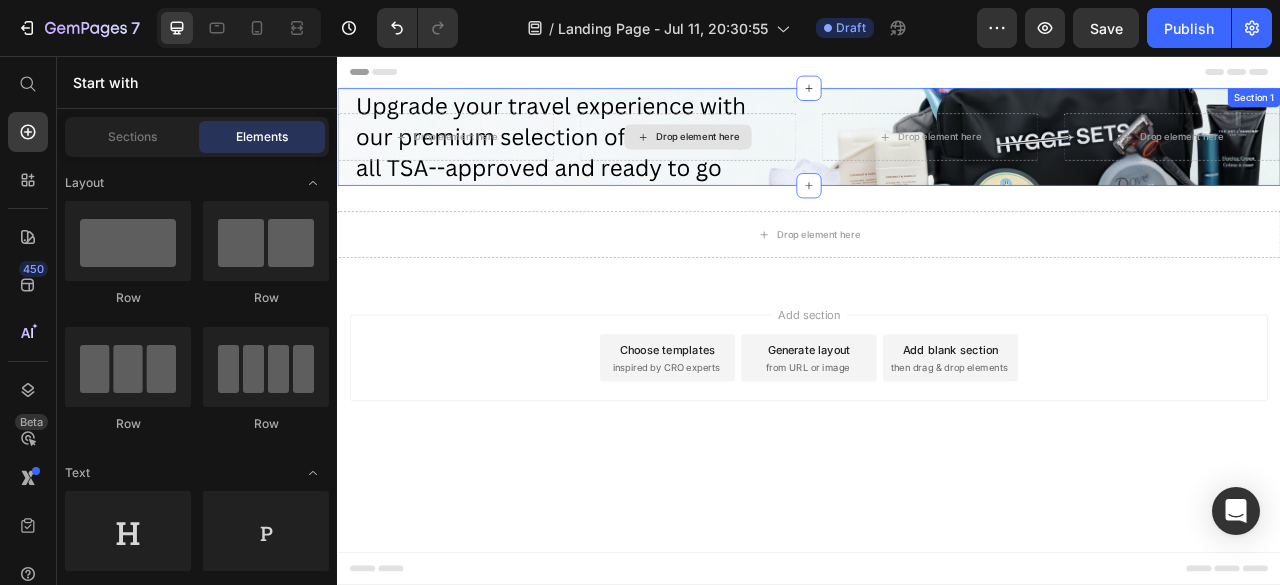 click on "Drop element here" at bounding box center (783, 159) 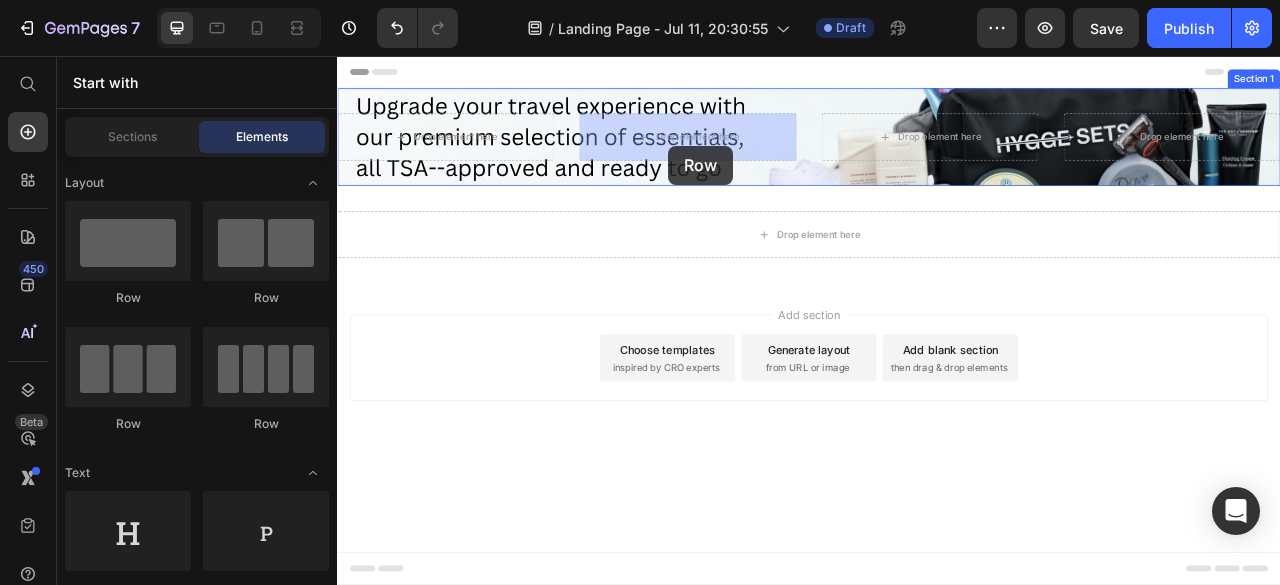 drag, startPoint x: 575, startPoint y: 444, endPoint x: 759, endPoint y: 168, distance: 331.71072 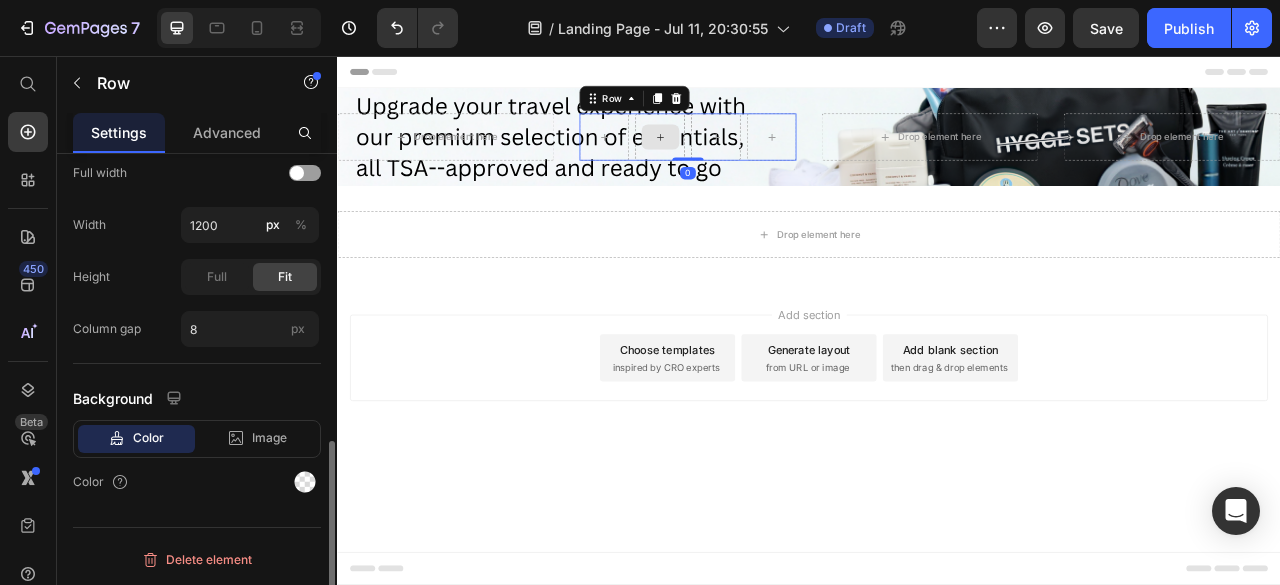 scroll, scrollTop: 0, scrollLeft: 0, axis: both 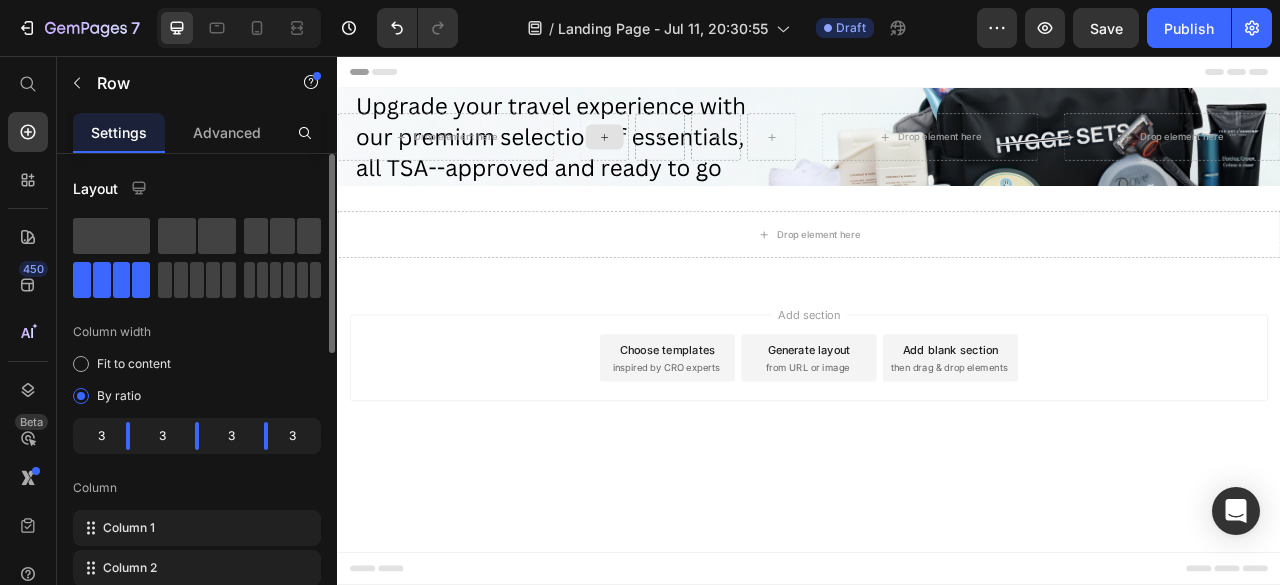 click at bounding box center [677, 159] 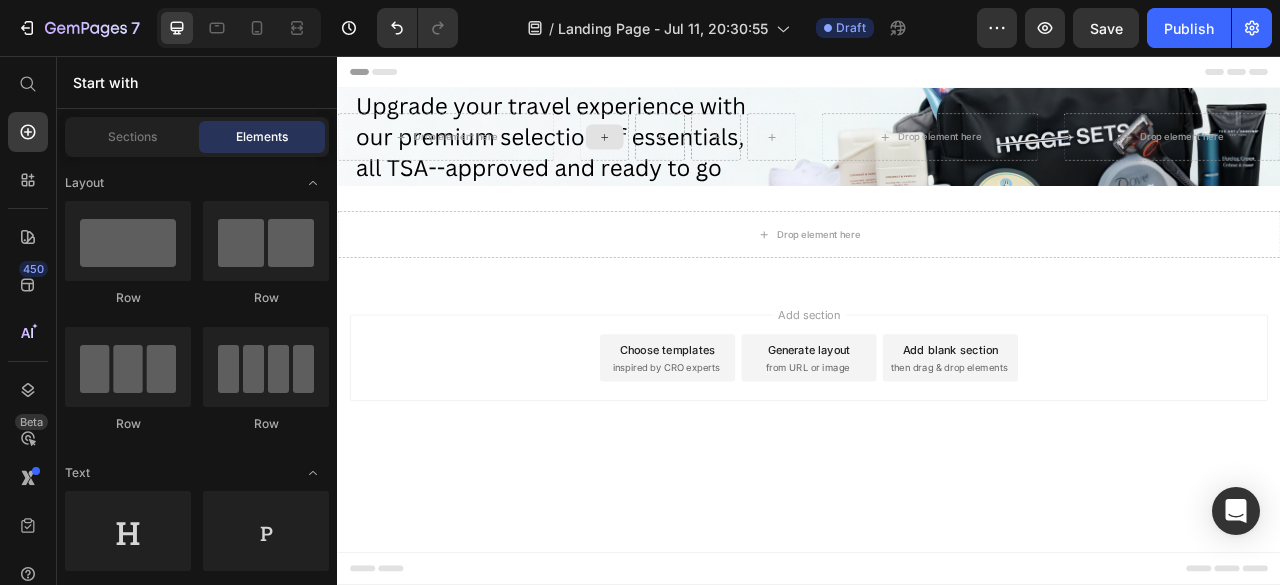 click at bounding box center (677, 159) 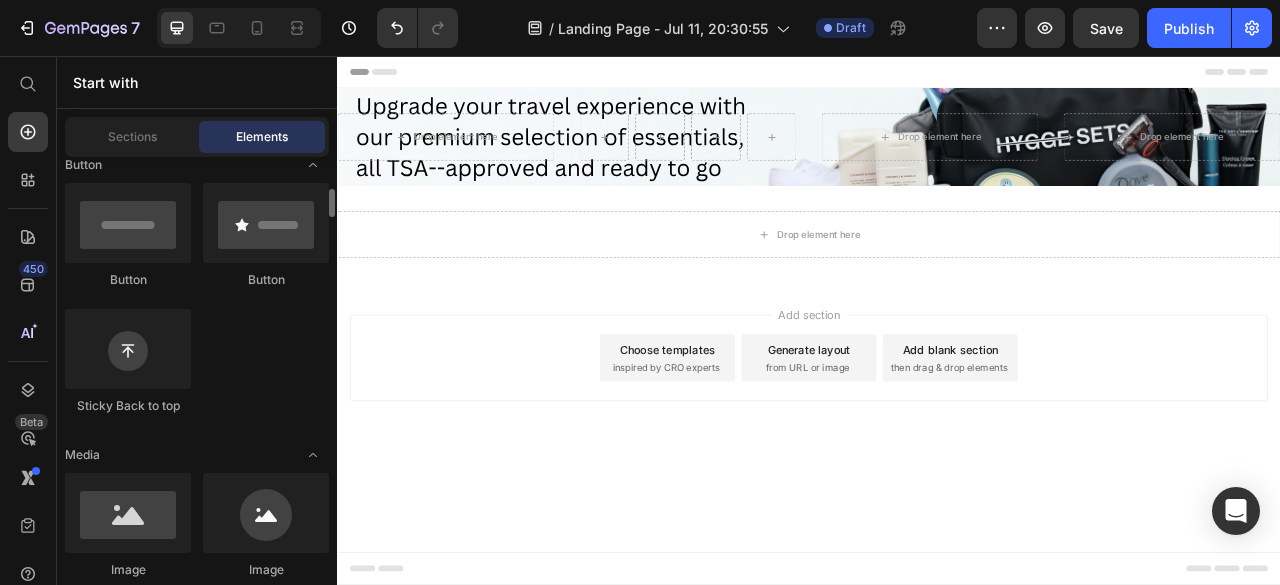 scroll, scrollTop: 641, scrollLeft: 0, axis: vertical 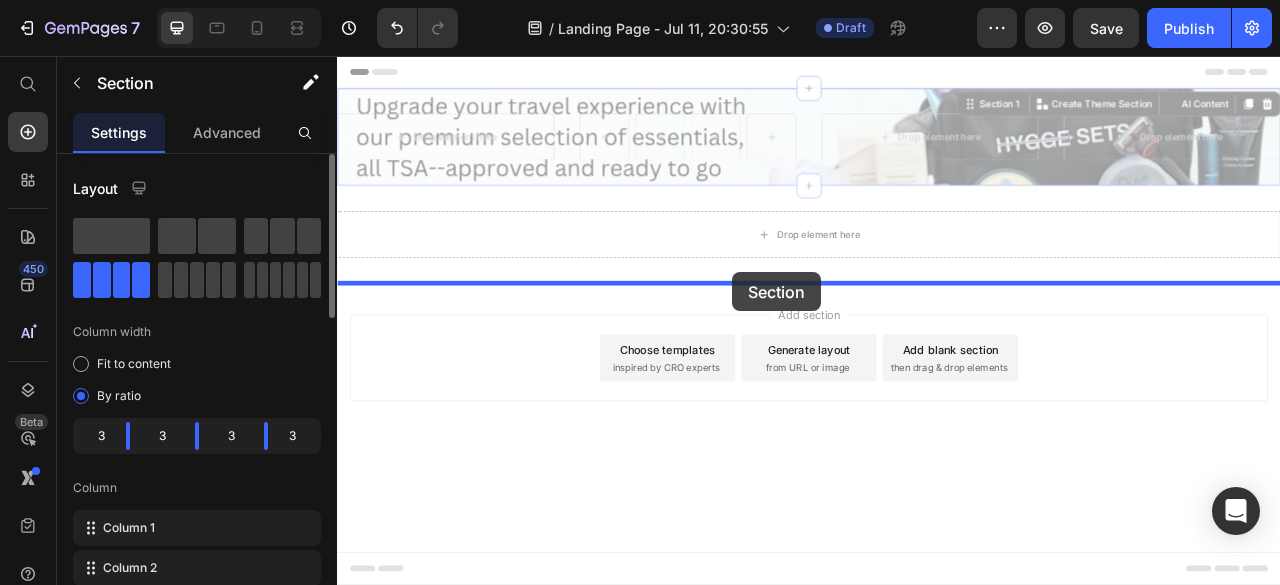 drag, startPoint x: 847, startPoint y: 199, endPoint x: 840, endPoint y: 331, distance: 132.18547 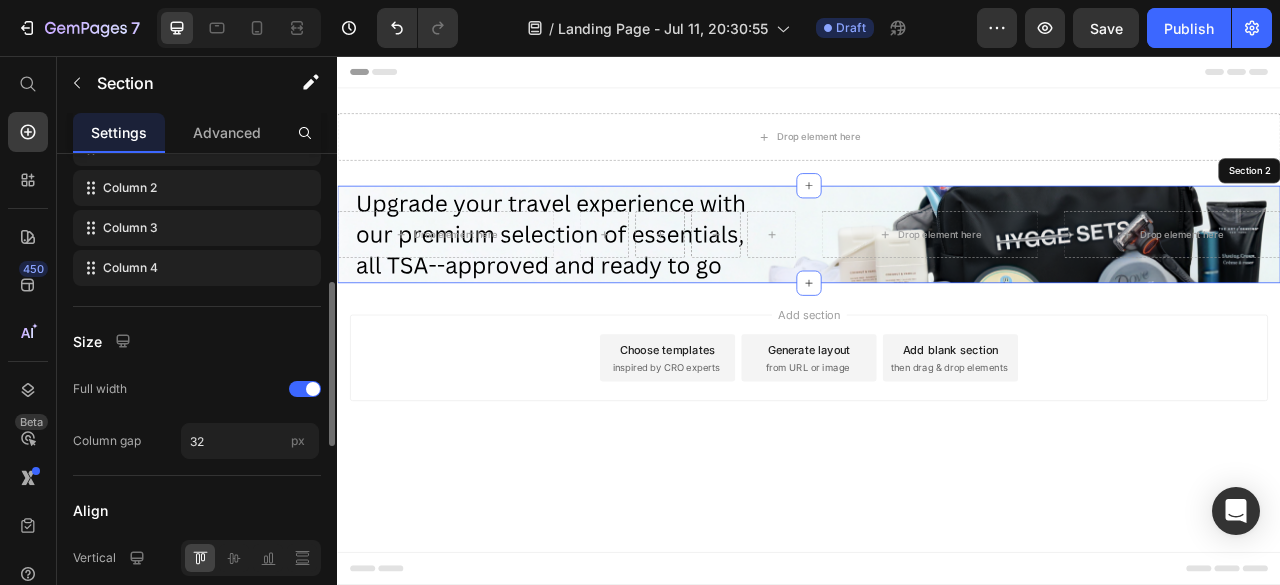 scroll, scrollTop: 0, scrollLeft: 0, axis: both 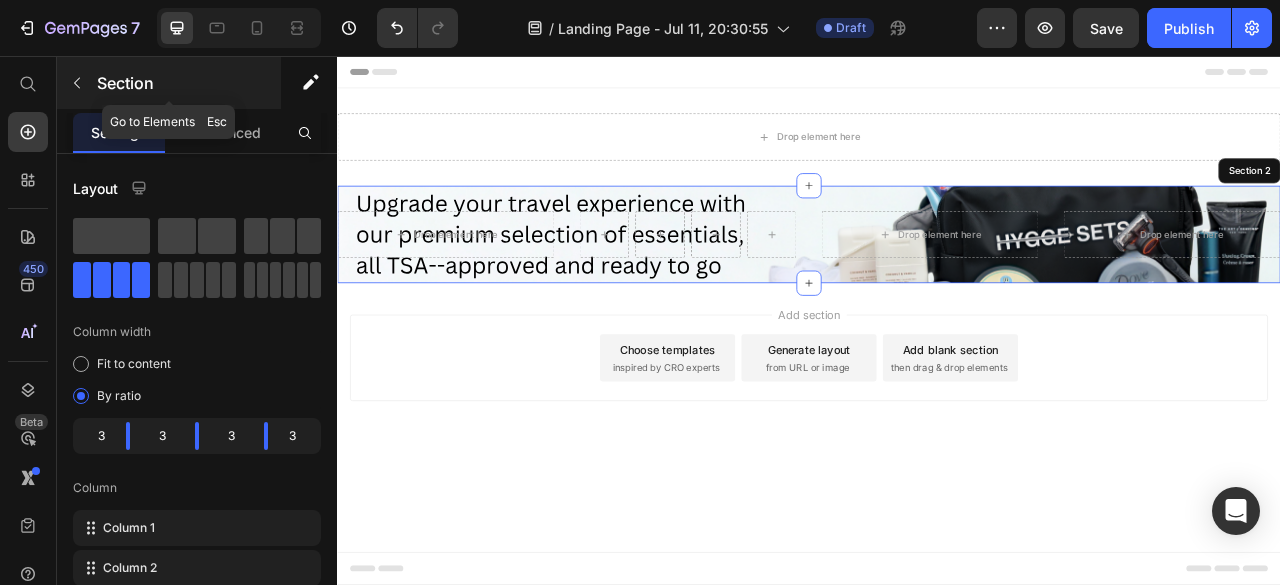 click at bounding box center (77, 83) 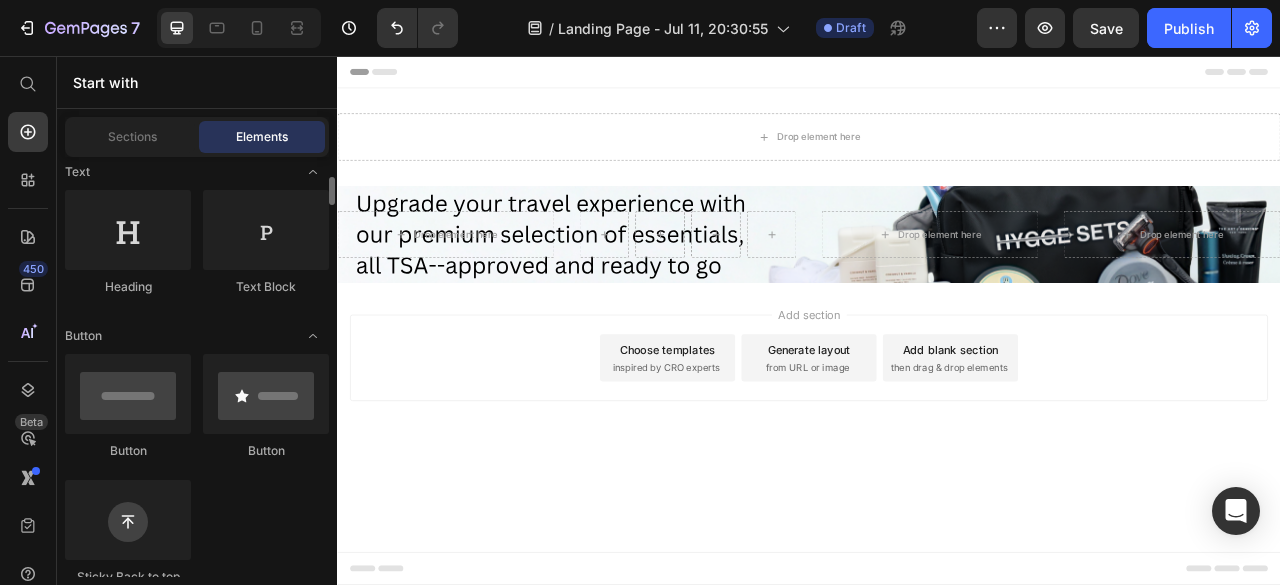 scroll, scrollTop: 315, scrollLeft: 0, axis: vertical 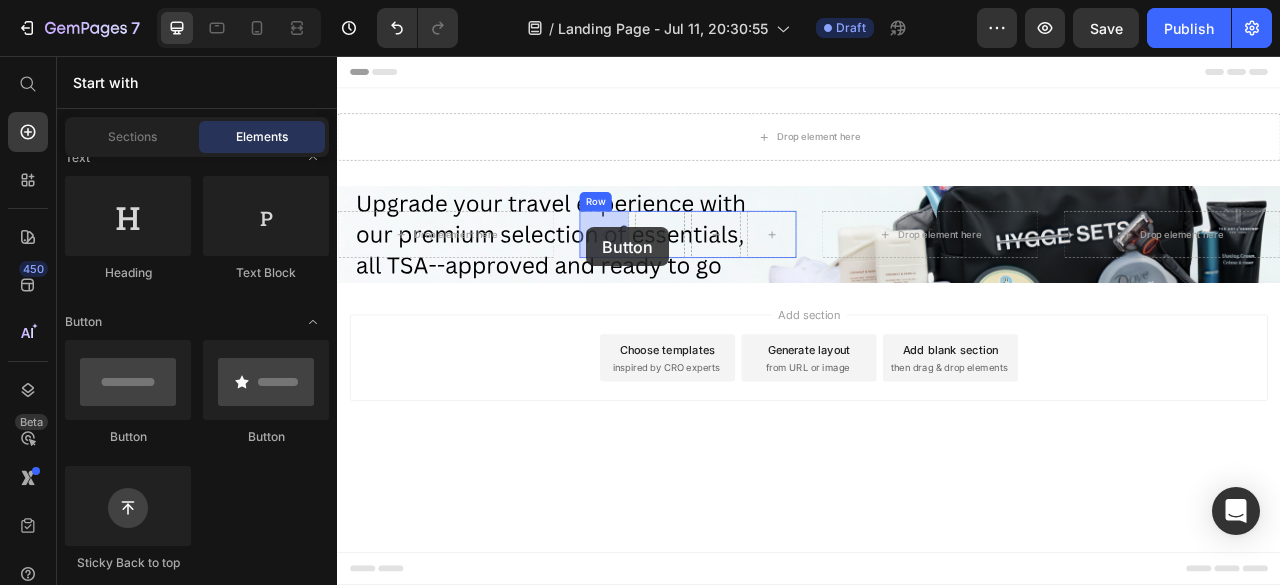 drag, startPoint x: 483, startPoint y: 450, endPoint x: 654, endPoint y: 274, distance: 245.39153 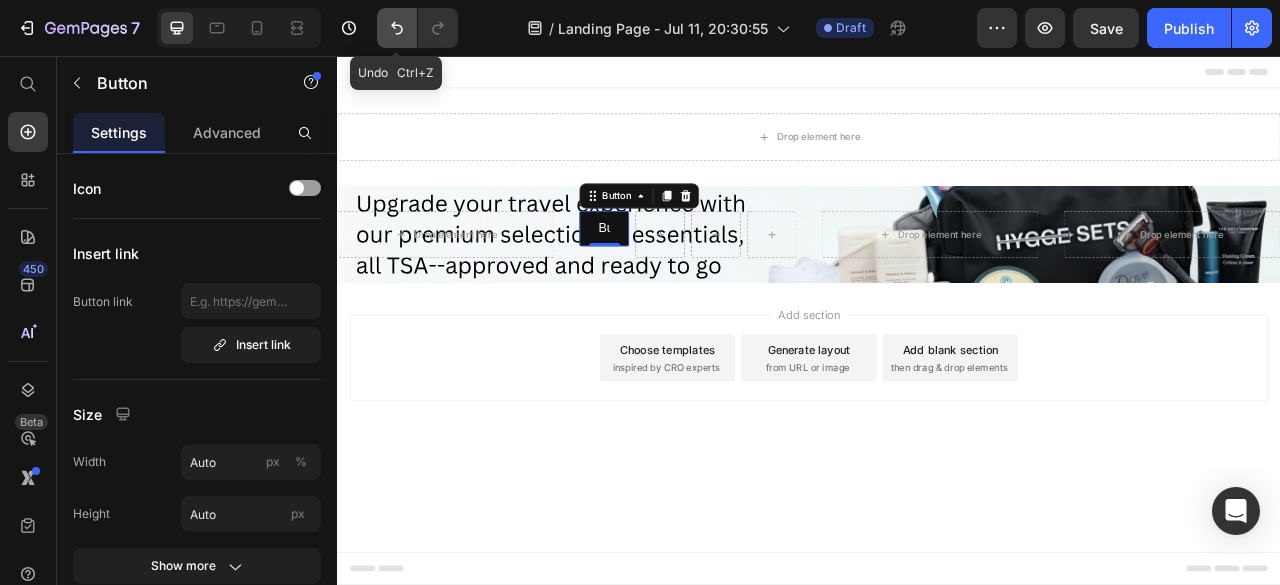 click 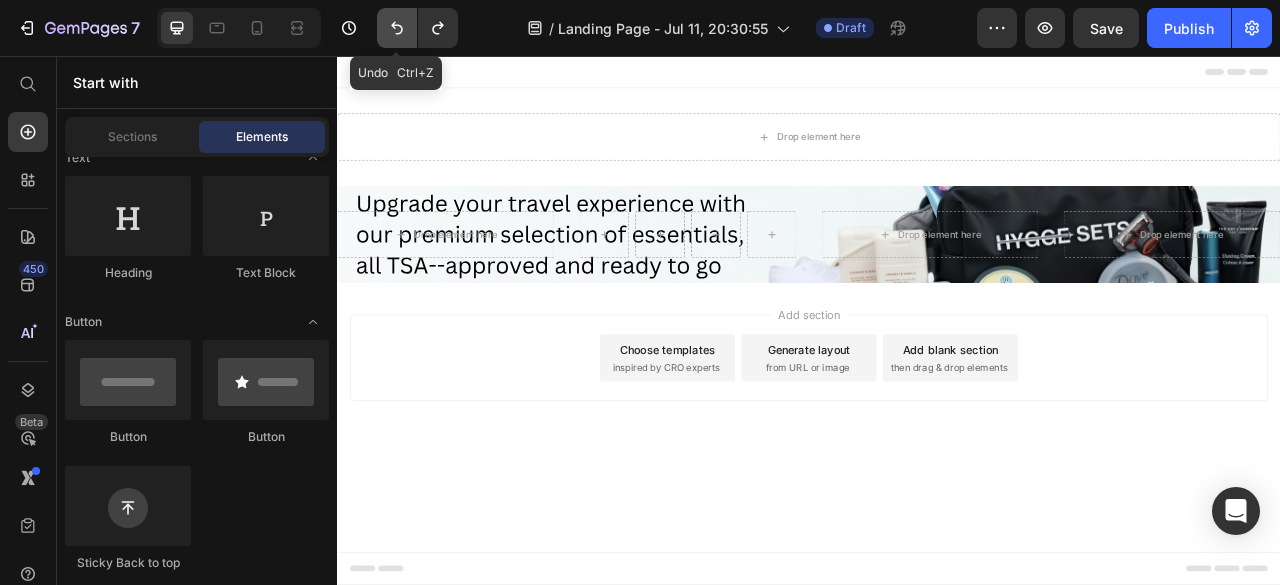 click 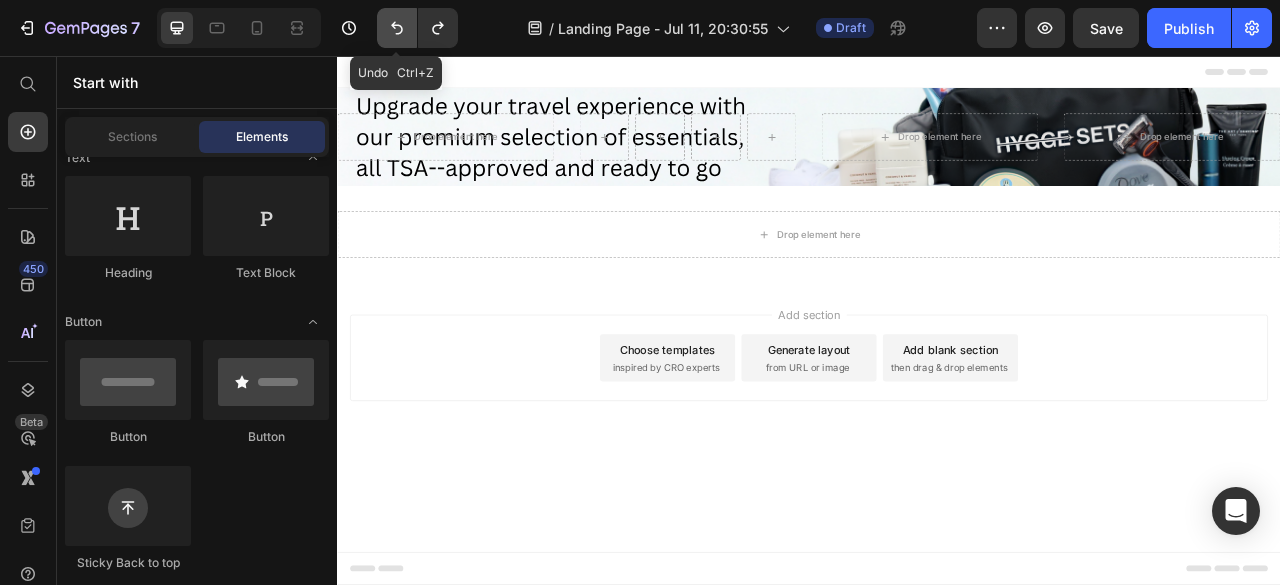 click 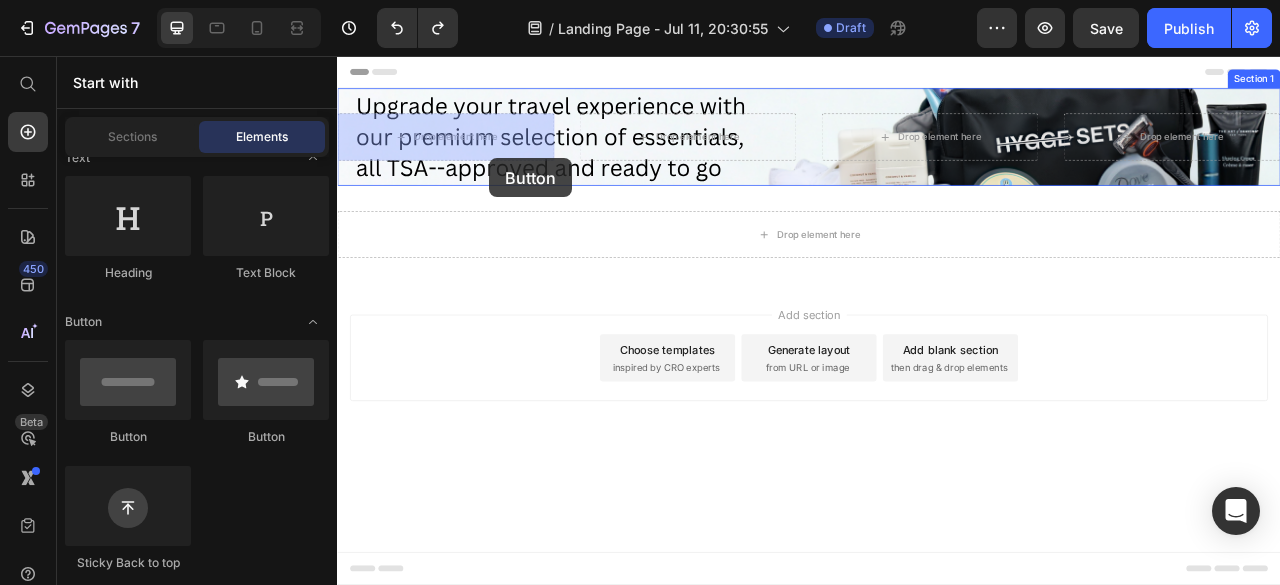 drag, startPoint x: 498, startPoint y: 477, endPoint x: 538, endPoint y: 168, distance: 311.57825 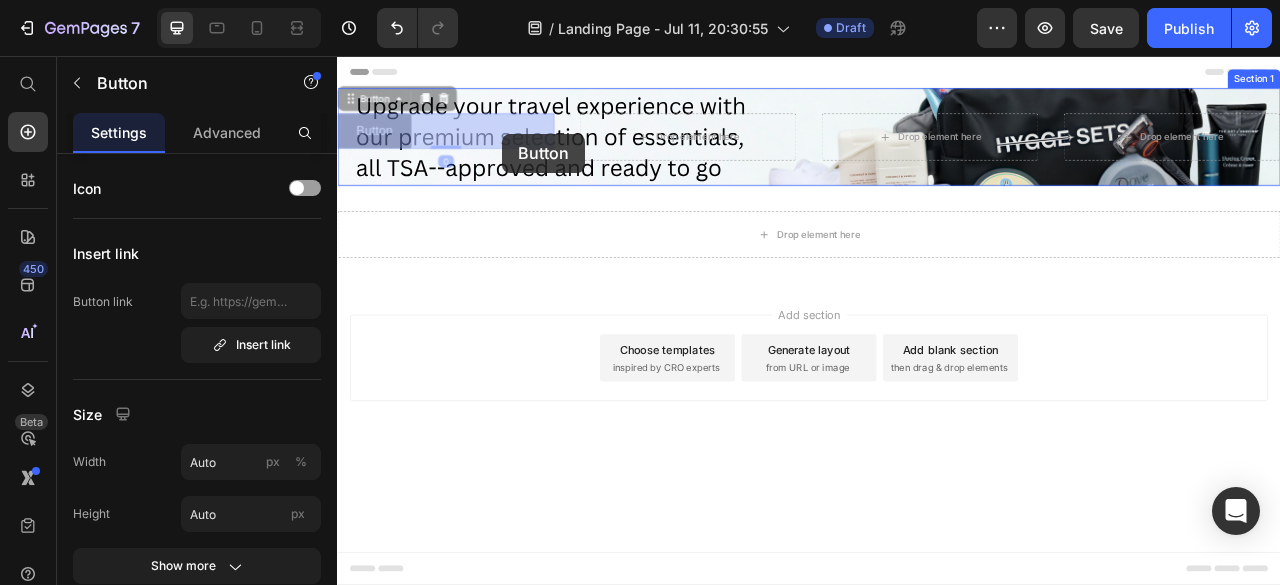 drag, startPoint x: 411, startPoint y: 162, endPoint x: 546, endPoint y: 155, distance: 135.18137 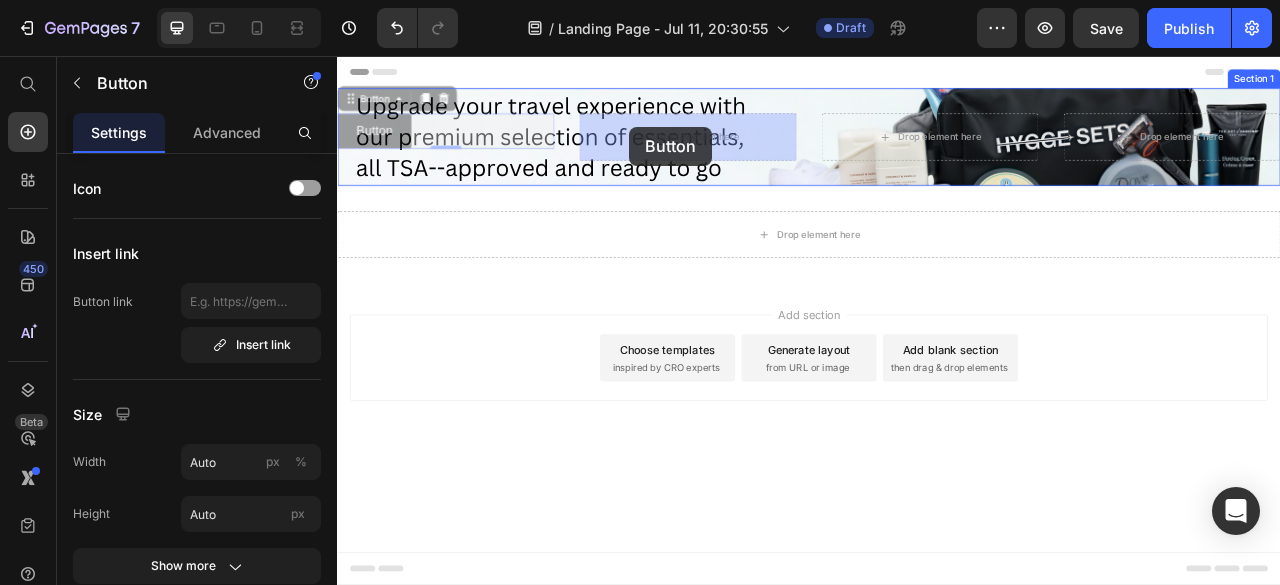 drag, startPoint x: 414, startPoint y: 161, endPoint x: 709, endPoint y: 147, distance: 295.33203 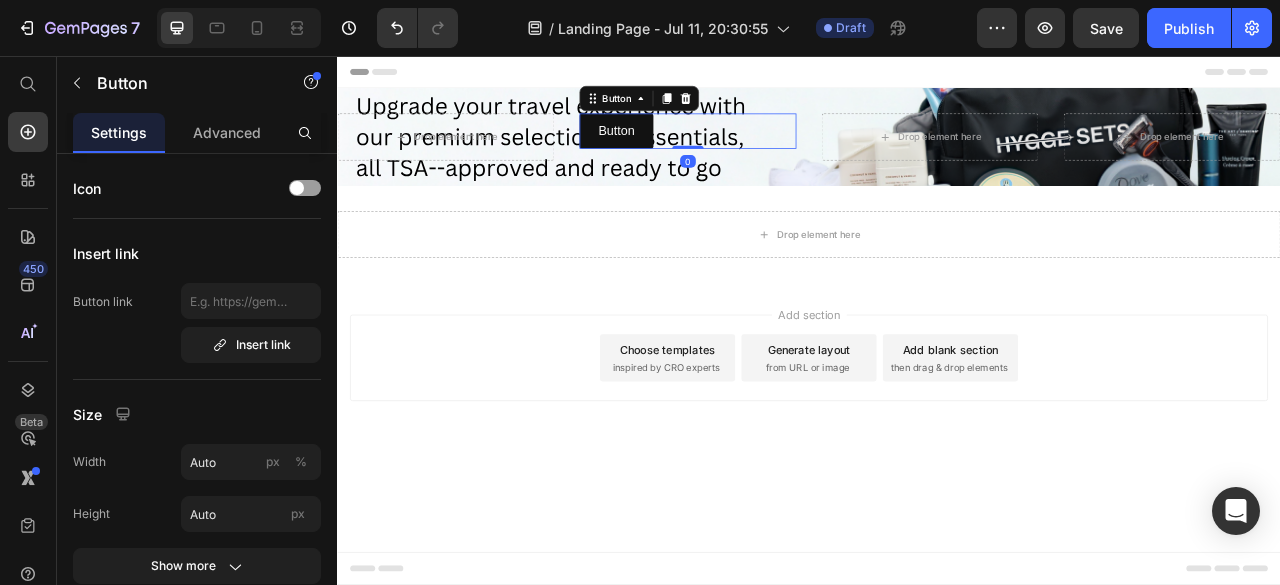click on "Add section Choose templates inspired by CRO experts Generate layout from URL or image Add blank section then drag & drop elements" at bounding box center [937, 440] 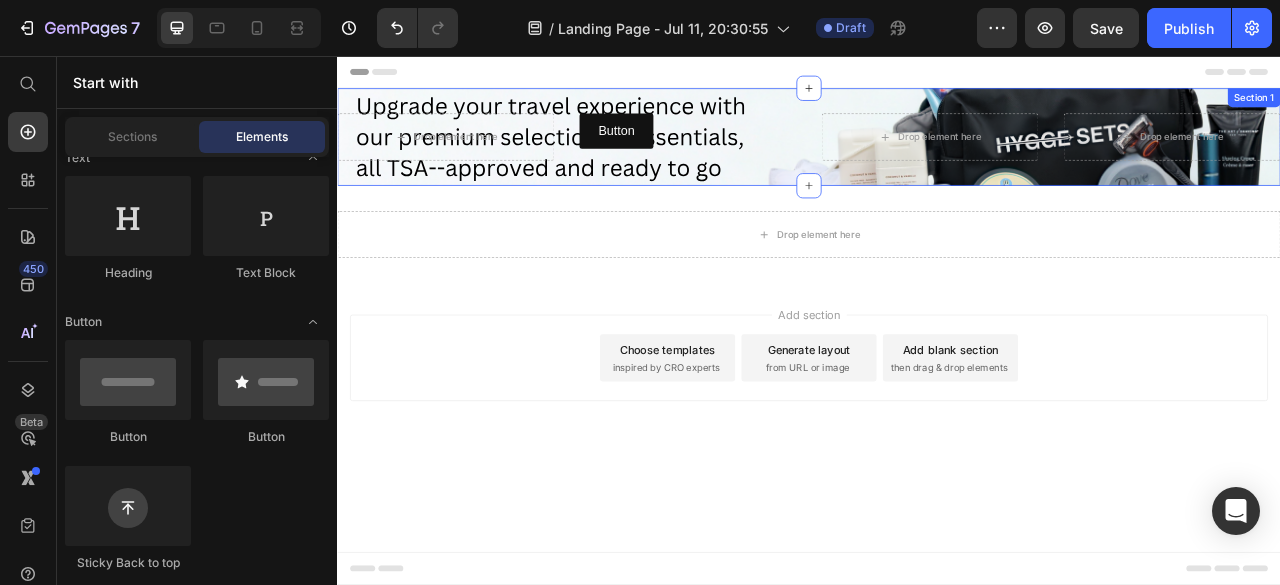 click on "Button Button" at bounding box center (783, 159) 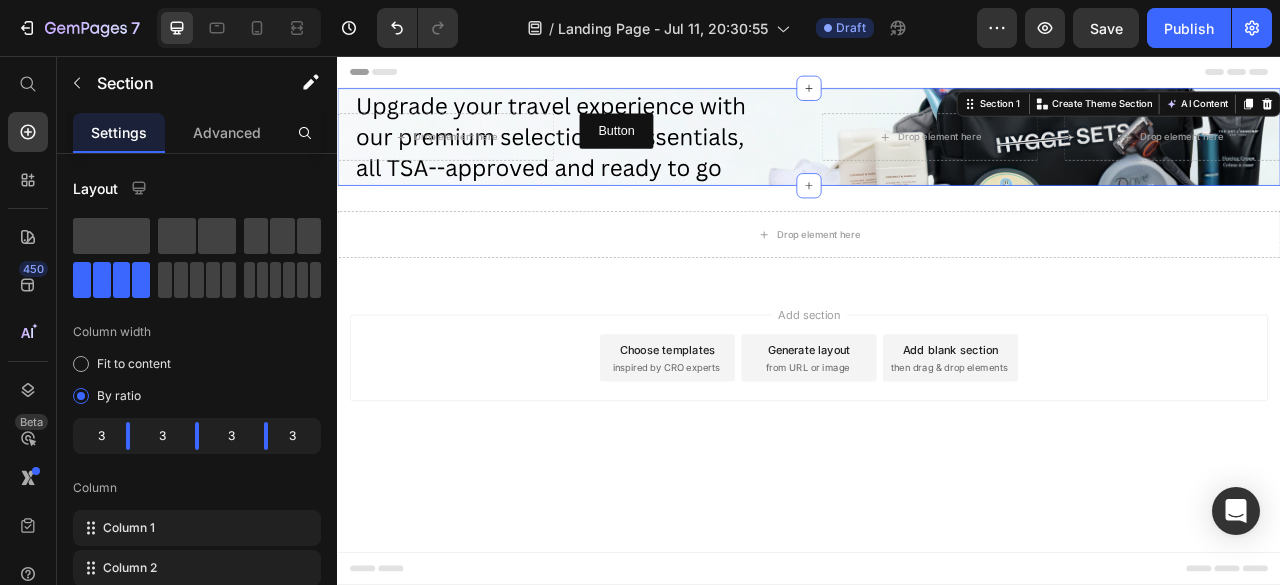click on "Drop element here Button Button
Drop element here
Drop element here Section 1   You can create reusable sections Create Theme Section AI Content Write with GemAI What would you like to describe here? Tone and Voice Persuasive Product Configuration Test Show more Generate" at bounding box center (937, 159) 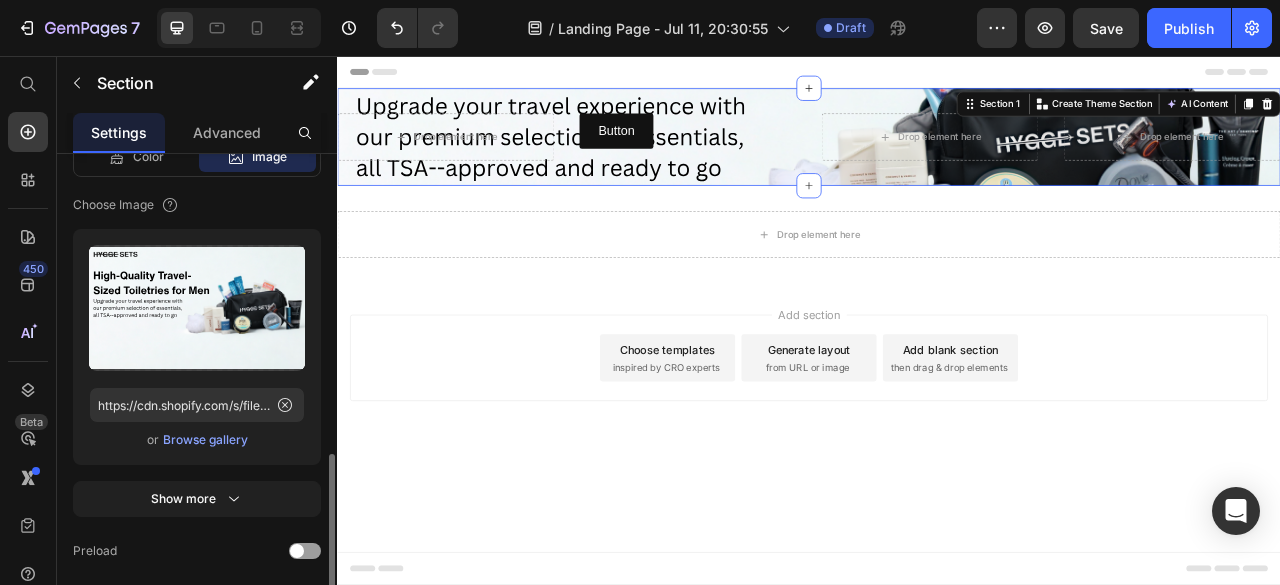 scroll, scrollTop: 890, scrollLeft: 0, axis: vertical 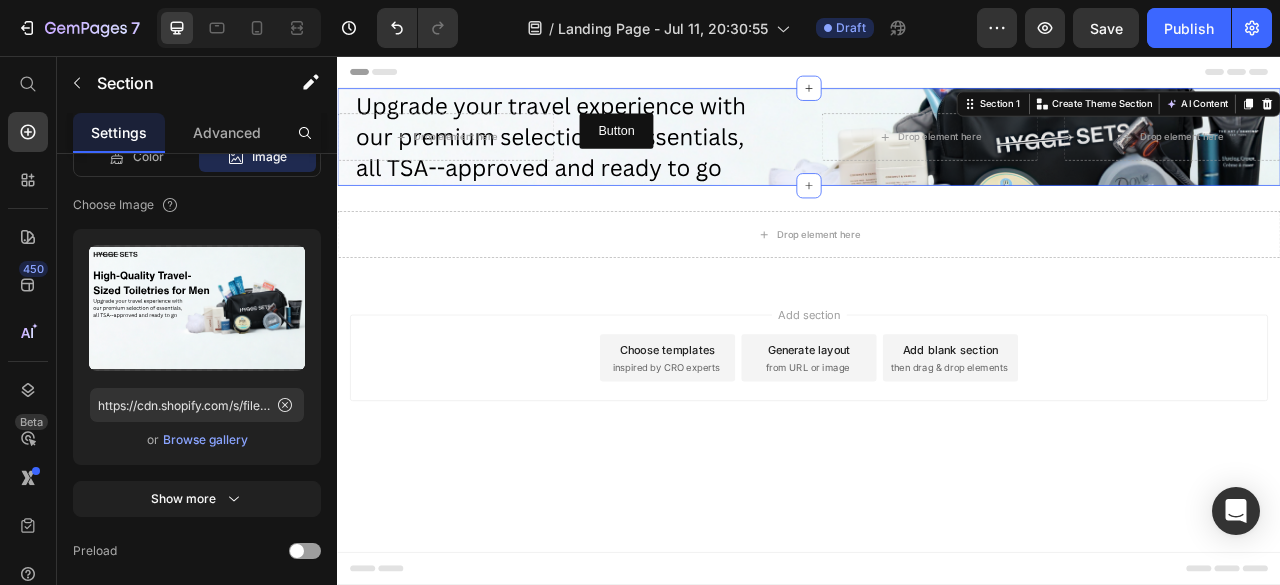click on "Drop element here Button Button
Drop element here
Drop element here Section 1   You can create reusable sections Create Theme Section AI Content Write with GemAI What would you like to describe here? Tone and Voice Persuasive Product Configuration Test Show more Generate" at bounding box center (937, 159) 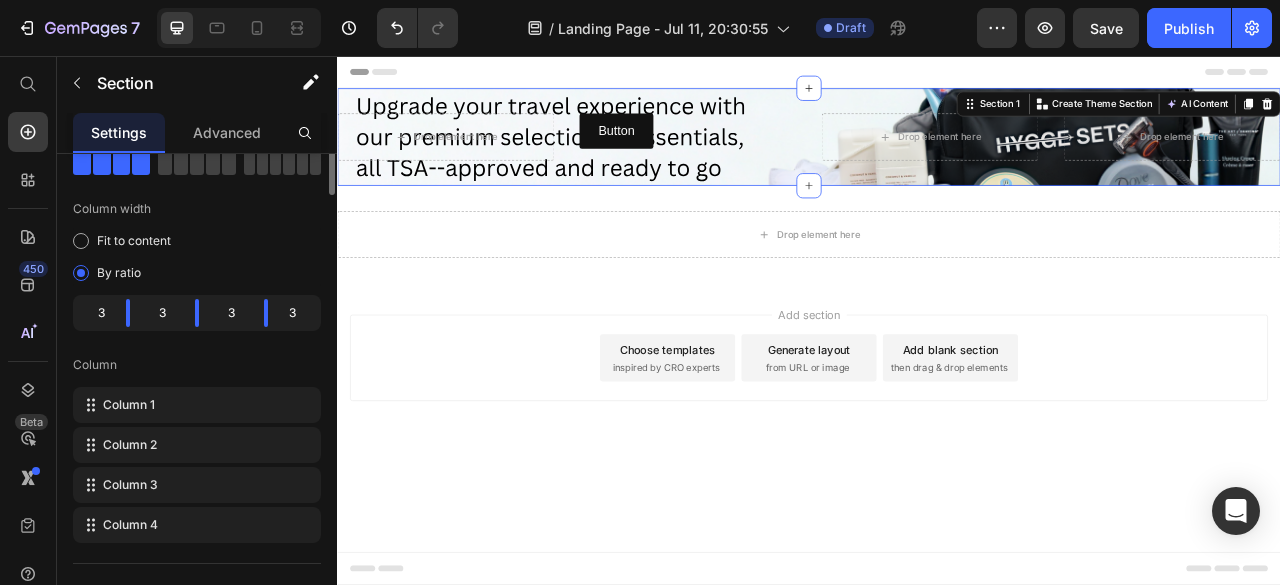scroll, scrollTop: 0, scrollLeft: 0, axis: both 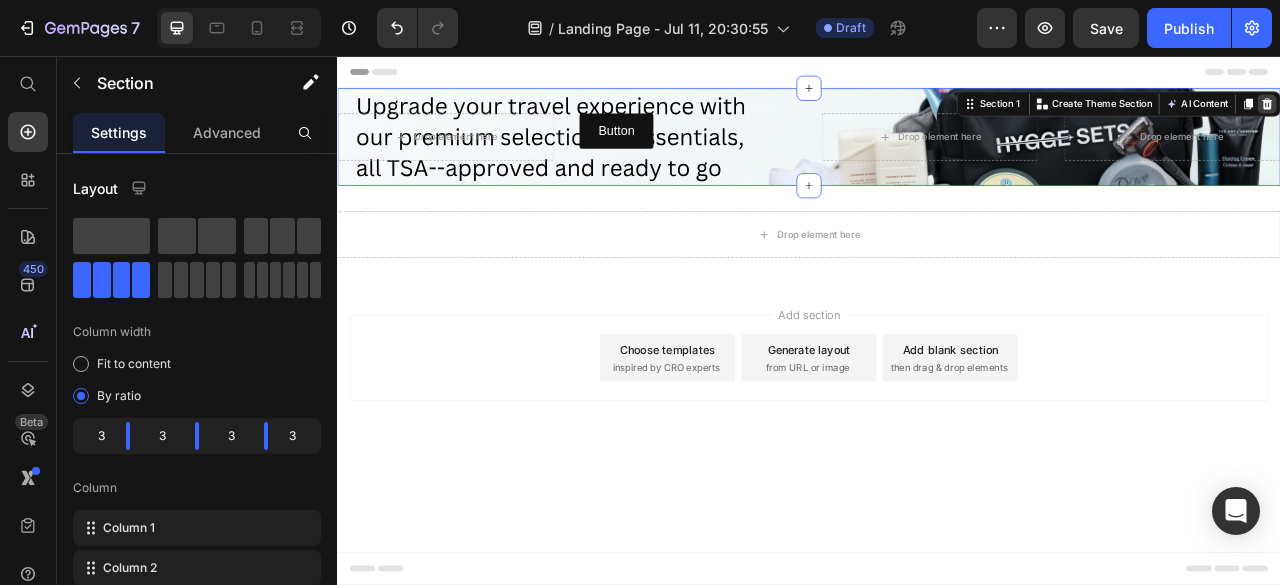 click 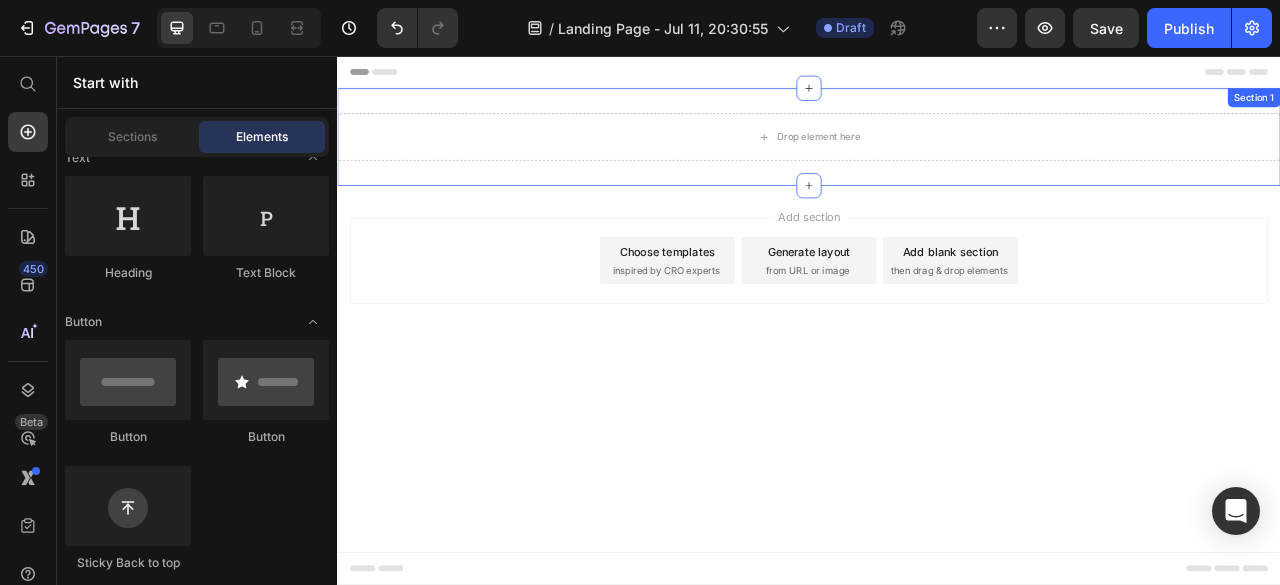 click on "Drop element here Section 1" at bounding box center [937, 159] 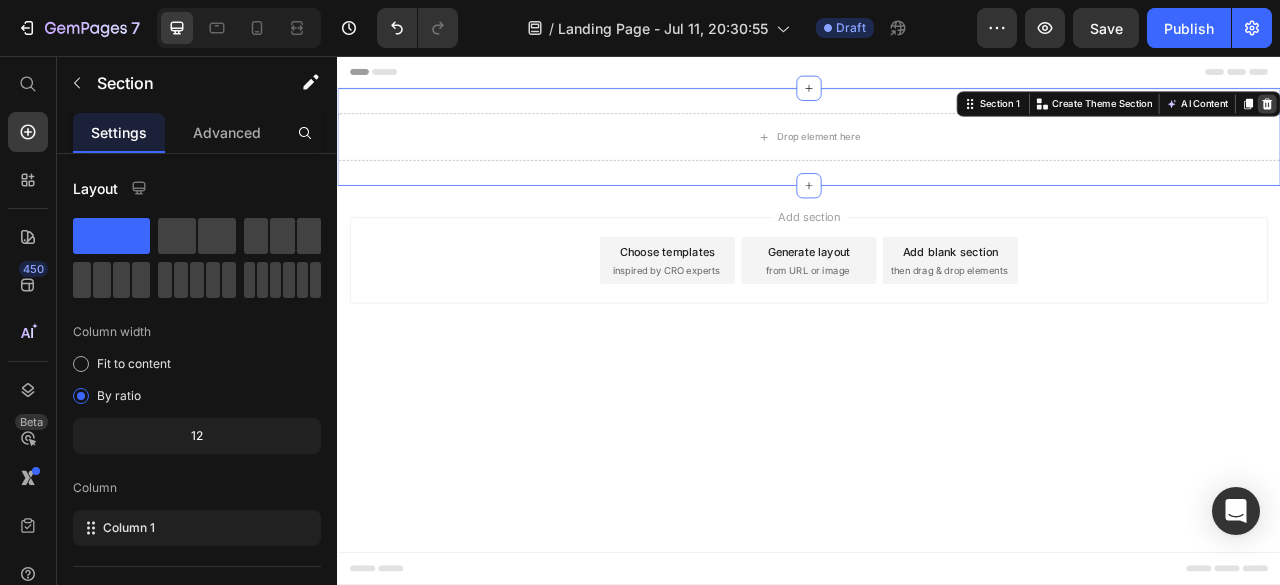 click 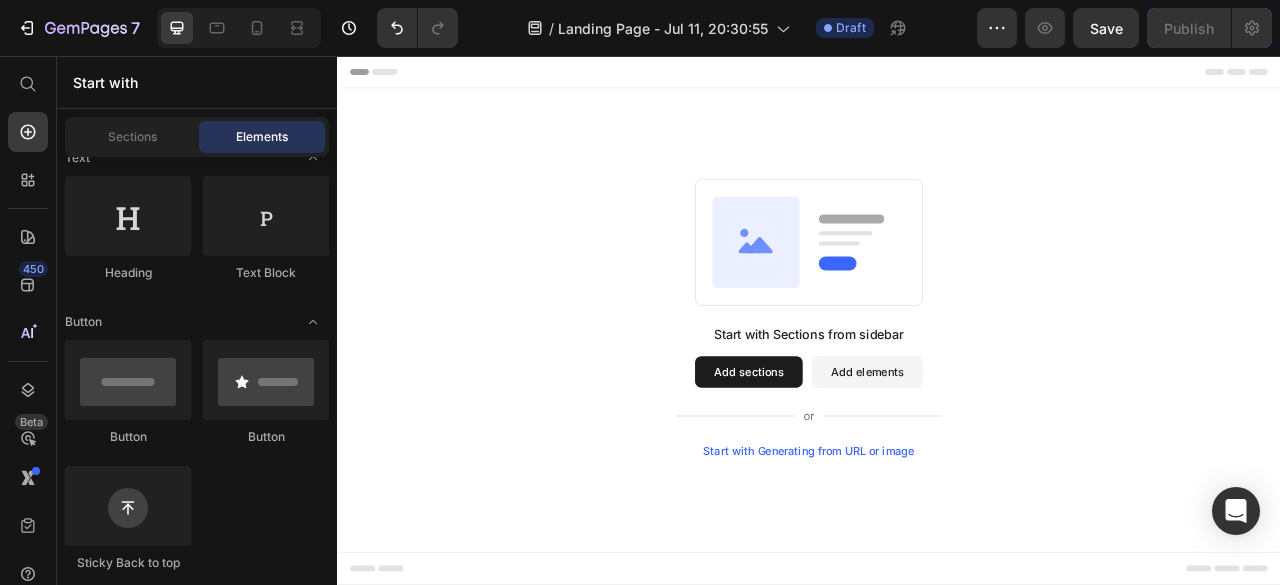click on "Add elements" at bounding box center (1011, 458) 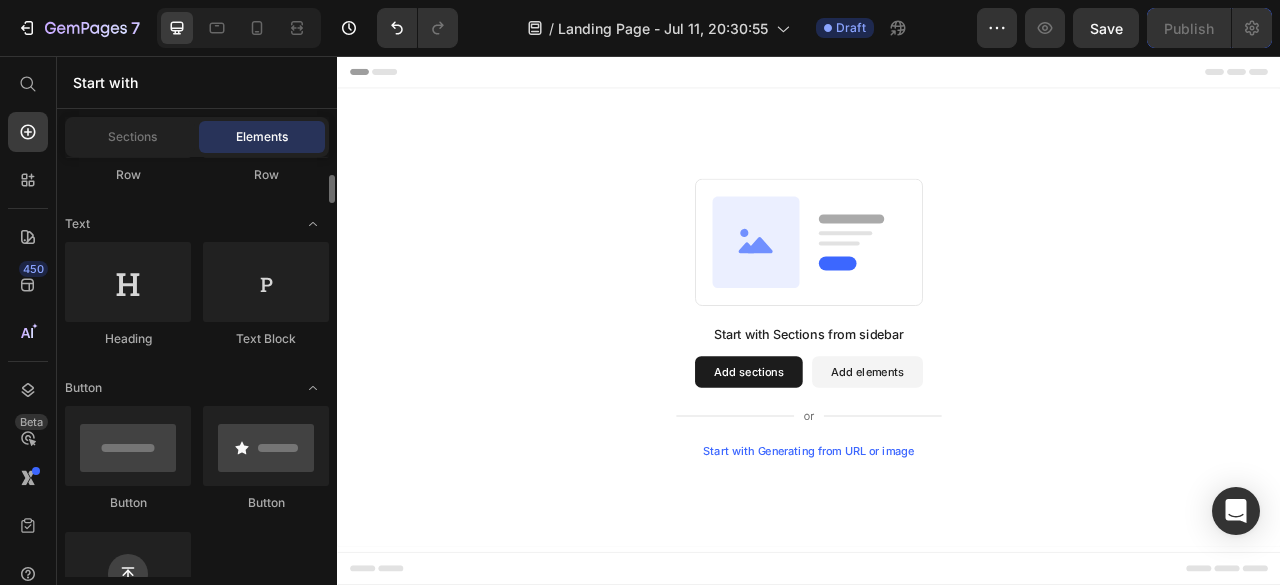 scroll, scrollTop: 250, scrollLeft: 0, axis: vertical 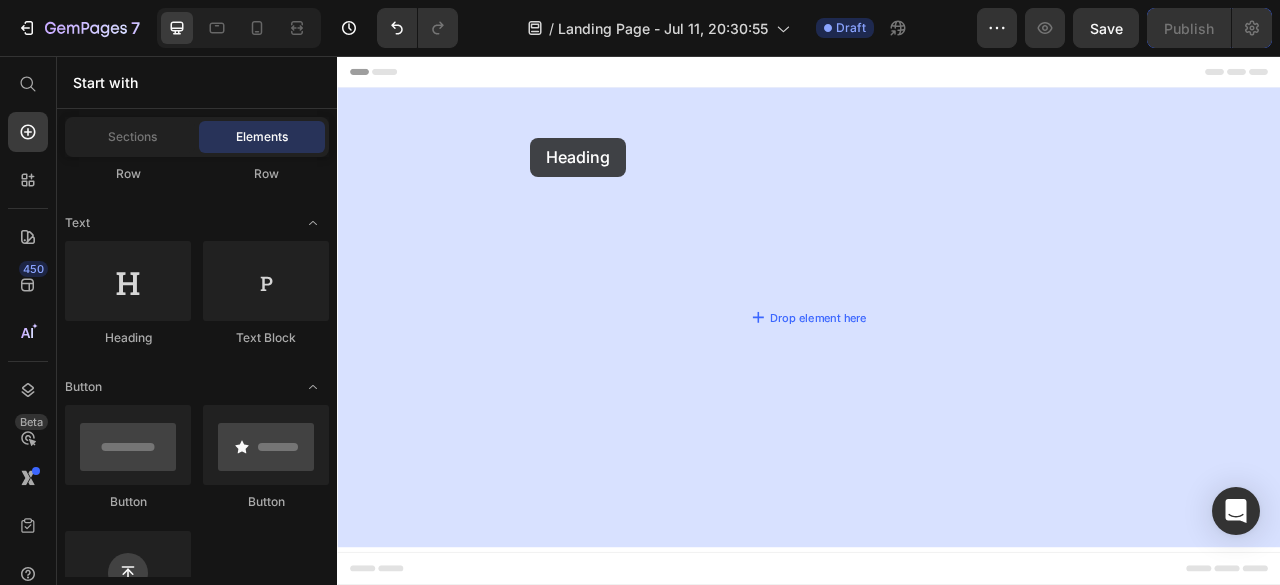 drag, startPoint x: 484, startPoint y: 372, endPoint x: 587, endPoint y: 165, distance: 231.20985 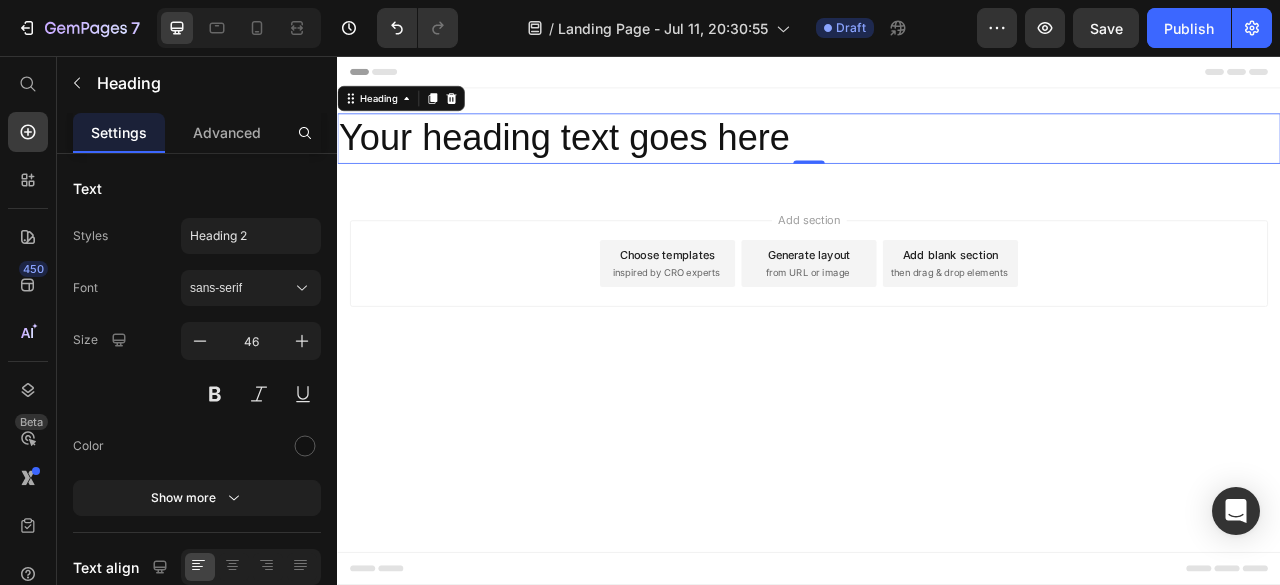 click on "Your heading text goes here" at bounding box center [937, 161] 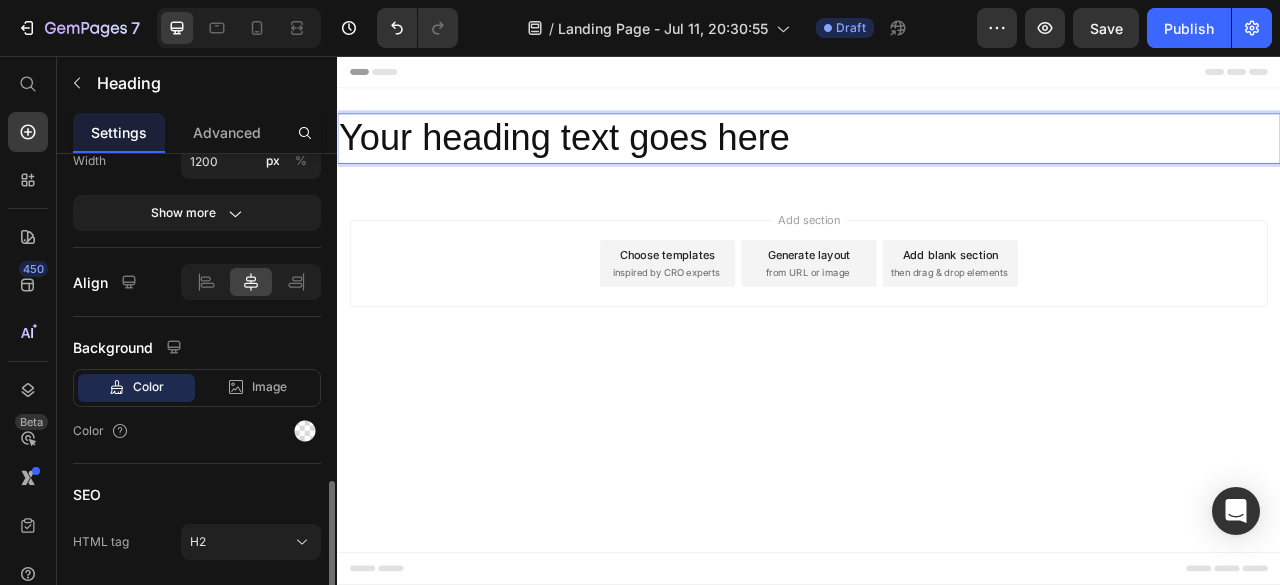scroll, scrollTop: 585, scrollLeft: 0, axis: vertical 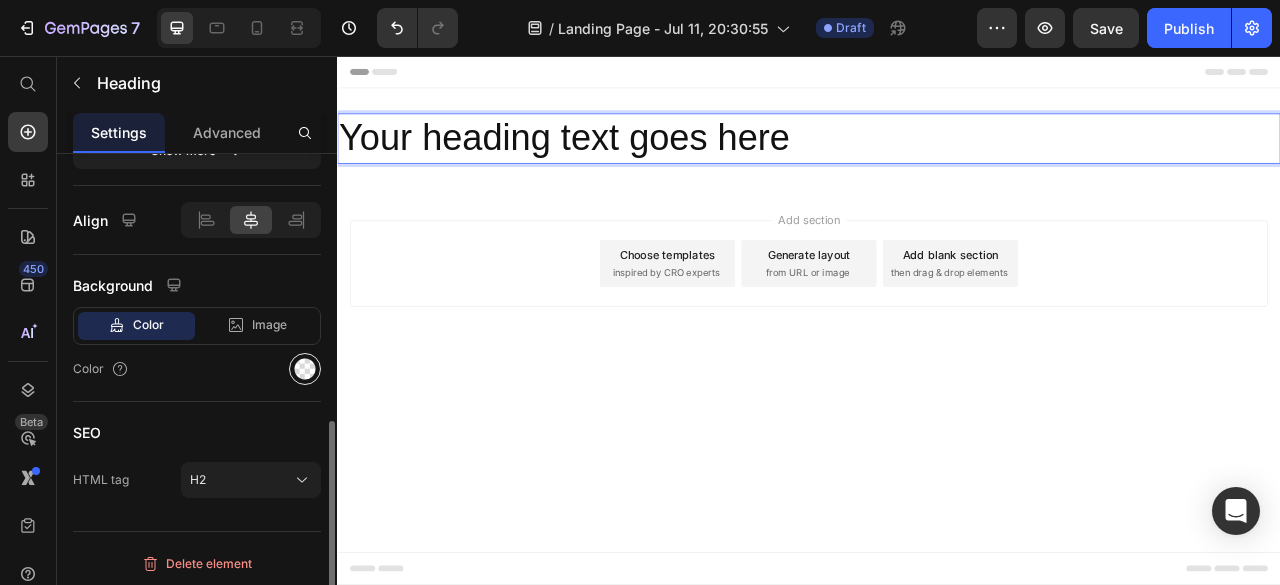 click at bounding box center (305, 369) 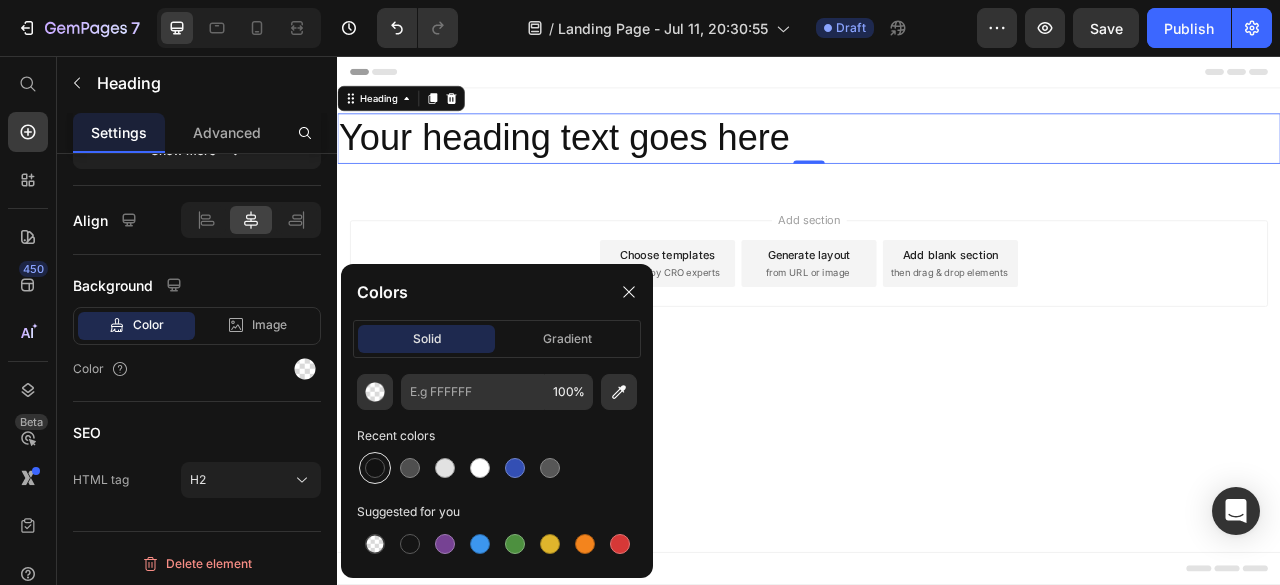 click at bounding box center (375, 468) 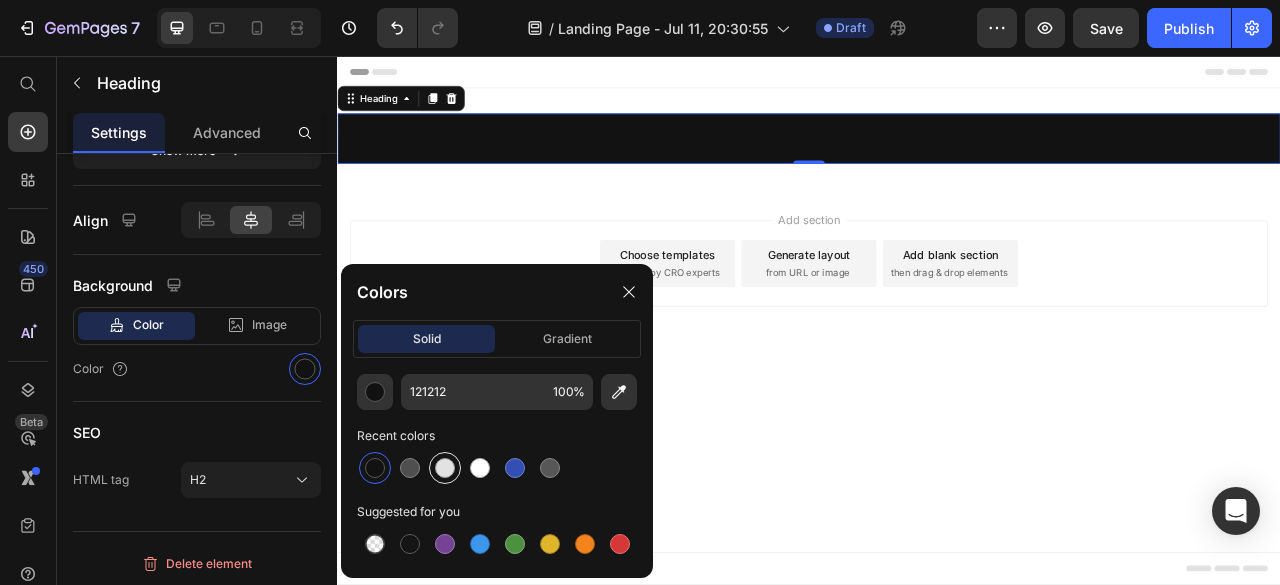 click at bounding box center [445, 468] 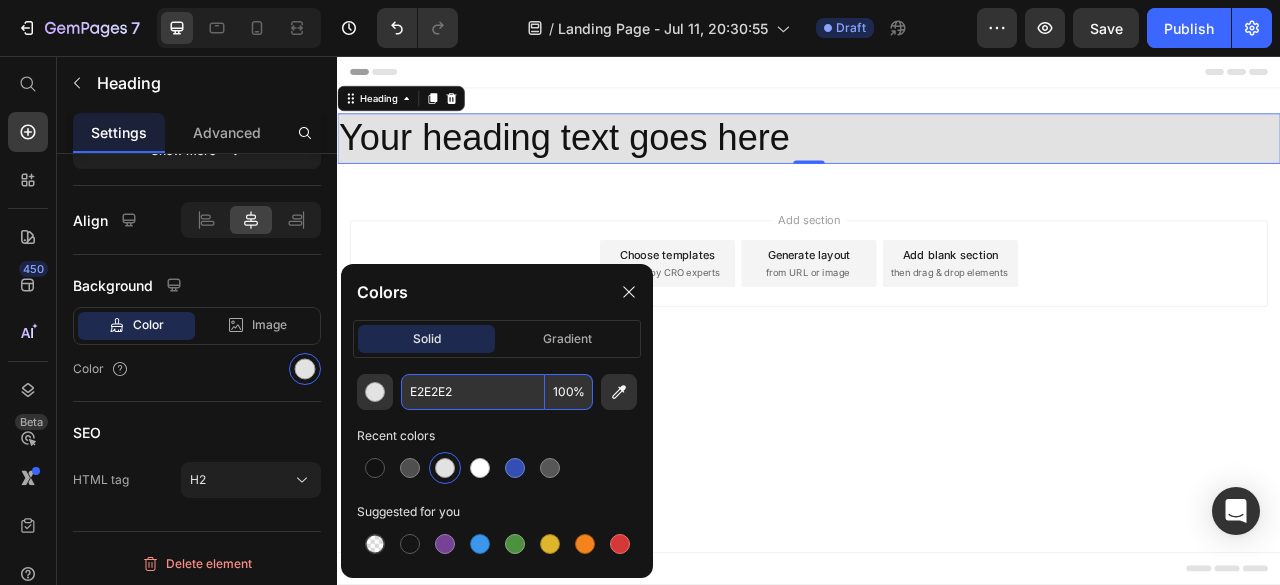 click on "E2E2E2" at bounding box center [473, 392] 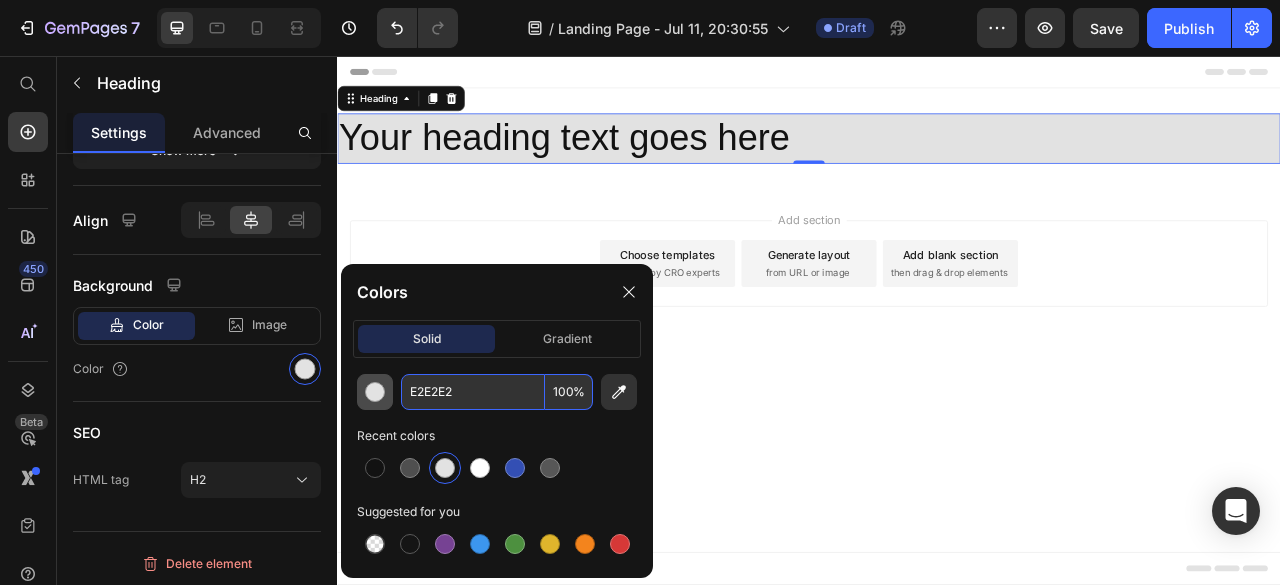 click at bounding box center [375, 392] 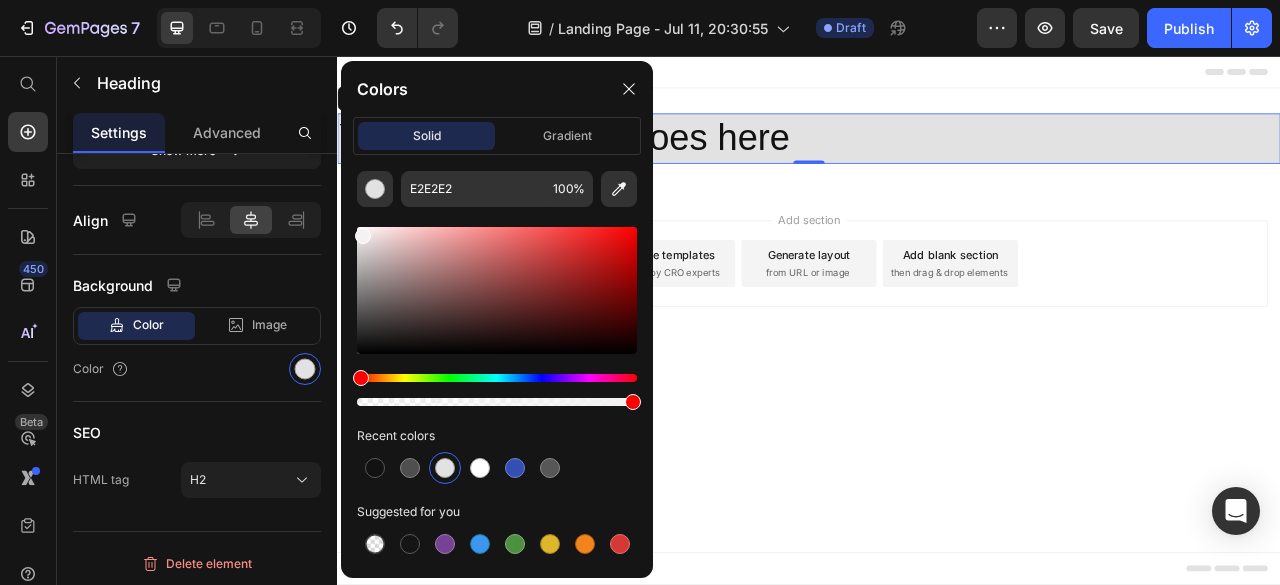 drag, startPoint x: 399, startPoint y: 303, endPoint x: 363, endPoint y: 231, distance: 80.49844 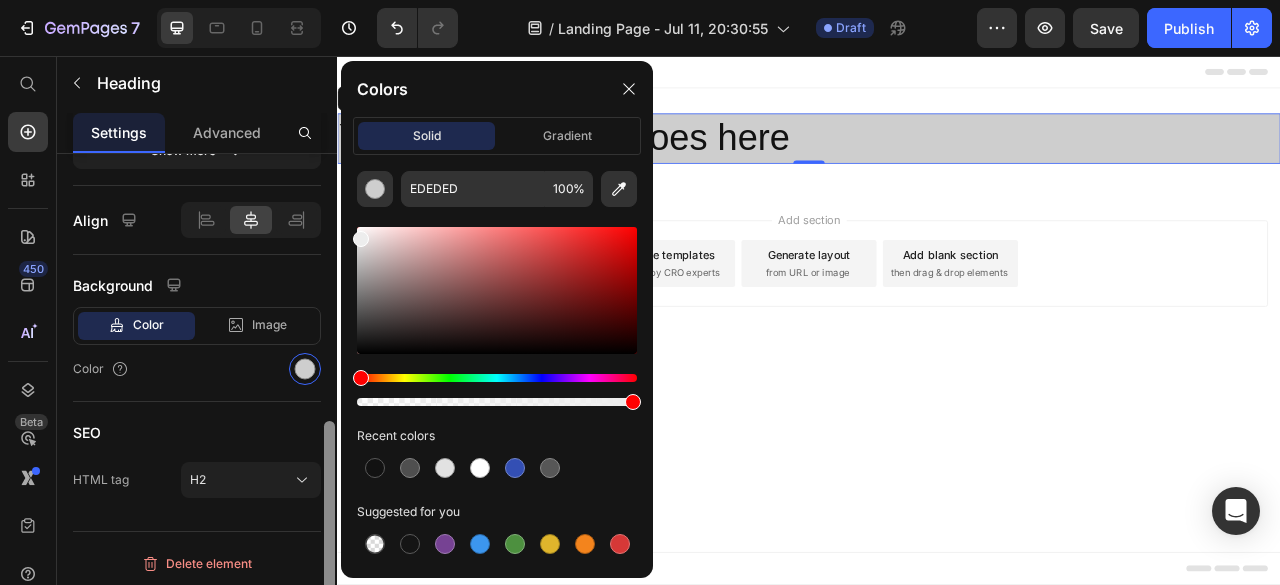 drag, startPoint x: 372, startPoint y: 255, endPoint x: 334, endPoint y: 234, distance: 43.416588 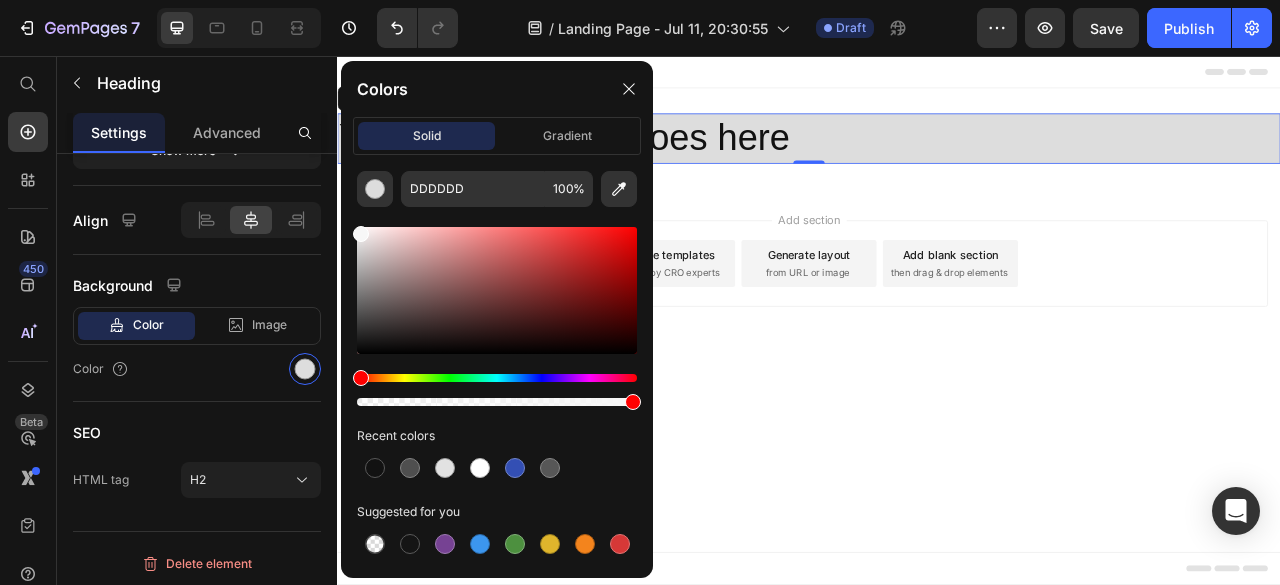 drag, startPoint x: 358, startPoint y: 242, endPoint x: 350, endPoint y: 229, distance: 15.264338 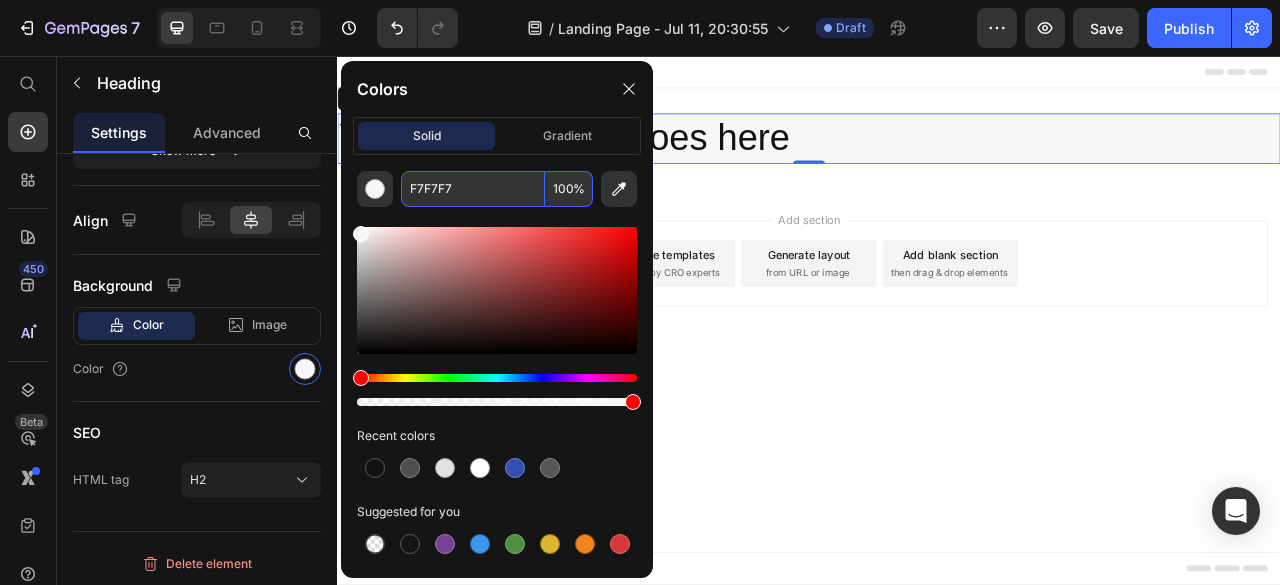 click on "F7F7F7" at bounding box center (473, 189) 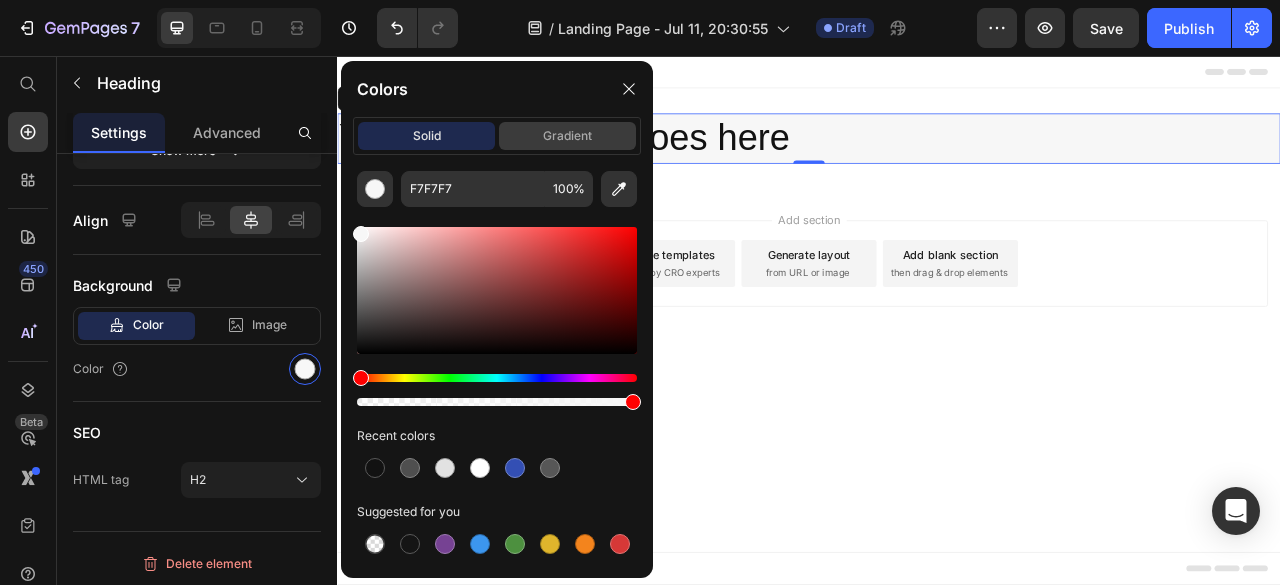 click on "gradient" 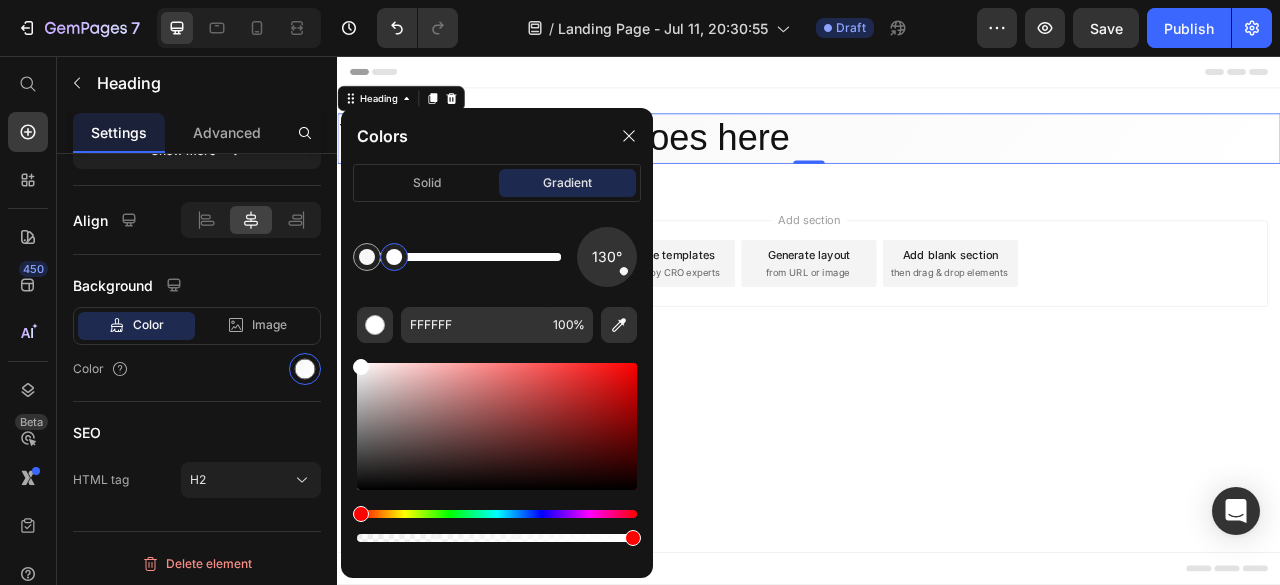 drag, startPoint x: 557, startPoint y: 260, endPoint x: 393, endPoint y: 271, distance: 164.36848 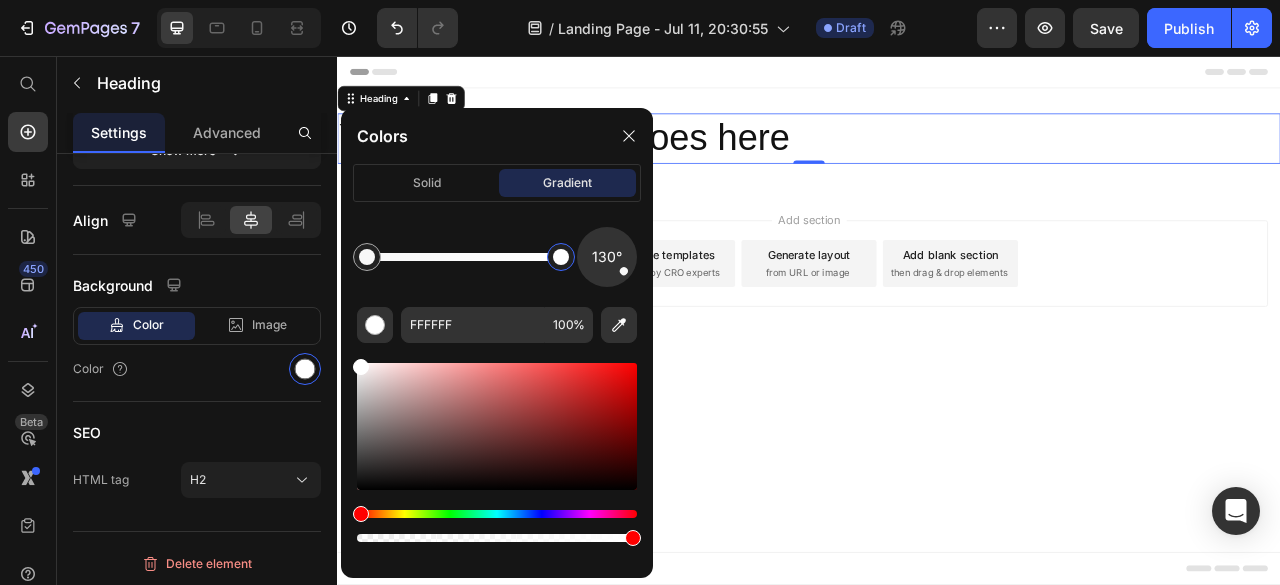 drag, startPoint x: 394, startPoint y: 268, endPoint x: 651, endPoint y: 254, distance: 257.38104 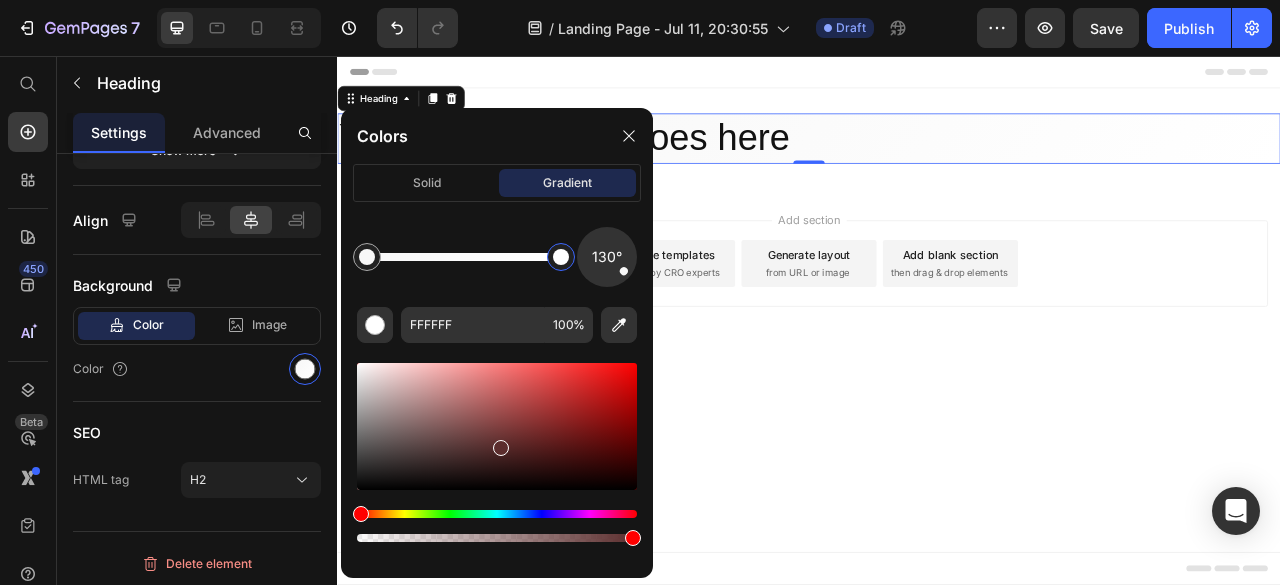 drag, startPoint x: 364, startPoint y: 369, endPoint x: 498, endPoint y: 443, distance: 153.07515 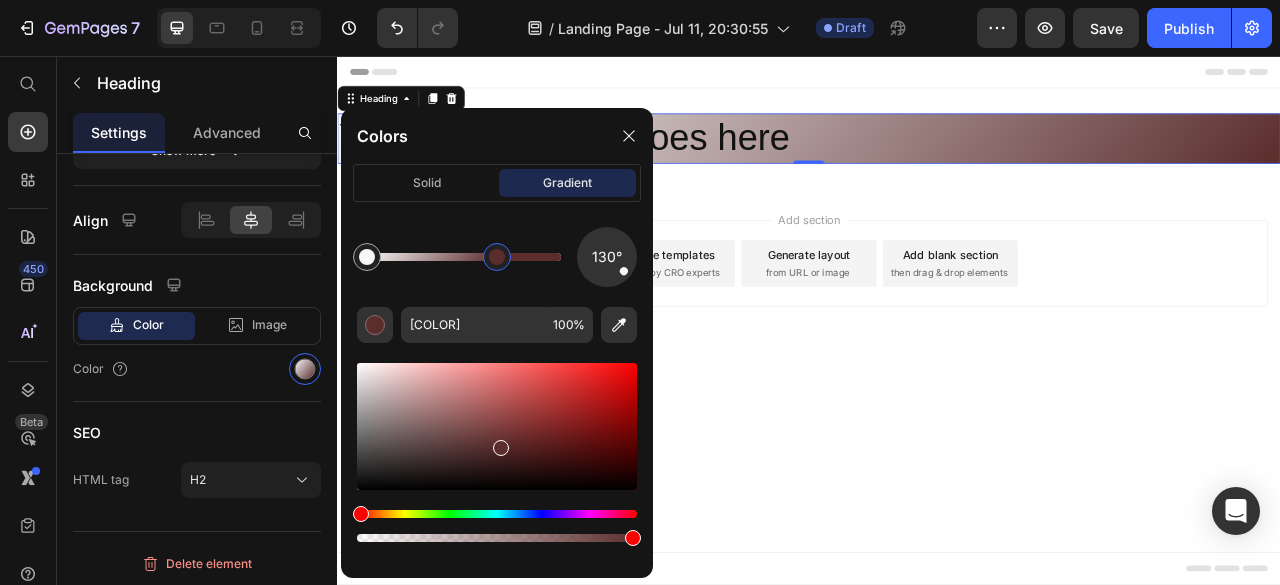 drag, startPoint x: 558, startPoint y: 263, endPoint x: 483, endPoint y: 269, distance: 75.23962 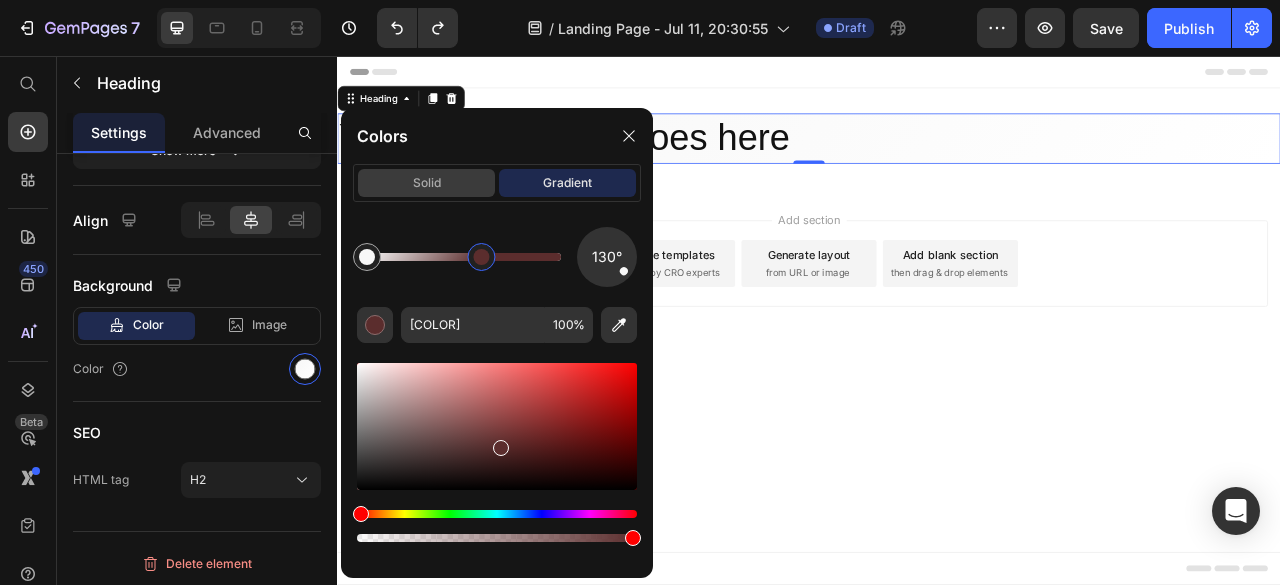 click on "solid" 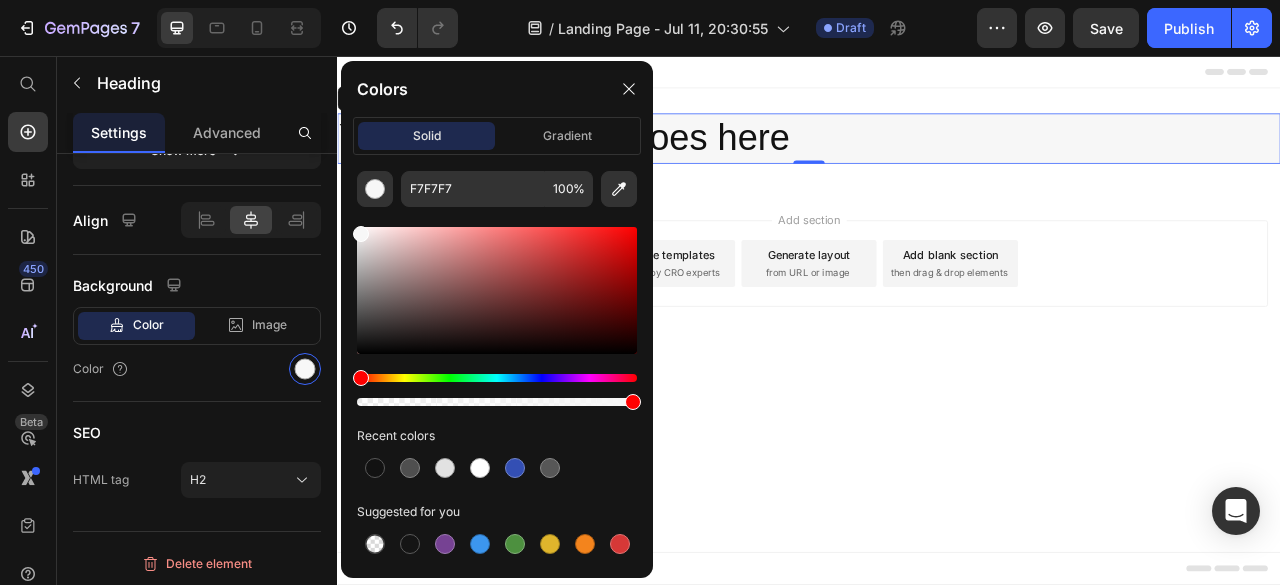 drag, startPoint x: 515, startPoint y: 82, endPoint x: 488, endPoint y: 85, distance: 27.166155 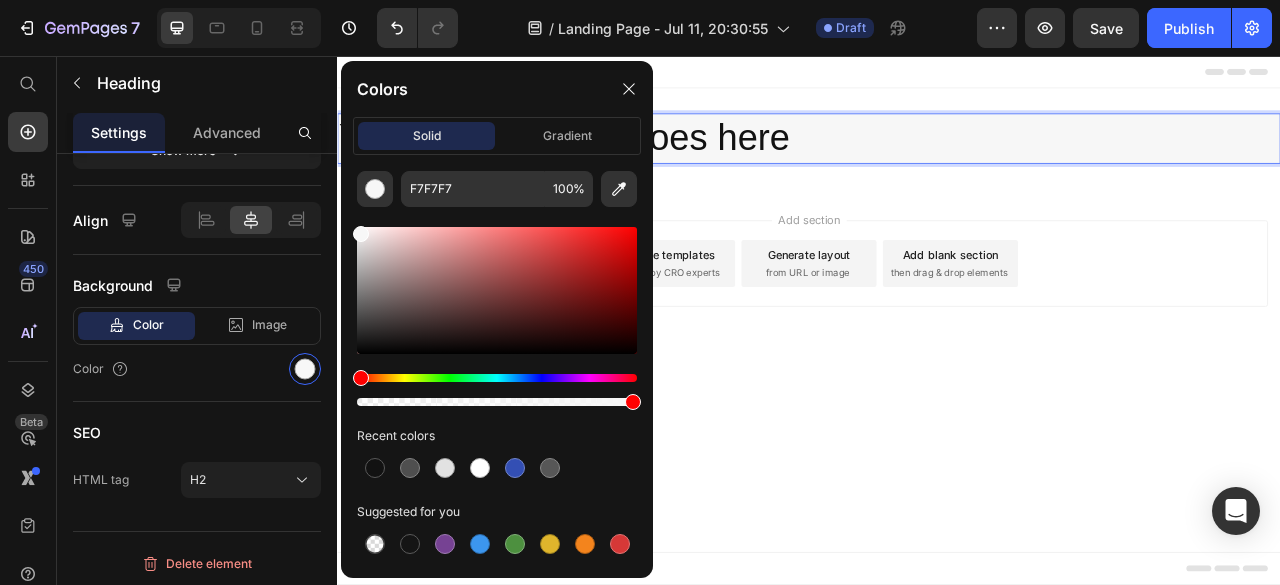 click on "Your heading text goes here" at bounding box center [937, 161] 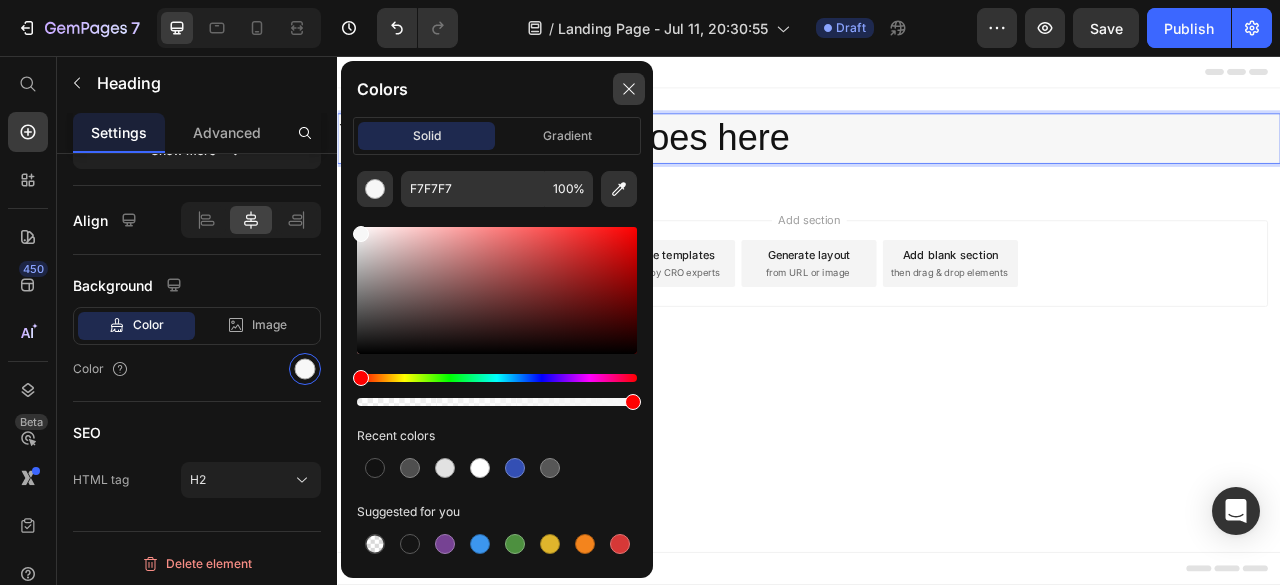 click at bounding box center [629, 89] 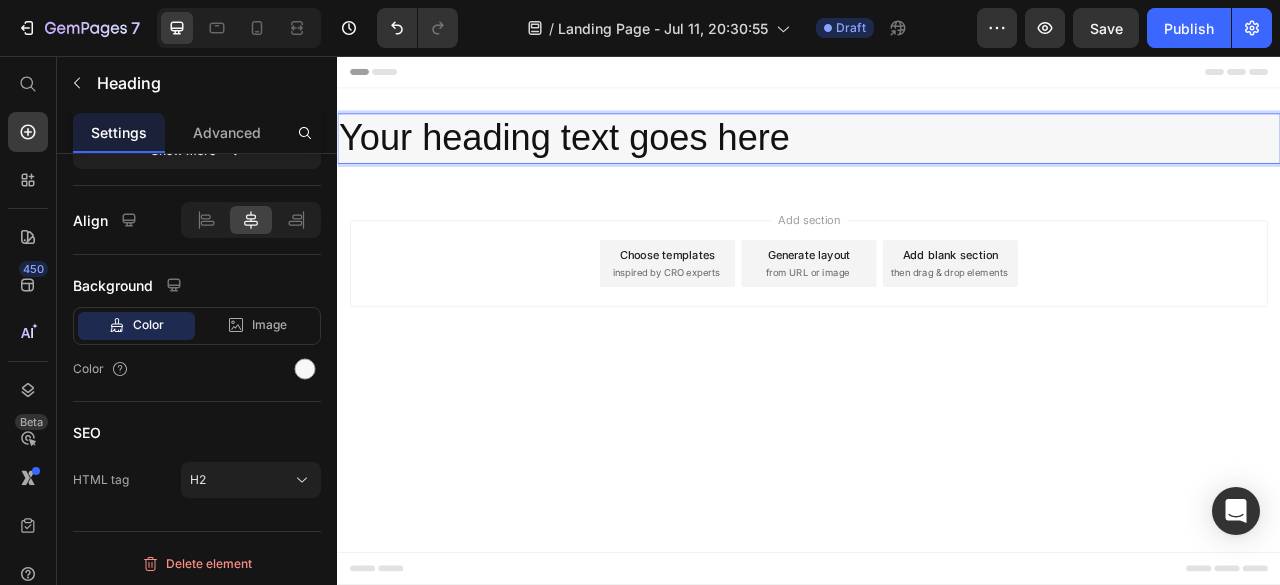 click on "Your heading text goes here" at bounding box center (937, 161) 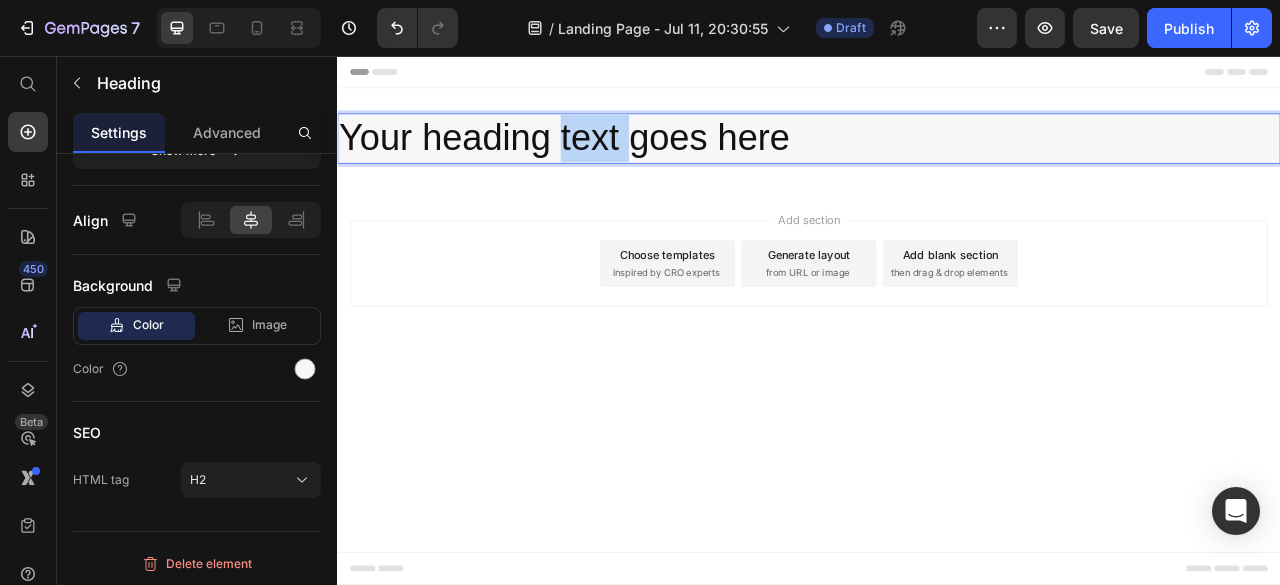 click on "Your heading text goes here" at bounding box center (937, 161) 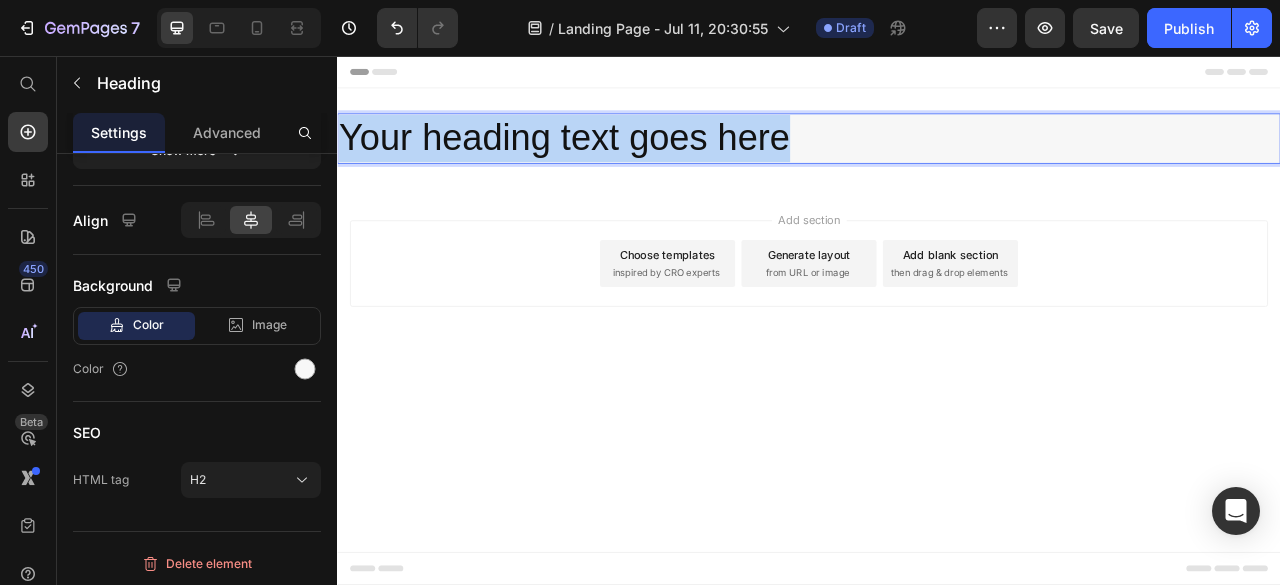 click on "Your heading text goes here" at bounding box center [937, 161] 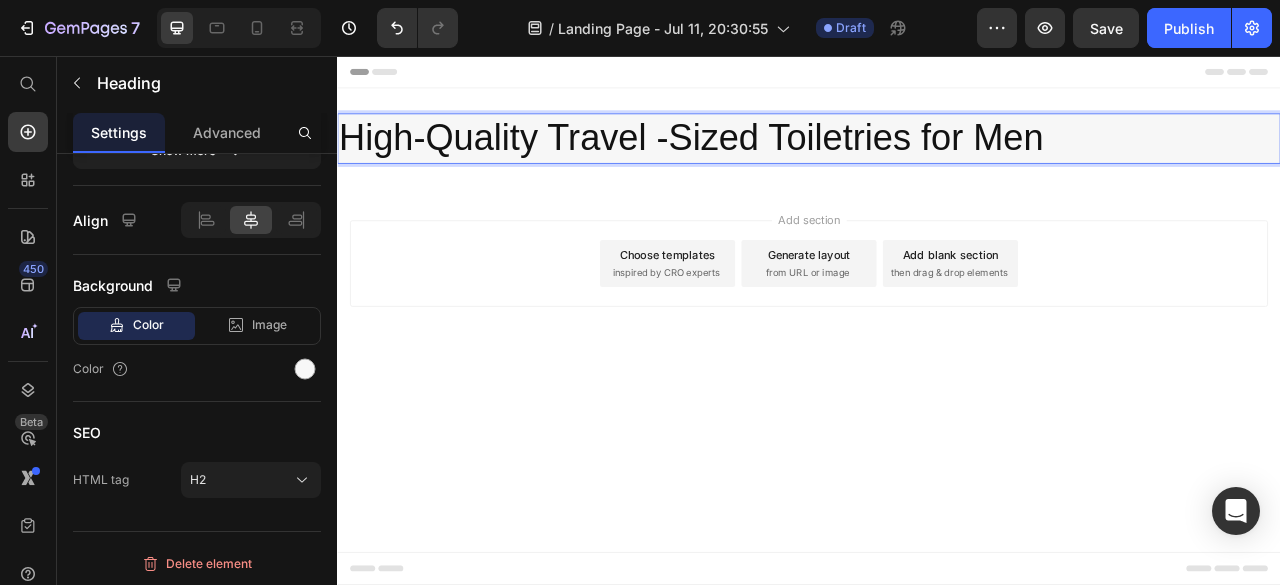 click on "High-Quality Travel -Sized Toiletries for Men" at bounding box center (937, 161) 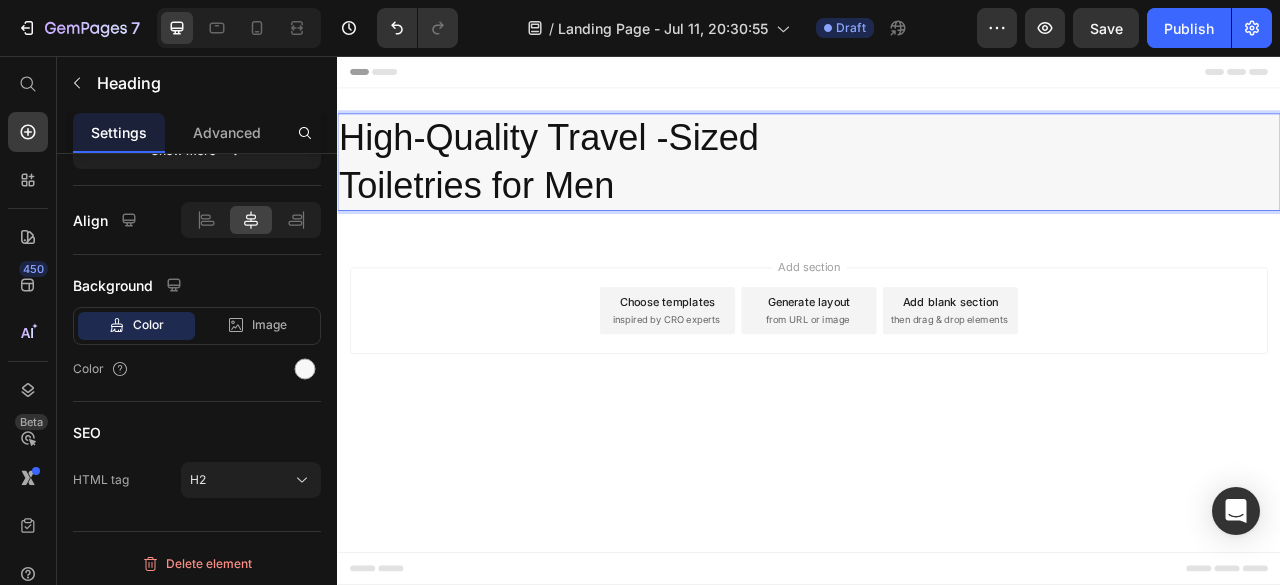 click on "Add section Choose templates inspired by CRO experts Generate layout from URL or image Add blank section then drag & drop elements" at bounding box center (937, 380) 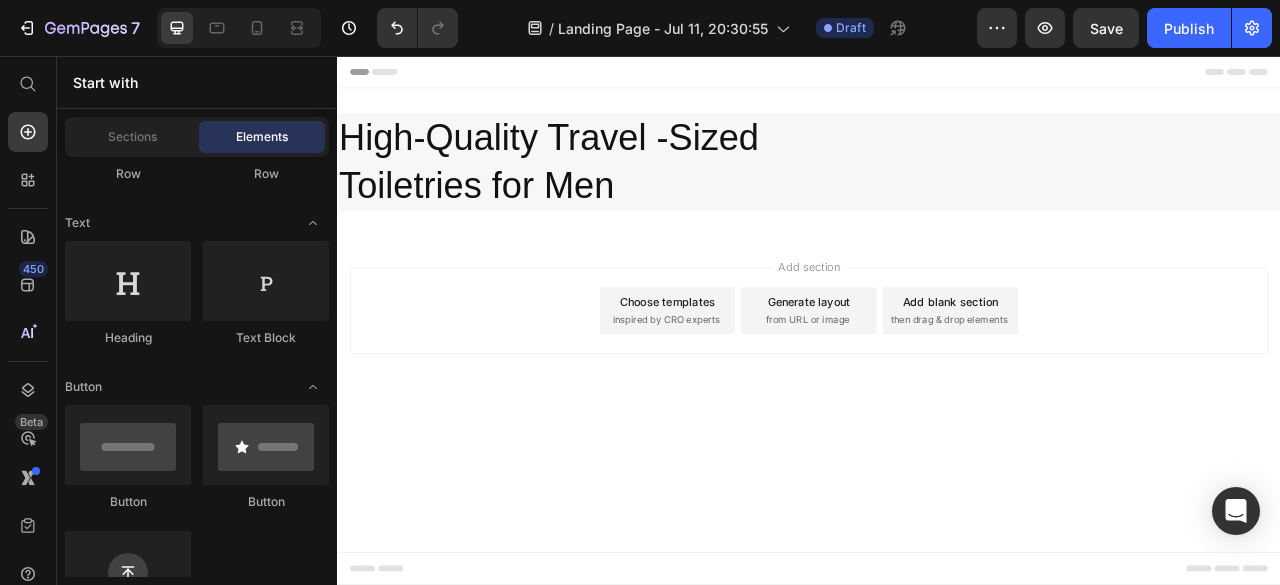 click on "Add section" at bounding box center (937, 324) 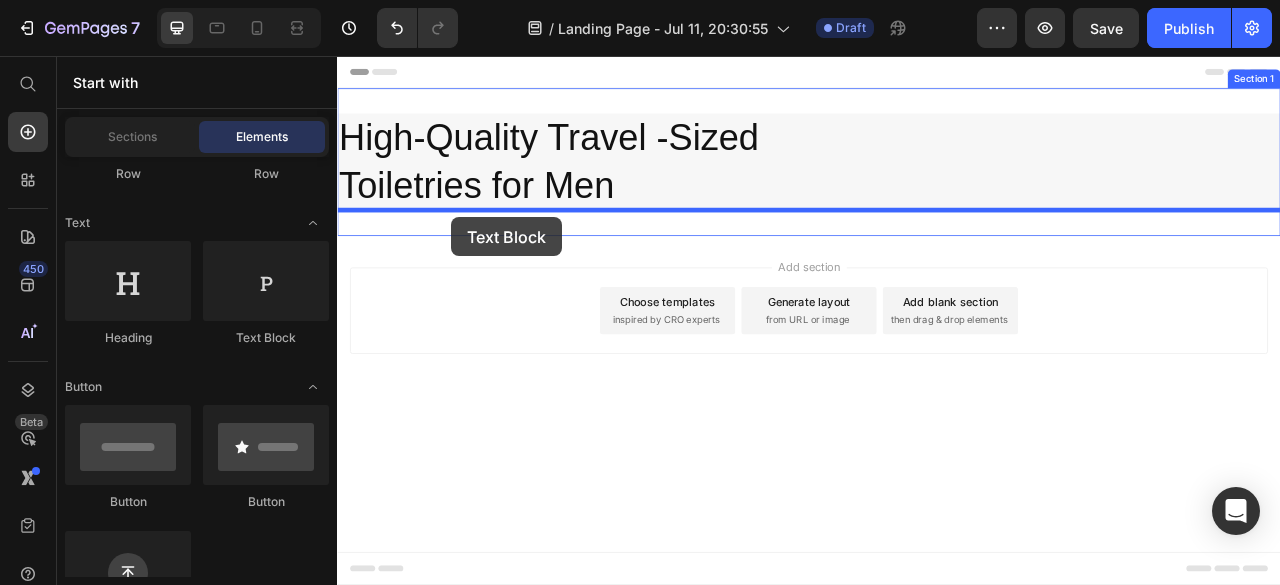drag, startPoint x: 571, startPoint y: 363, endPoint x: 482, endPoint y: 261, distance: 135.36986 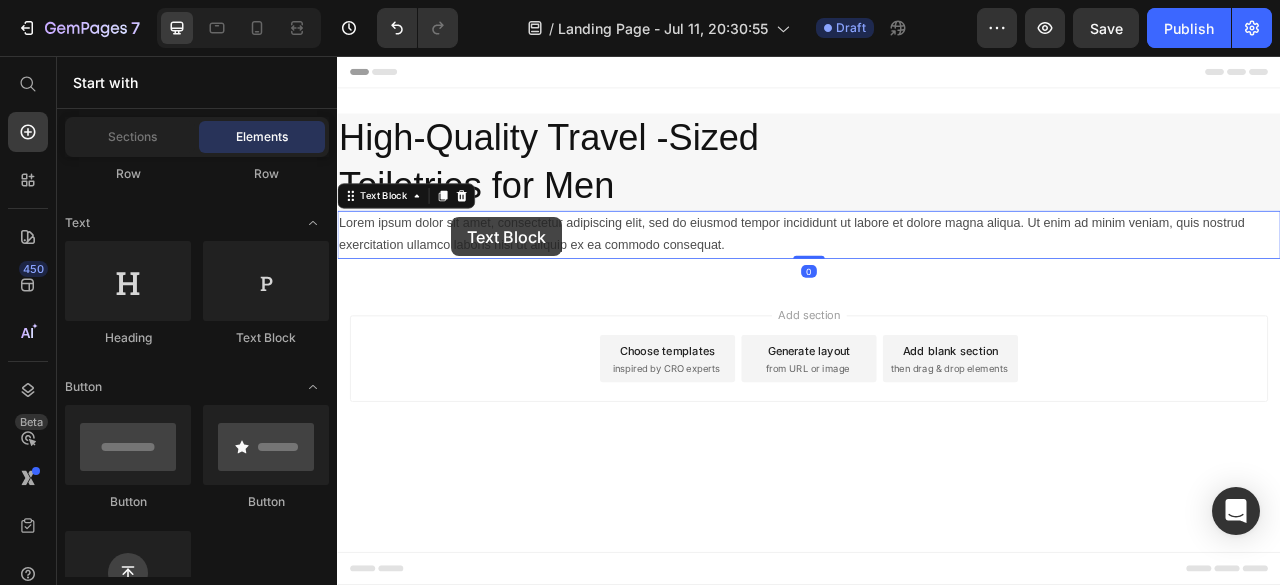 scroll, scrollTop: 0, scrollLeft: 0, axis: both 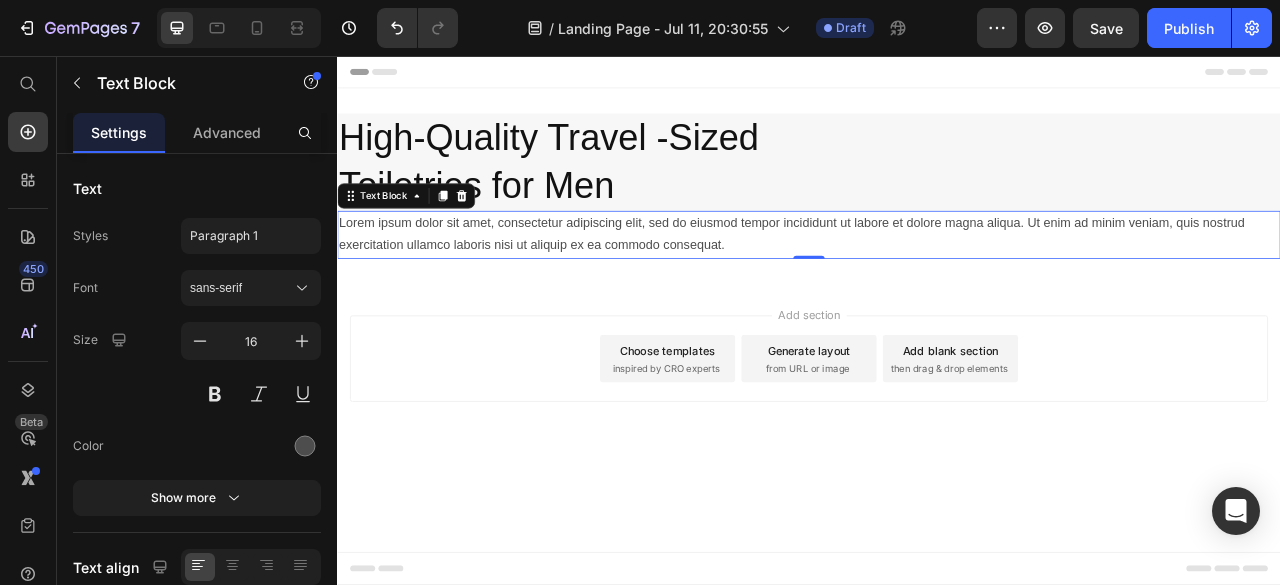 click on "Lorem ipsum dolor sit amet, consectetur adipiscing elit, sed do eiusmod tempor incididunt ut labore et dolore magna aliqua. Ut enim ad minim veniam, quis nostrud exercitation ullamco laboris nisi ut aliquip ex ea commodo consequat." at bounding box center (937, 284) 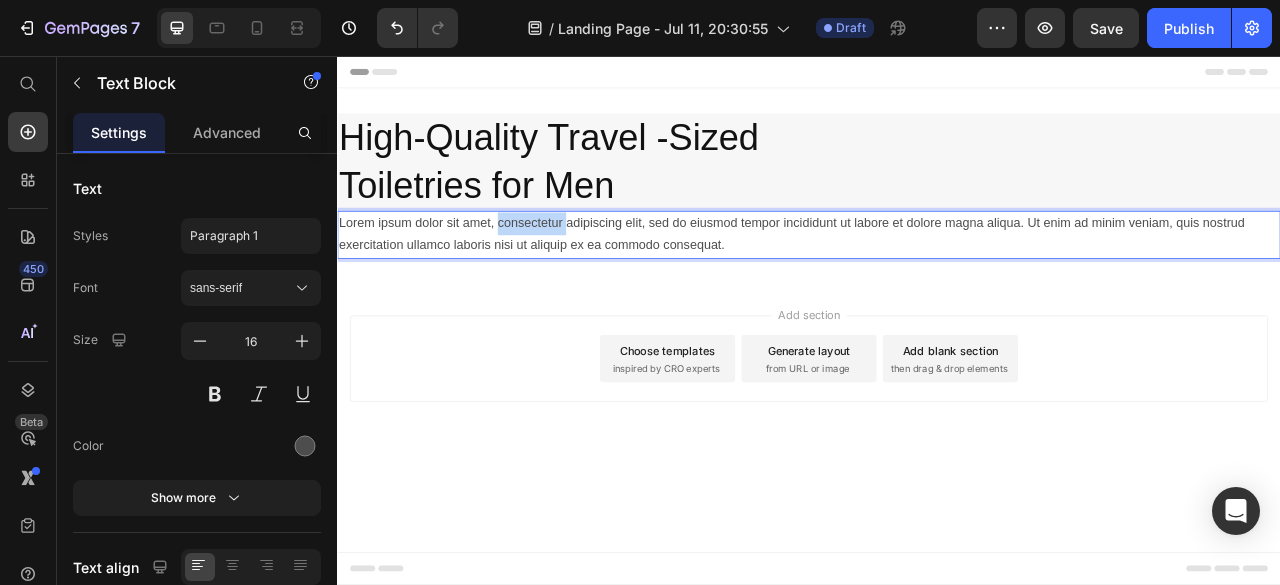 click on "Lorem ipsum dolor sit amet, consectetur adipiscing elit, sed do eiusmod tempor incididunt ut labore et dolore magna aliqua. Ut enim ad minim veniam, quis nostrud exercitation ullamco laboris nisi ut aliquip ex ea commodo consequat." at bounding box center (937, 284) 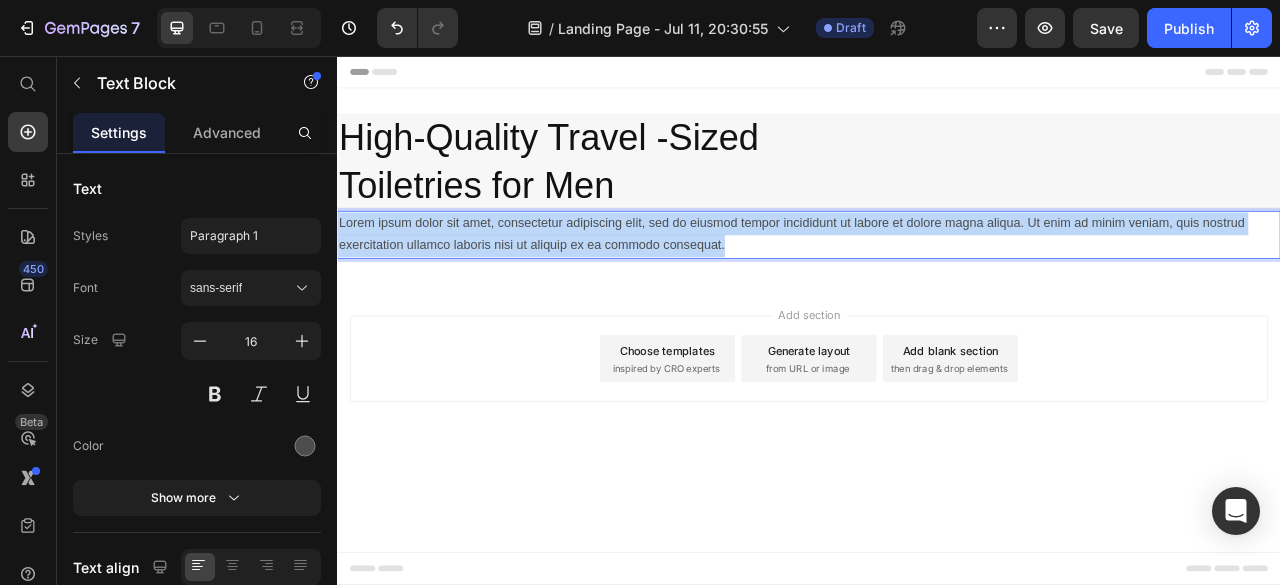 click on "Lorem ipsum dolor sit amet, consectetur adipiscing elit, sed do eiusmod tempor incididunt ut labore et dolore magna aliqua. Ut enim ad minim veniam, quis nostrud exercitation ullamco laboris nisi ut aliquip ex ea commodo consequat." at bounding box center [937, 284] 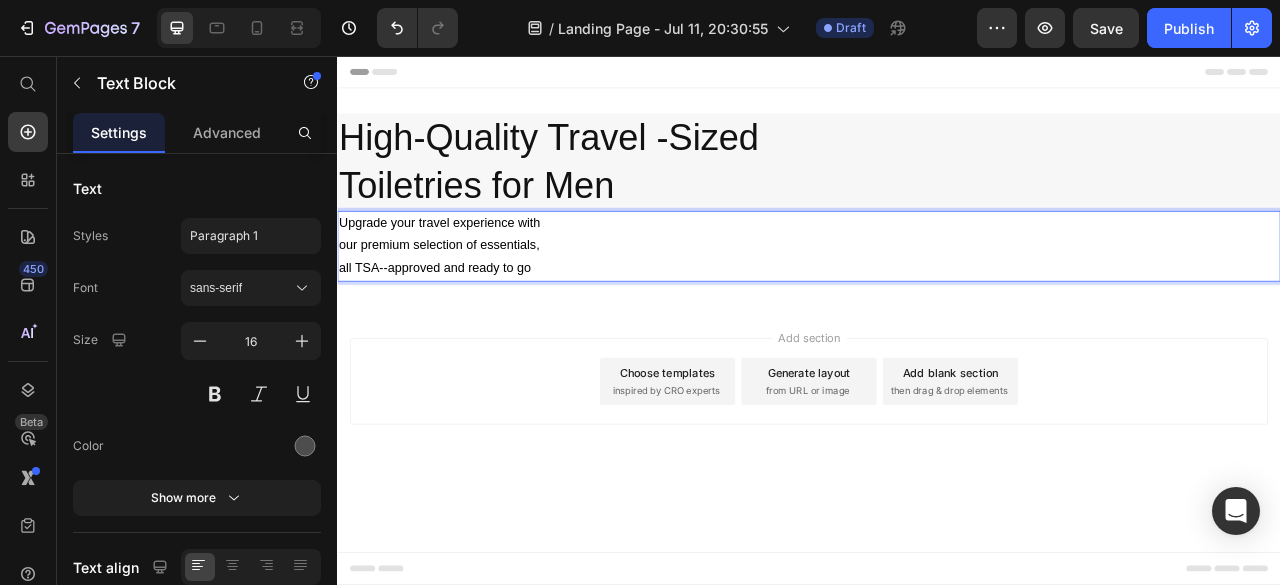 click on "Add section Choose templates inspired by CRO experts Generate layout from URL or image Add blank section then drag & drop elements" at bounding box center (937, 498) 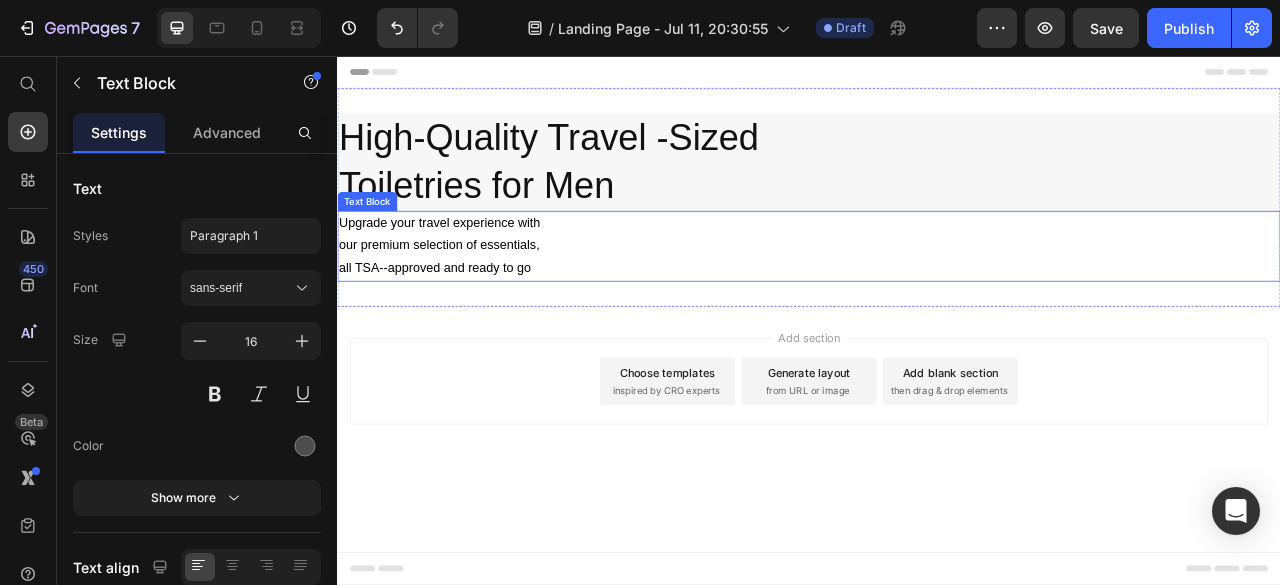click on "our premium selection of essentials," at bounding box center (937, 297) 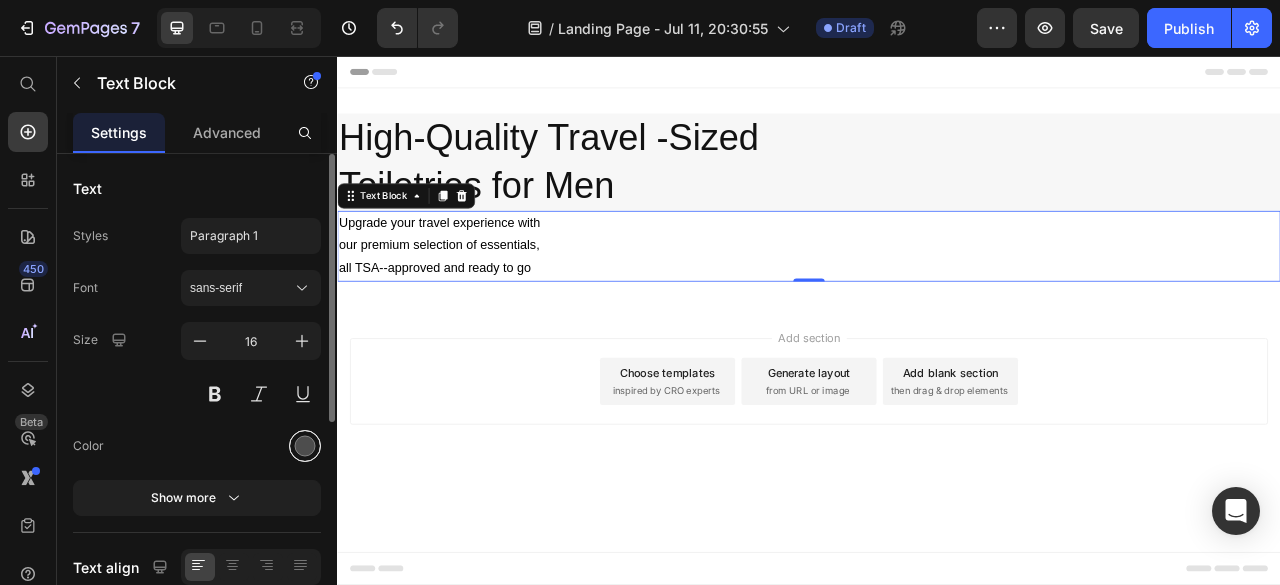 click at bounding box center (305, 446) 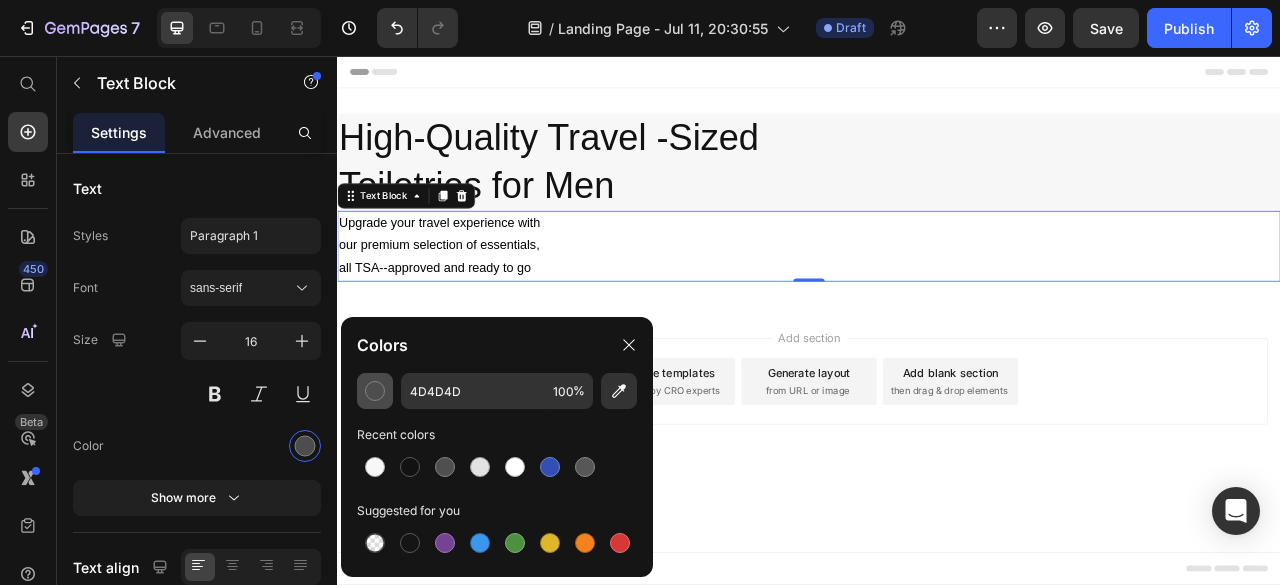click at bounding box center [375, 391] 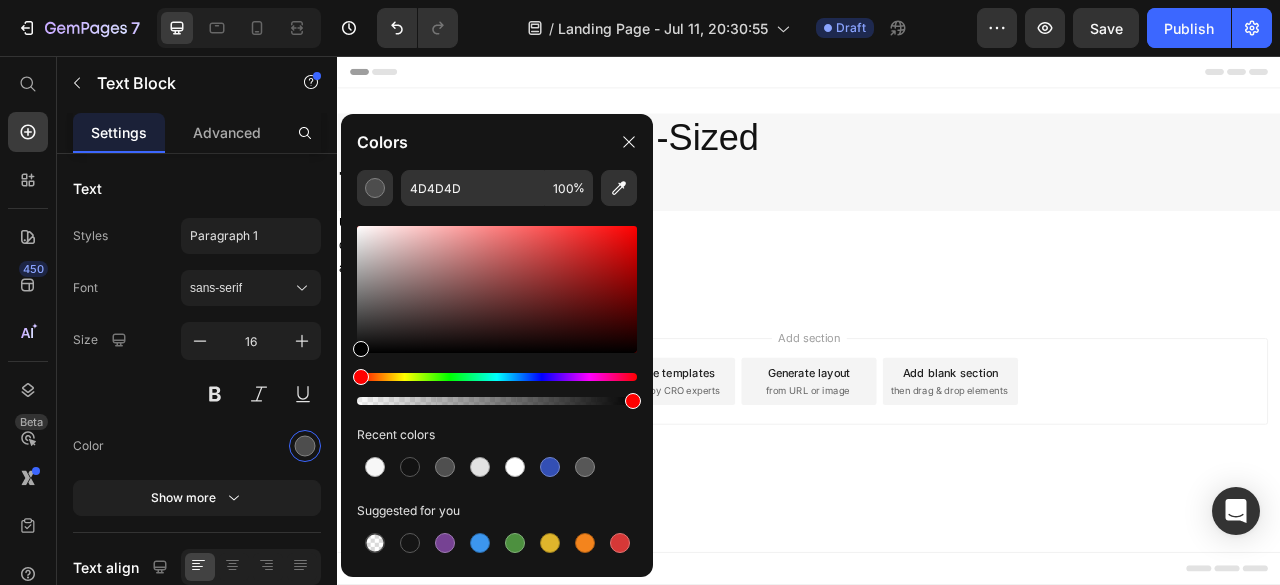 click on "Add section Choose templates inspired by CRO experts Generate layout from URL or image Add blank section then drag & drop elements" at bounding box center [937, 498] 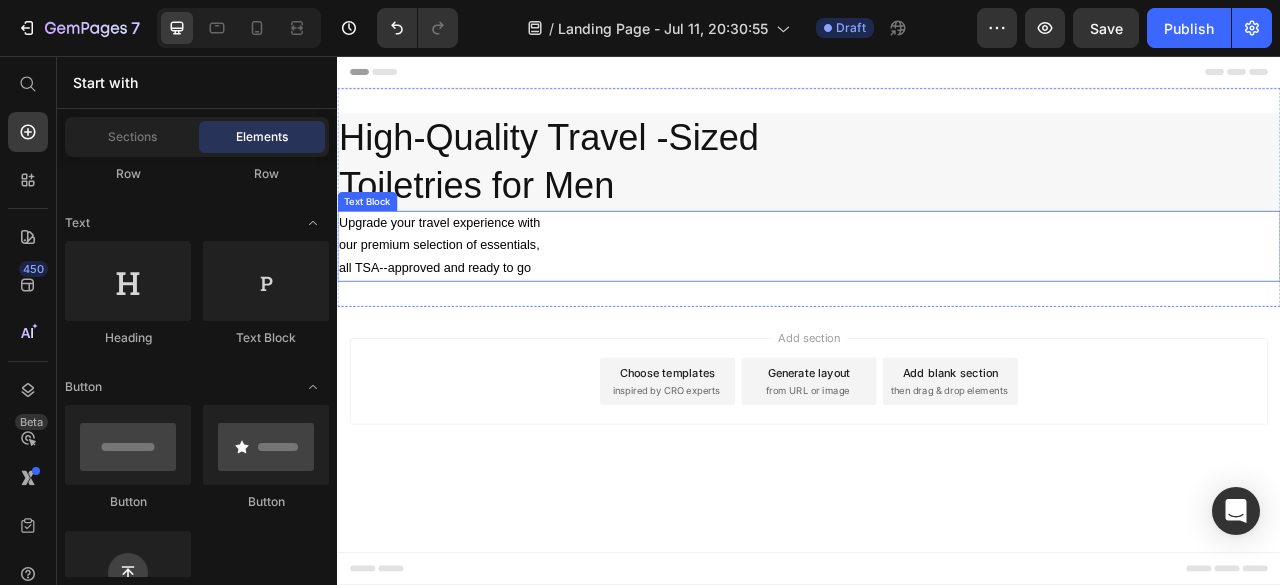 click on "our premium selection of essentials," at bounding box center [937, 297] 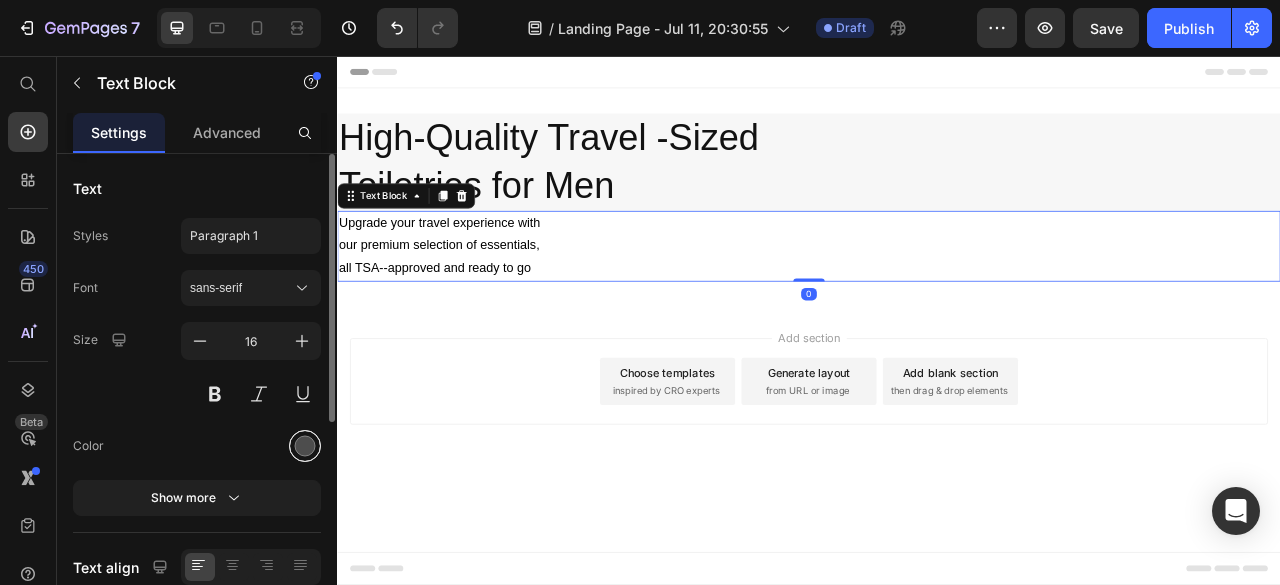 click at bounding box center (305, 446) 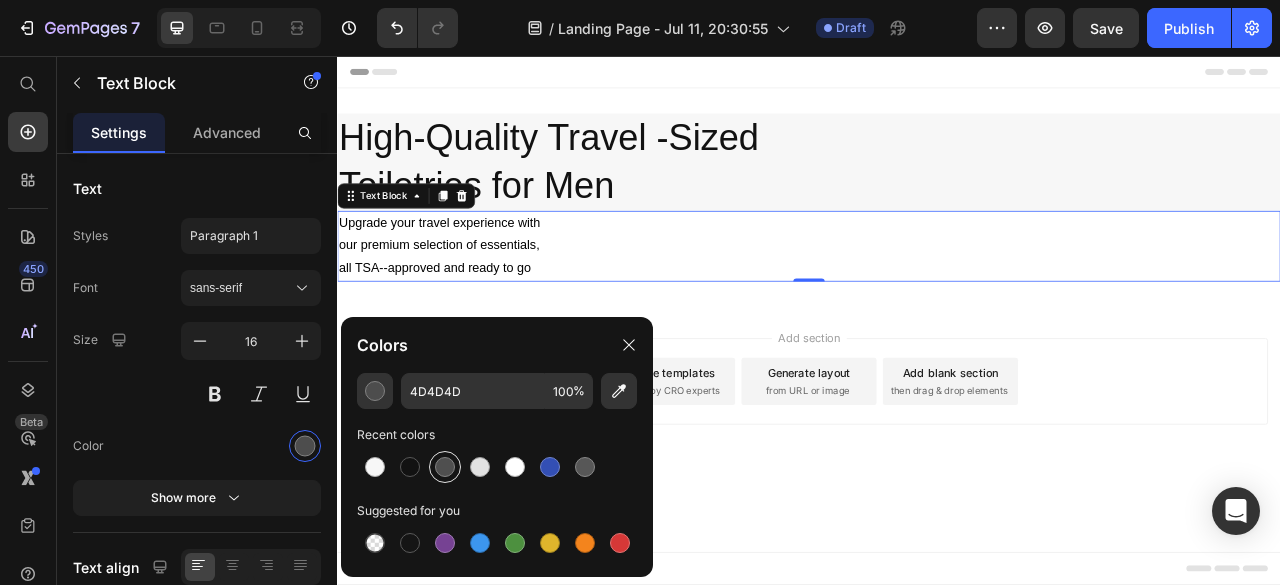 click at bounding box center [445, 467] 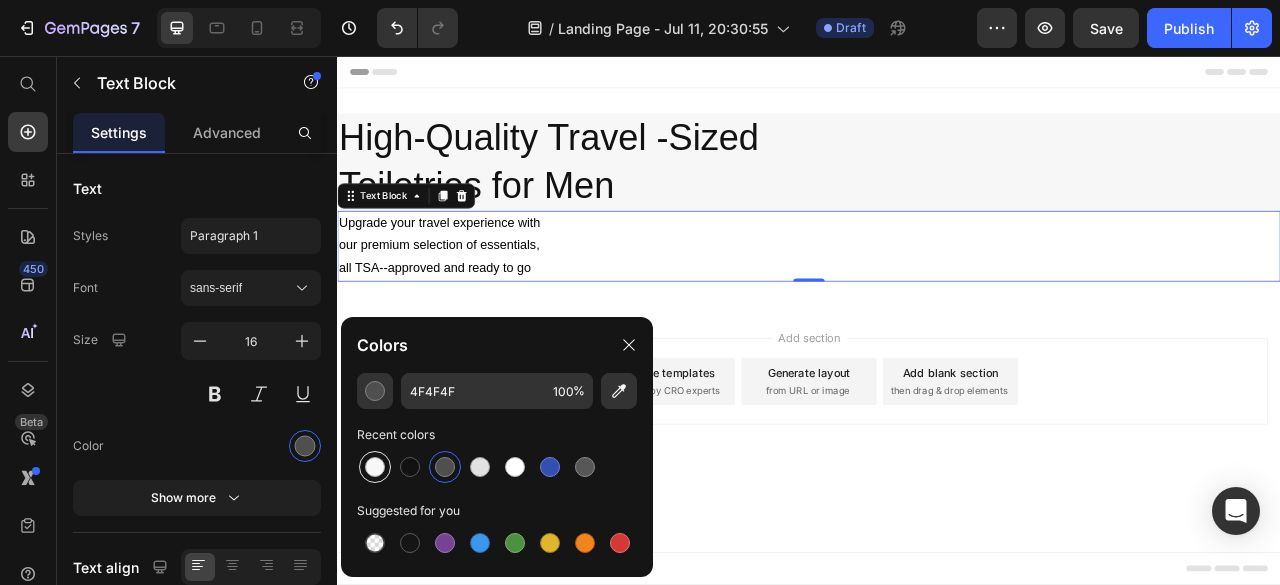 click at bounding box center [375, 467] 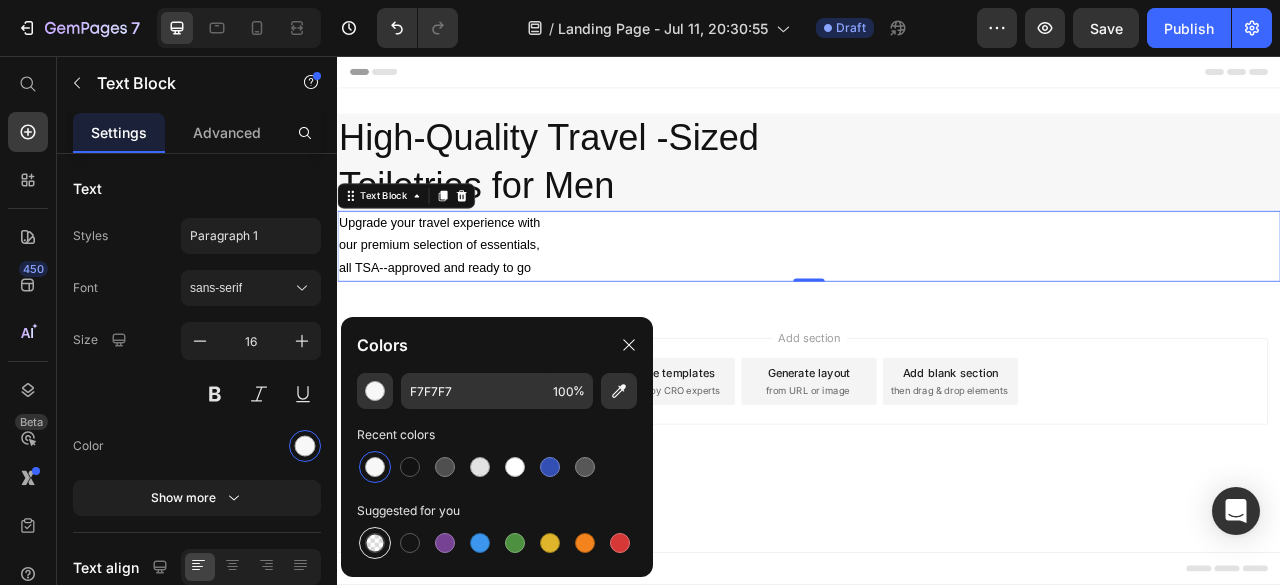 click at bounding box center (375, 543) 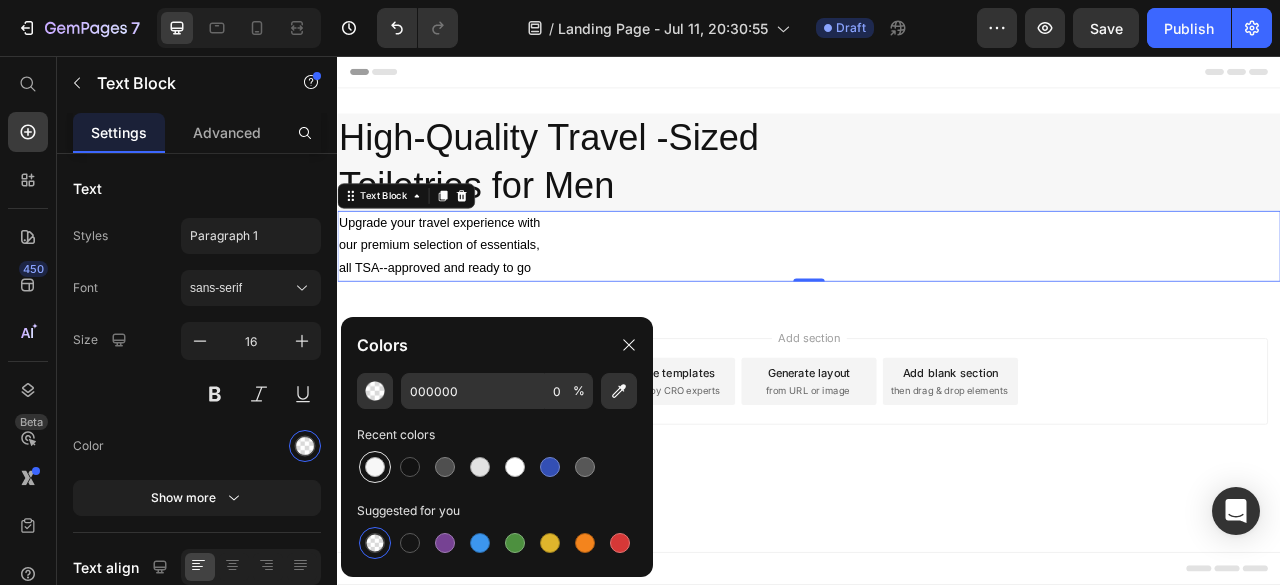 click at bounding box center (375, 467) 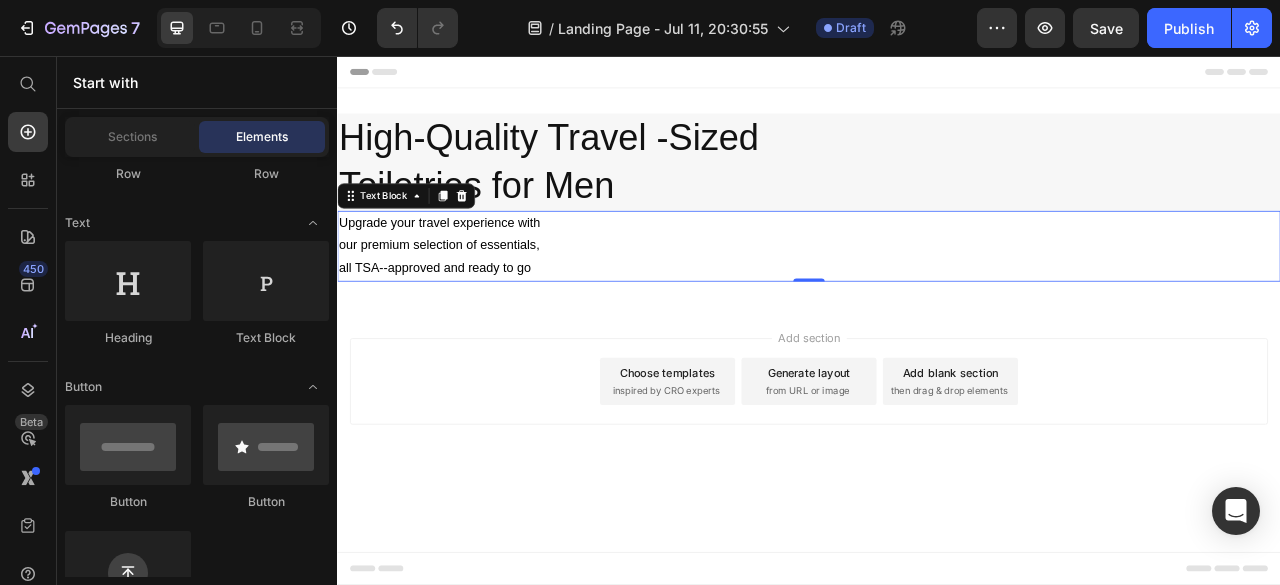 click on "Add section Choose templates inspired by CRO experts Generate layout from URL or image Add blank section then drag & drop elements" at bounding box center [937, 498] 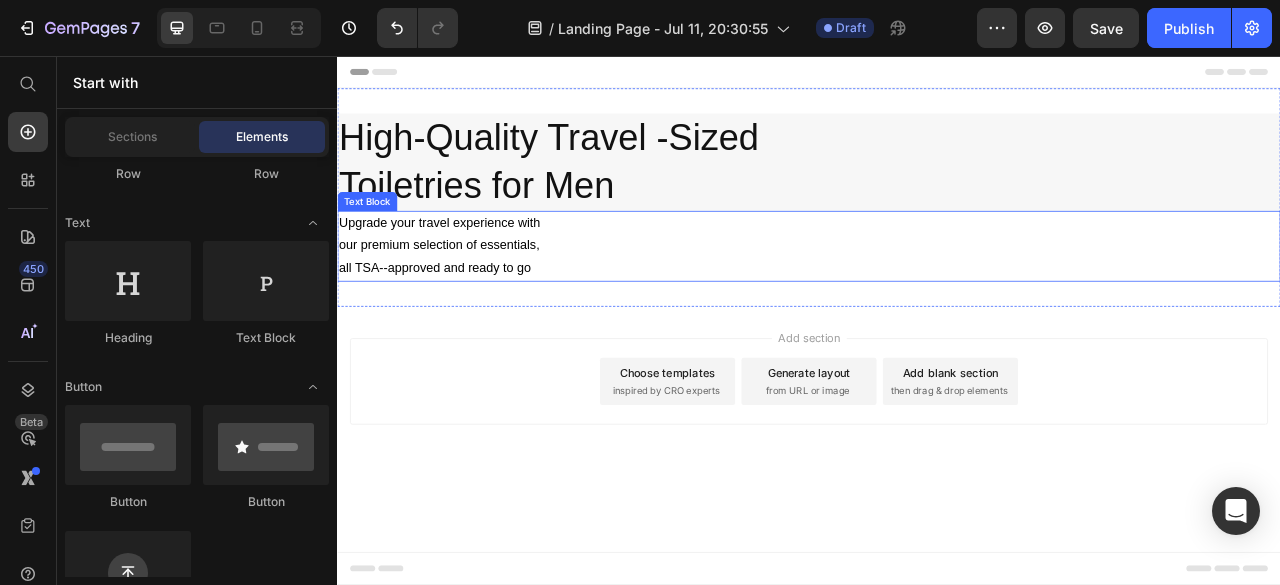 click on "all TSA--approved and ready to go" at bounding box center (937, 326) 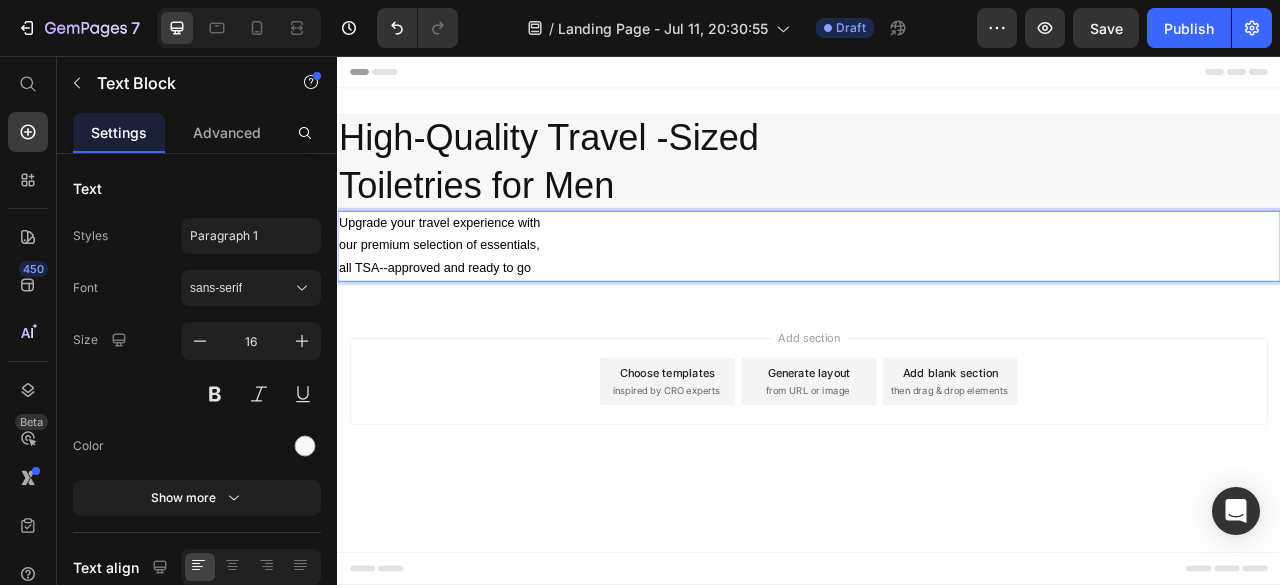 click on "all TSA--approved and ready to go" at bounding box center (937, 326) 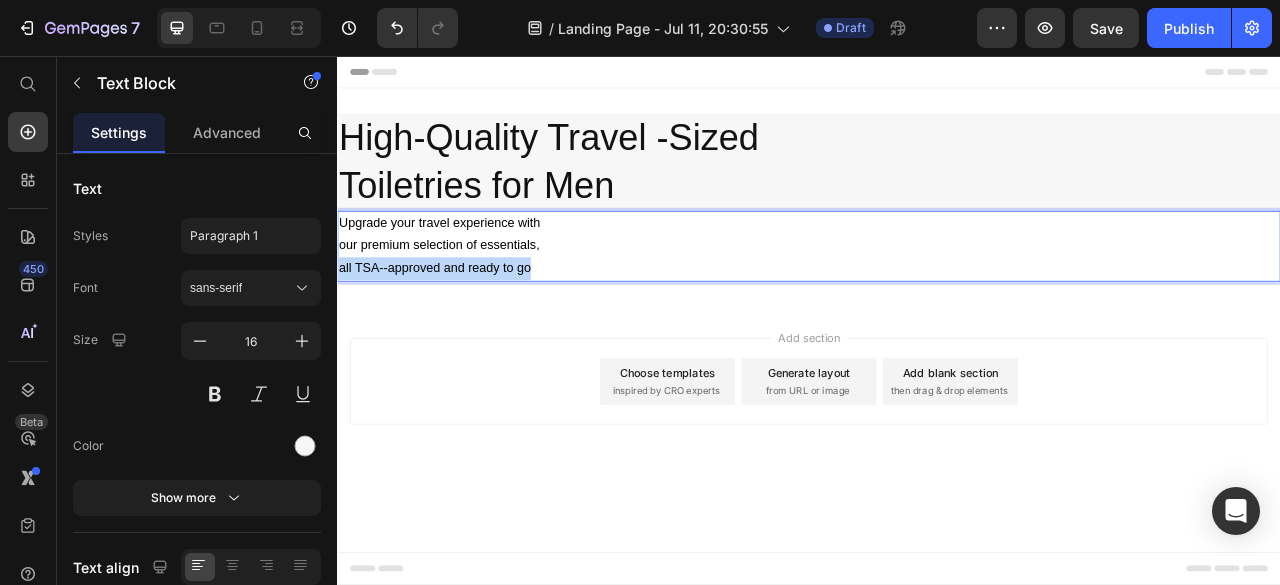 click on "all TSA--approved and ready to go" at bounding box center [937, 326] 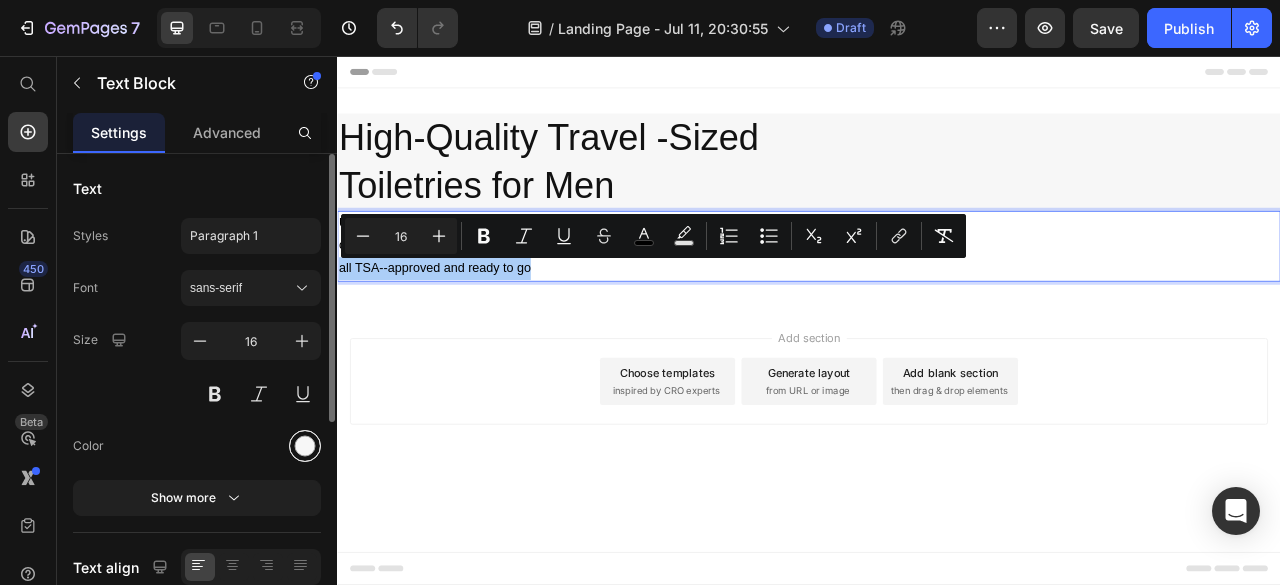 click at bounding box center (305, 446) 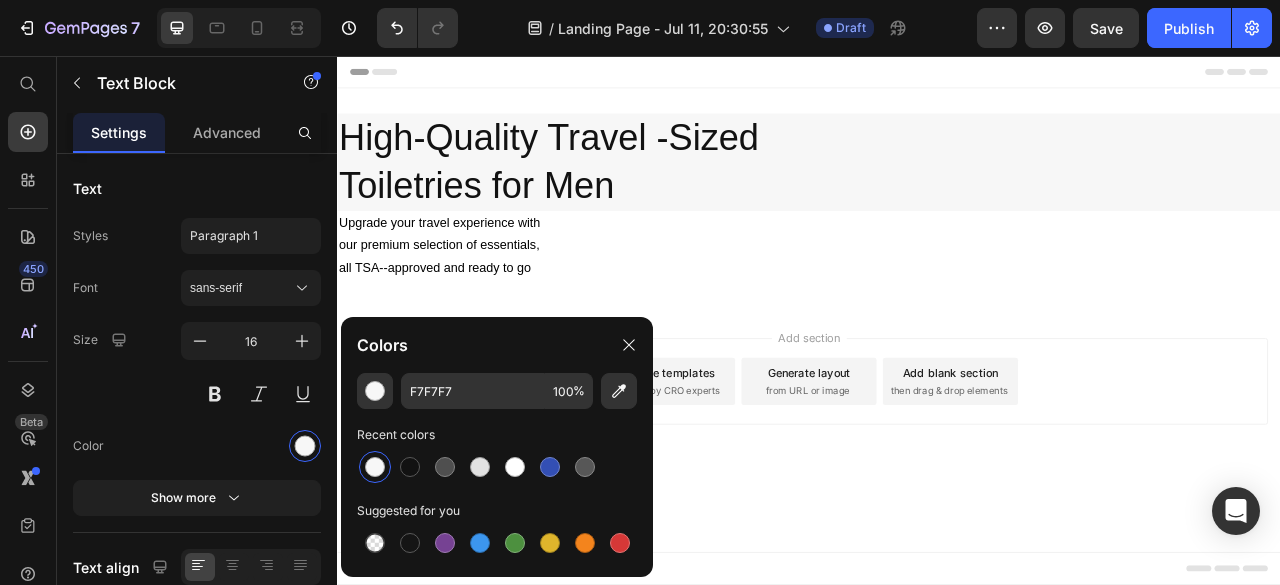 click on "Add section Choose templates inspired by CRO experts Generate layout from URL or image Add blank section then drag & drop elements" at bounding box center (937, 498) 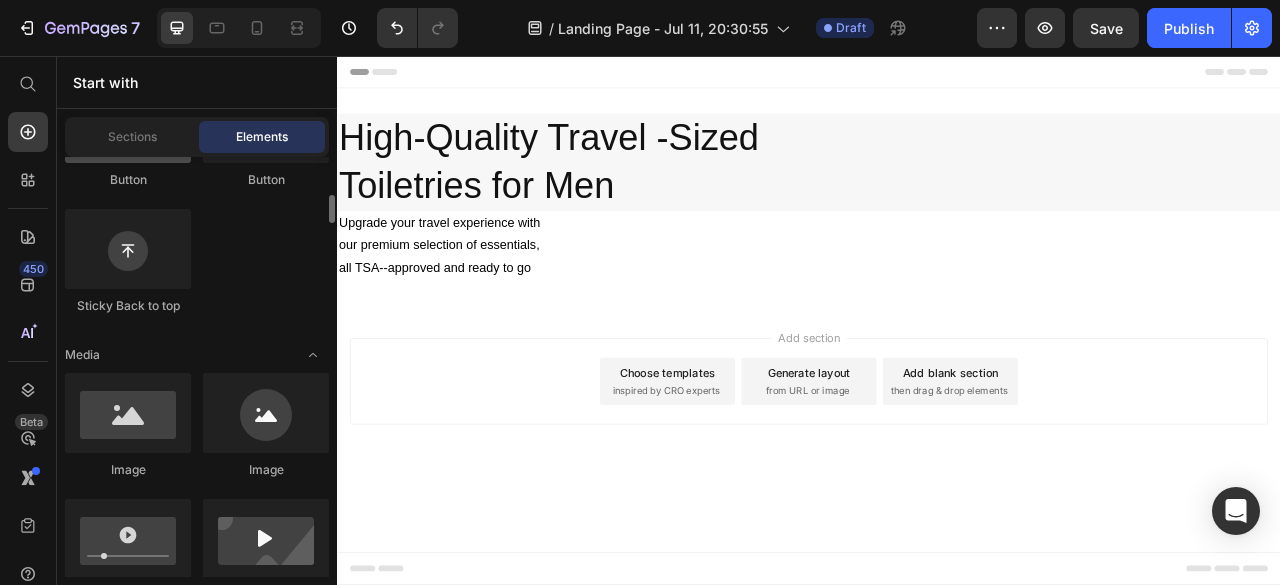 scroll, scrollTop: 573, scrollLeft: 0, axis: vertical 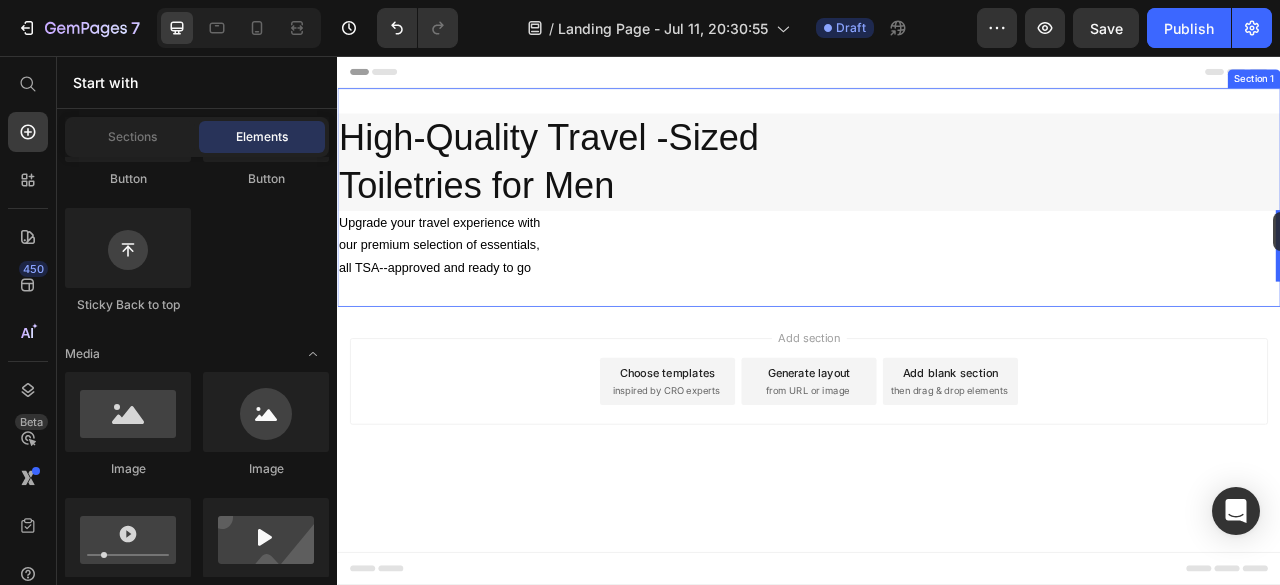 drag, startPoint x: 471, startPoint y: 491, endPoint x: 1528, endPoint y: 254, distance: 1083.2441 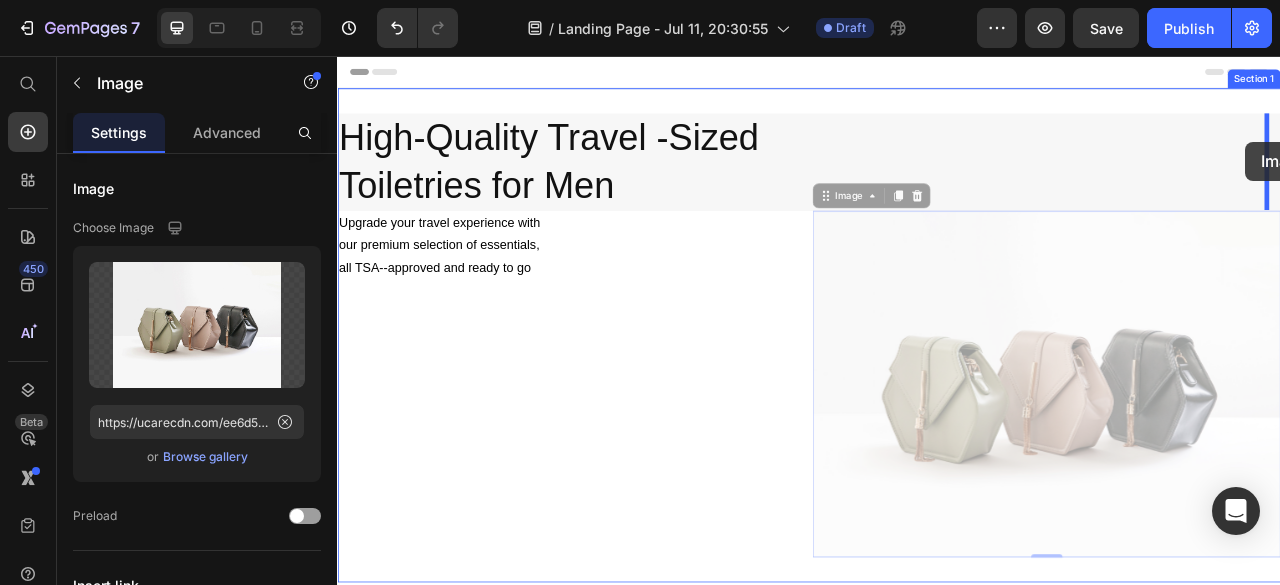 drag, startPoint x: 1177, startPoint y: 342, endPoint x: 1495, endPoint y: 168, distance: 362.4914 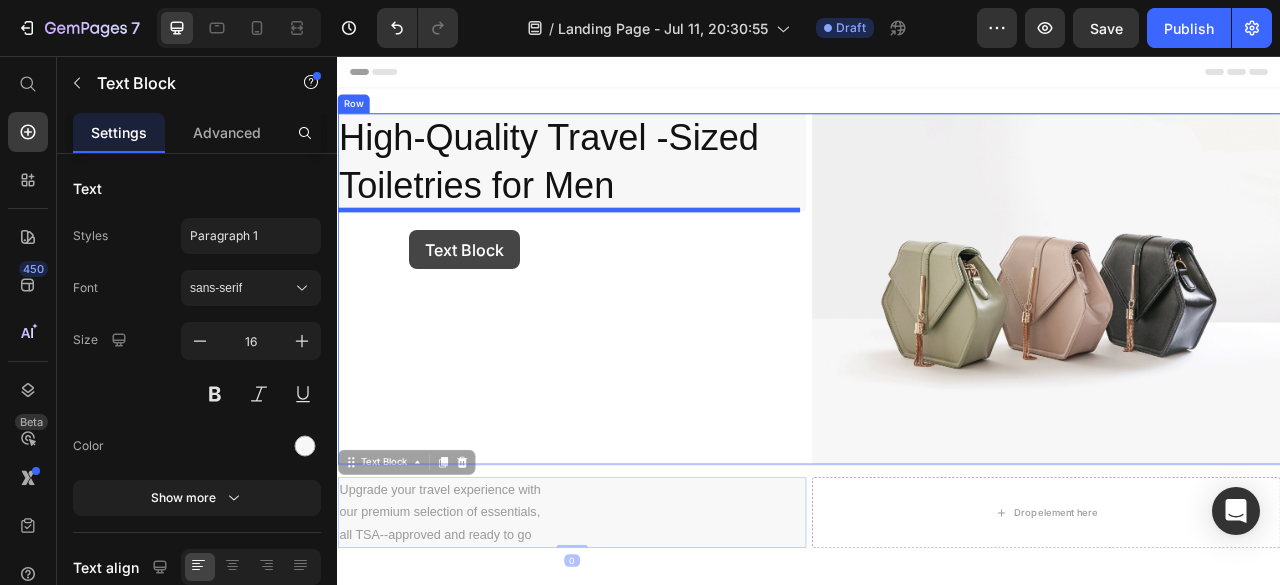 drag, startPoint x: 405, startPoint y: 645, endPoint x: 429, endPoint y: 278, distance: 367.7839 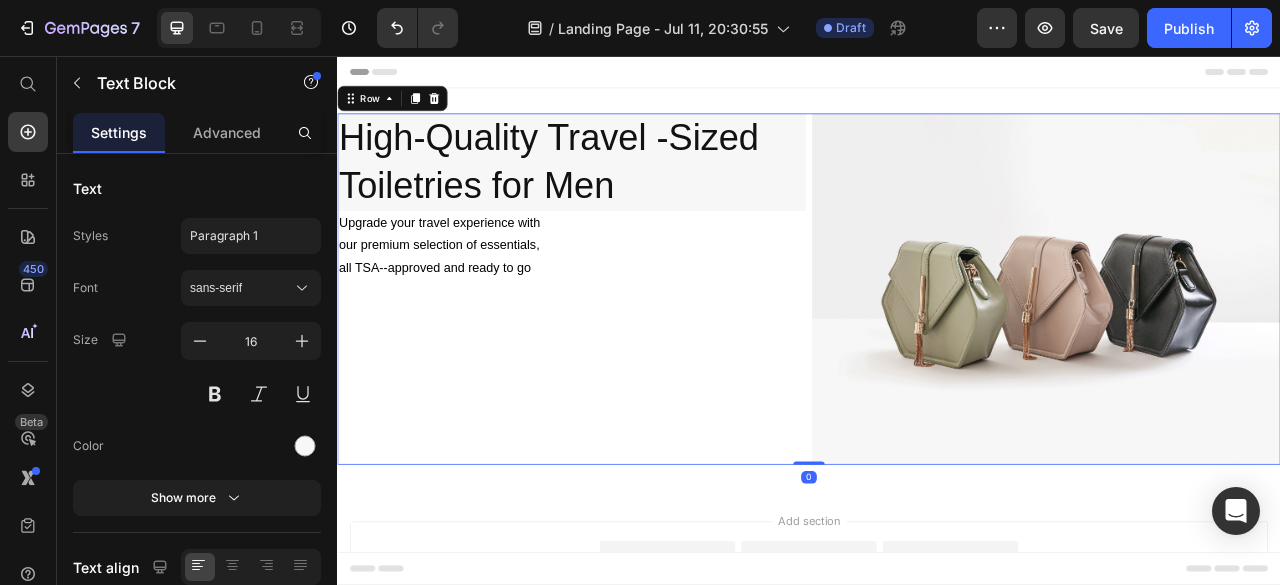 click on "High-Quality Travel -Sized  Toiletries for Men Heading Upgrade your travel experience with  our premium selection of essentials,  all TSA--approved and ready to go Text Block" at bounding box center [635, 352] 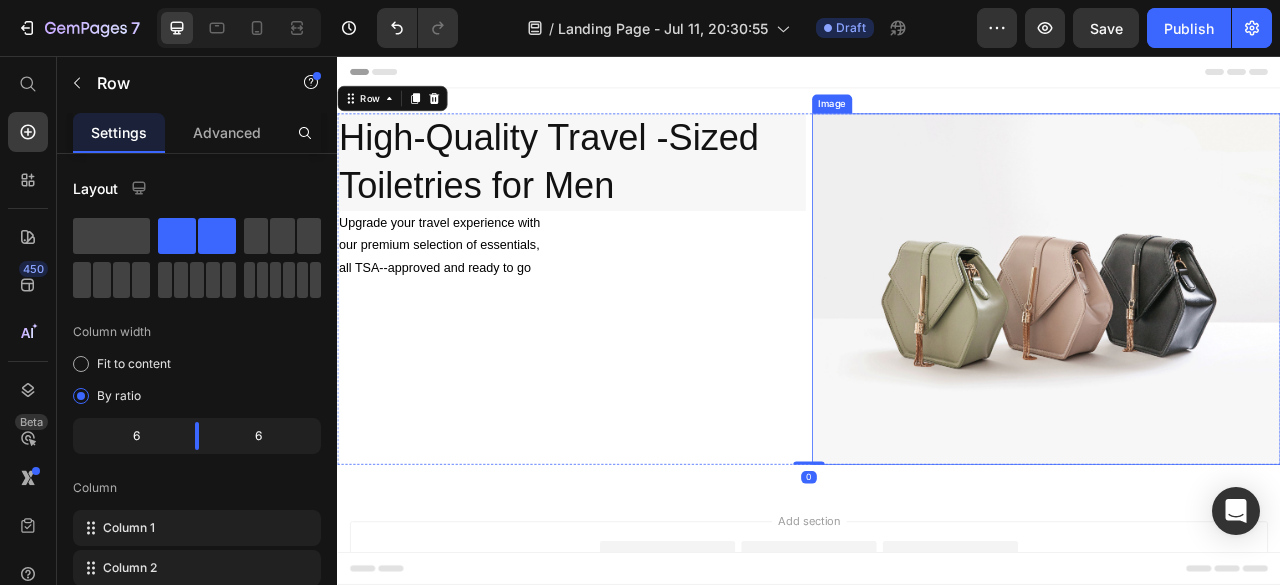 click at bounding box center [1239, 352] 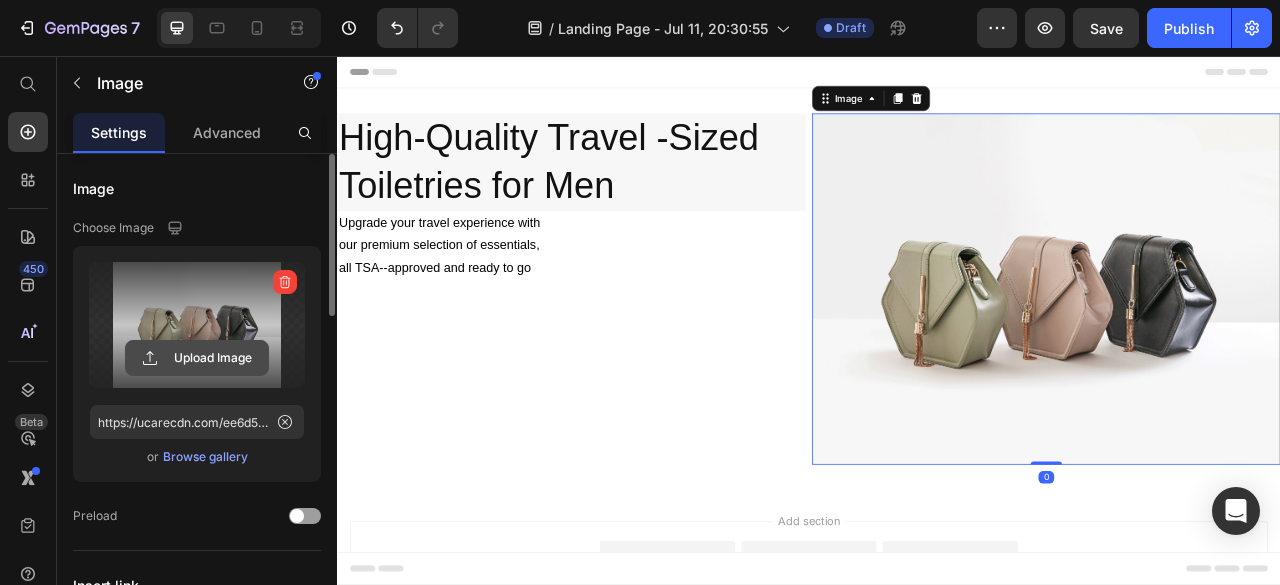 click 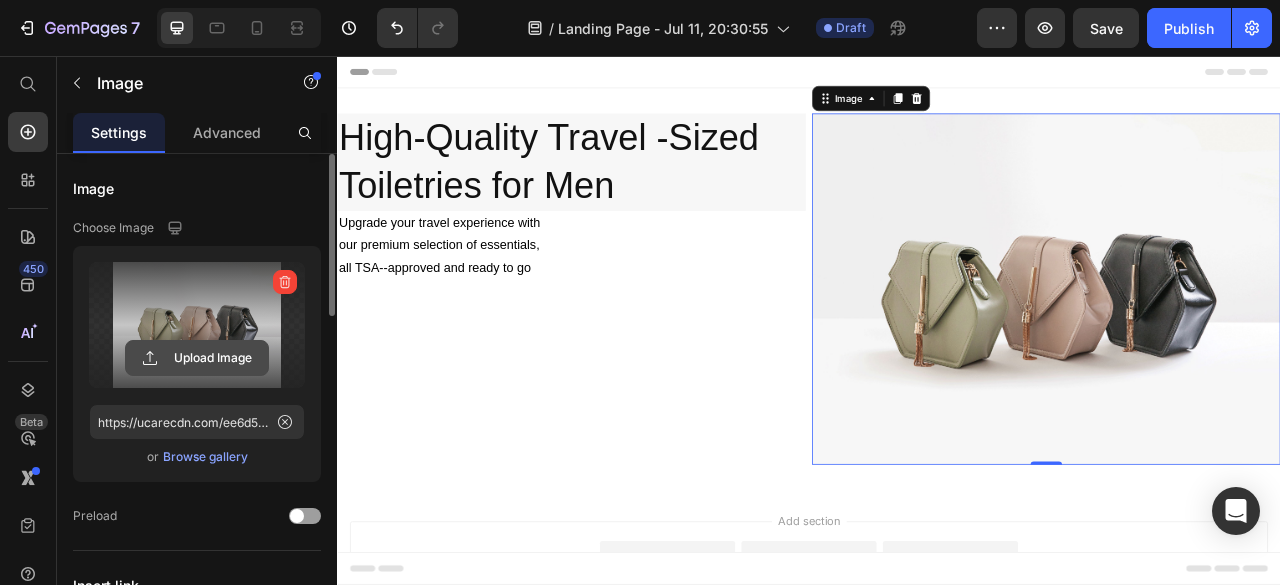 type on "C:\fakepath\Untitled design (33).png" 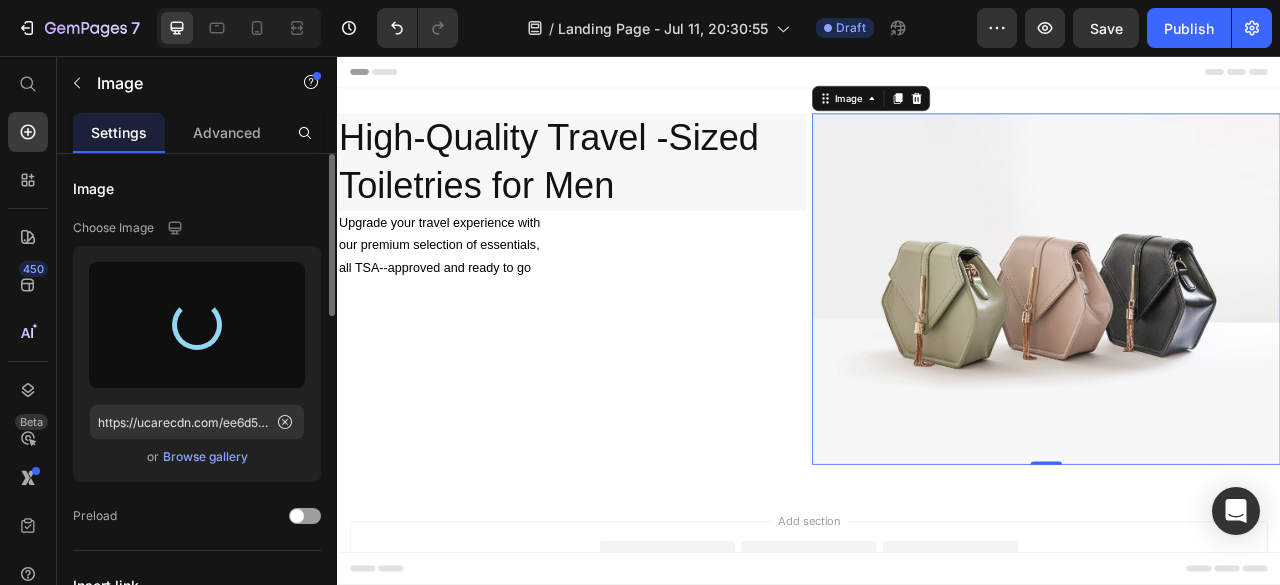 type on "https://cdn.shopify.com/s/files/1/0645/2550/0586/files/gempages_574601240994906980-56a419e9-c5fc-4a17-89d6-336207ef6f5f.png" 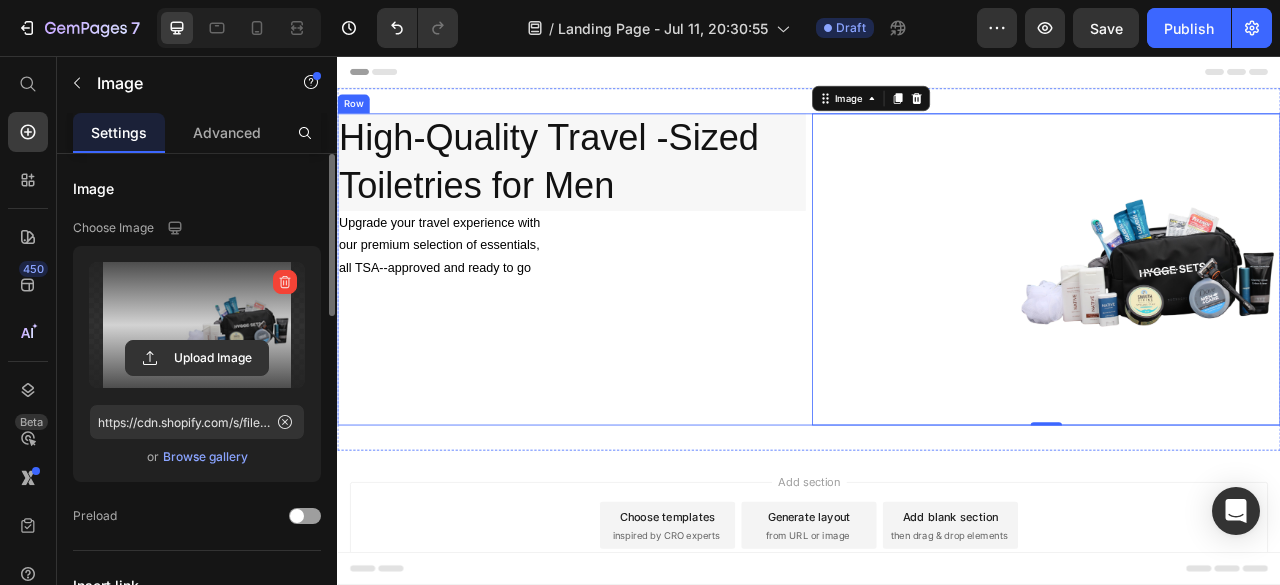 click on "High-Quality Travel -Sized  Toiletries for Men Heading Upgrade your travel experience with  our premium selection of essentials,  all TSA--approved and ready to go Text Block" at bounding box center (635, 327) 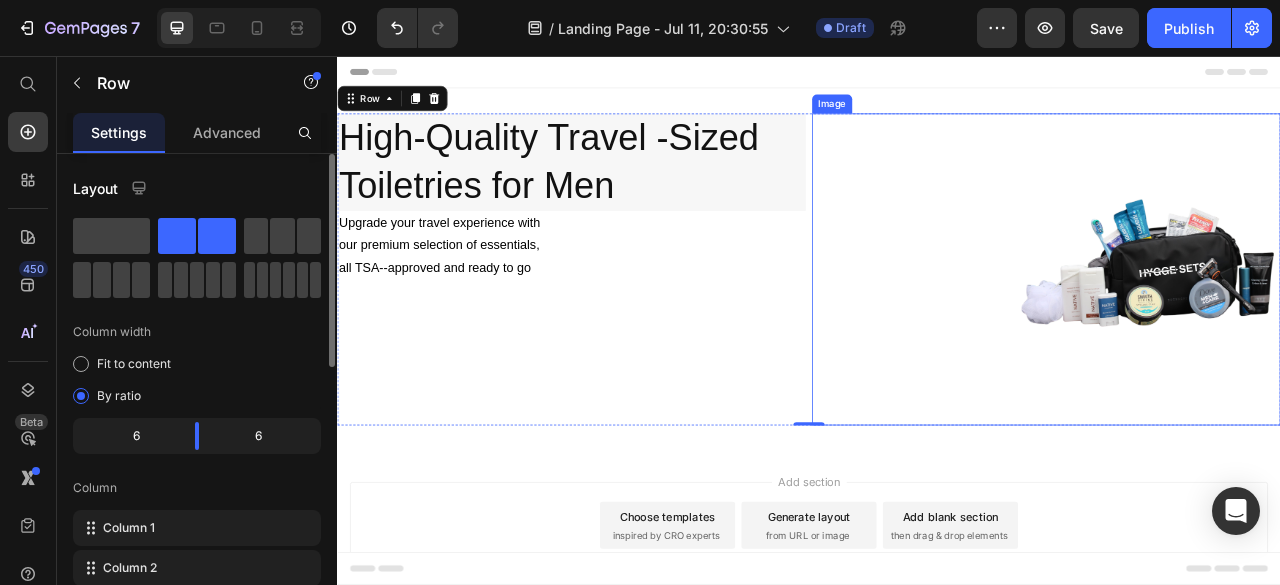 click at bounding box center (1239, 327) 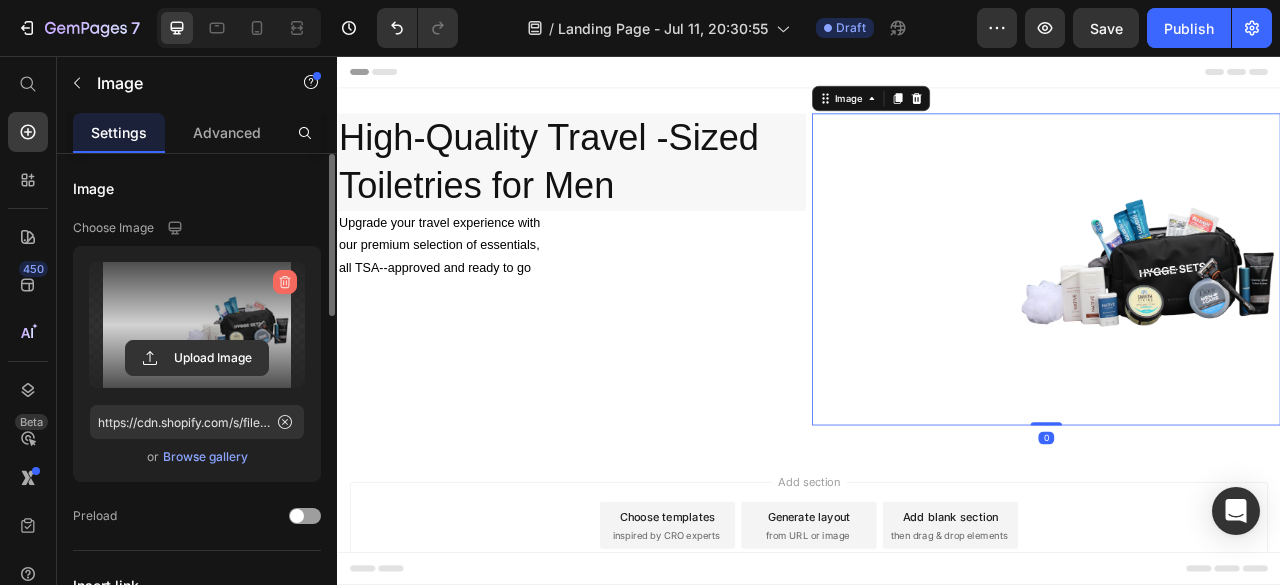 click 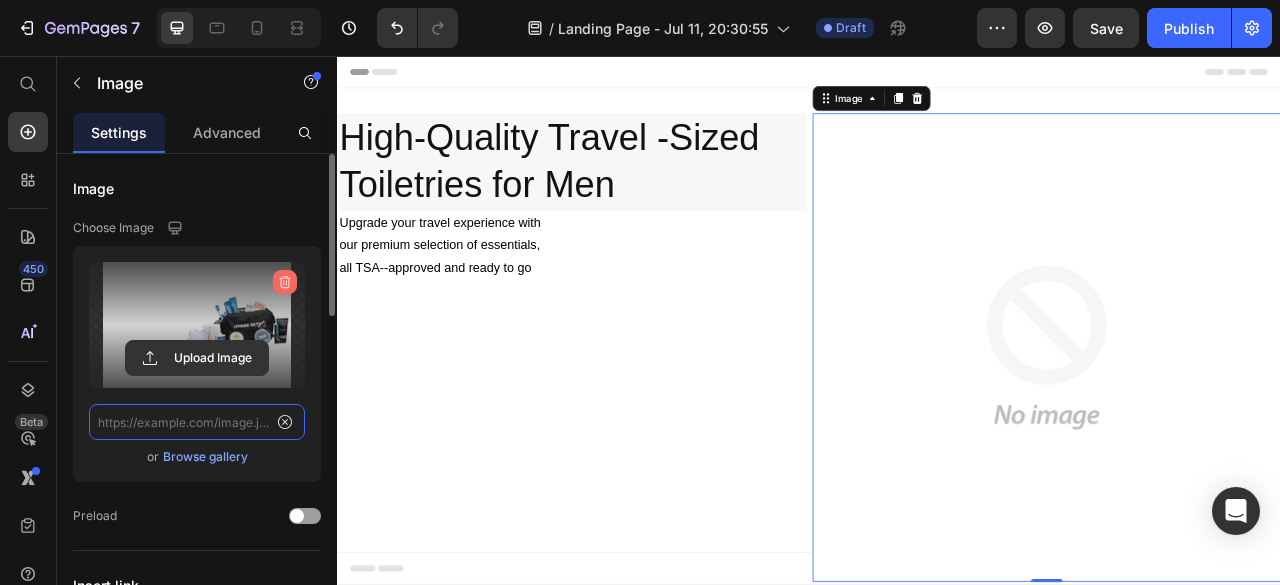 scroll, scrollTop: 0, scrollLeft: 0, axis: both 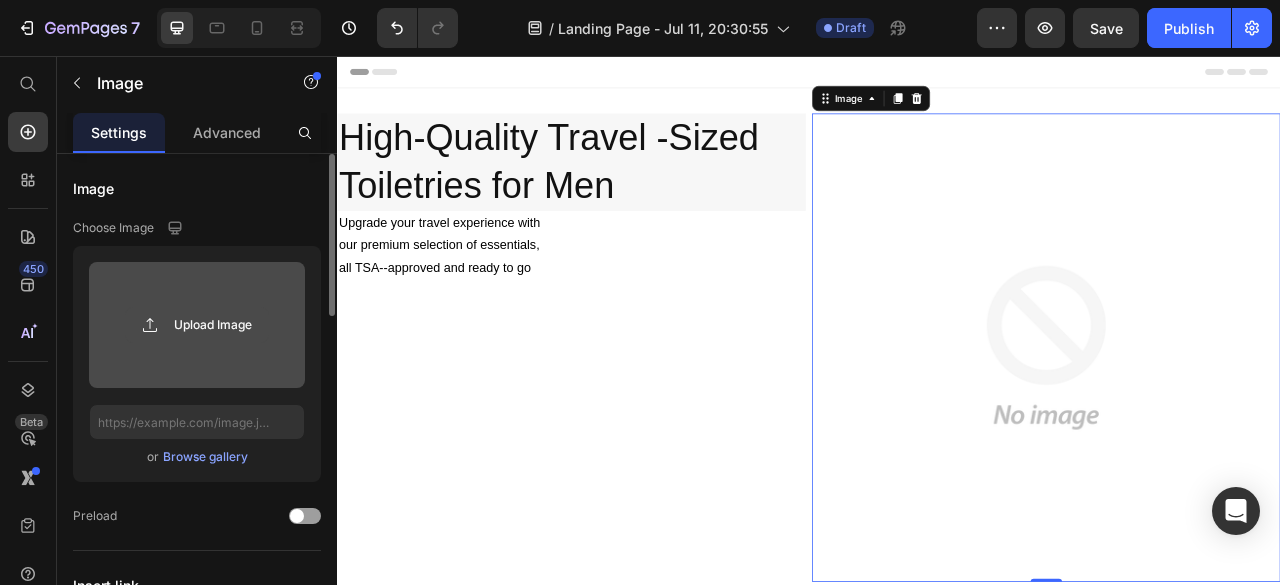 click 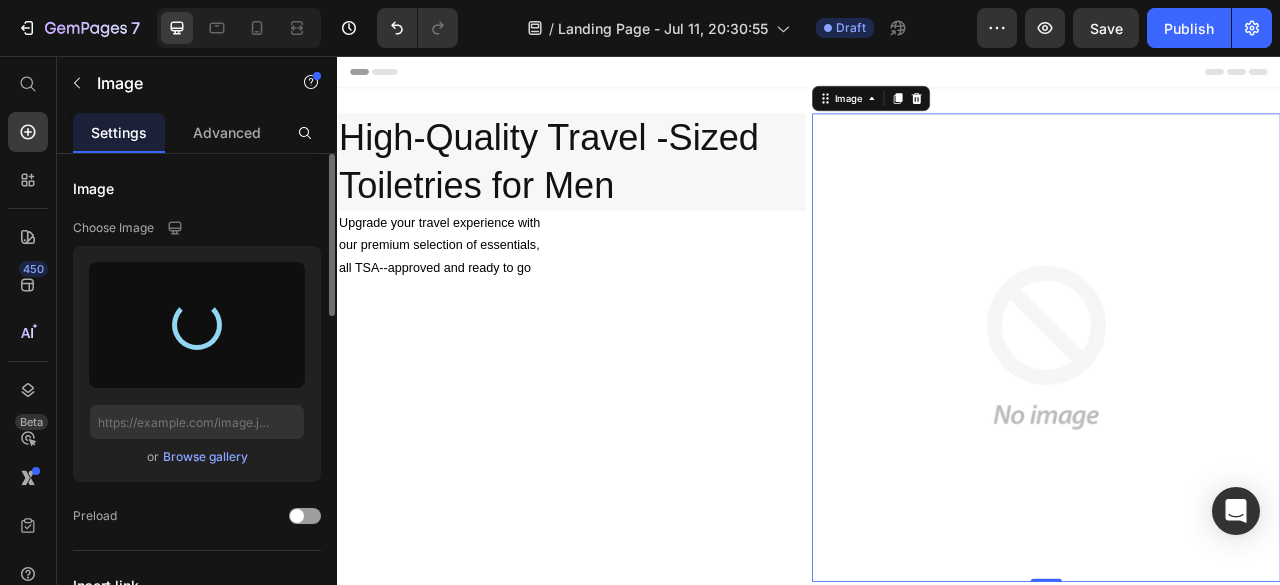 type on "https://cdn.shopify.com/s/files/1/0645/2550/0586/files/gempages_574601240994906980-dc5bf3c0-5818-4fc6-b96b-e318250ba3e1.png" 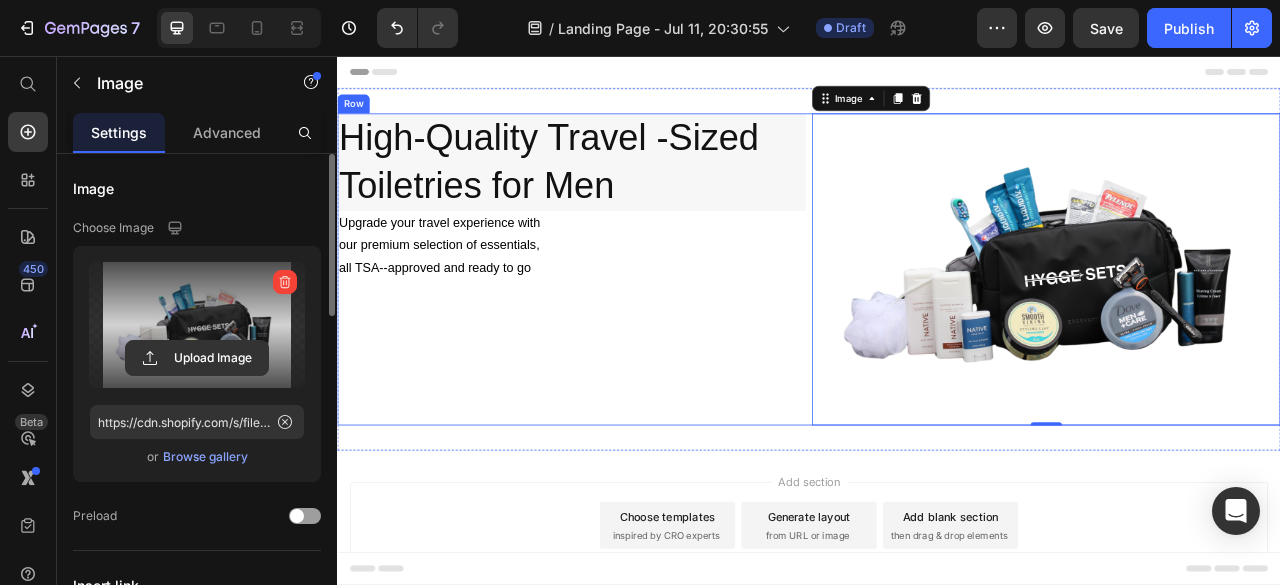 click on "High-Quality Travel -Sized  Toiletries for Men Heading Upgrade your travel experience with  our premium selection of essentials,  all TSA--approved and ready to go Text Block" at bounding box center (635, 327) 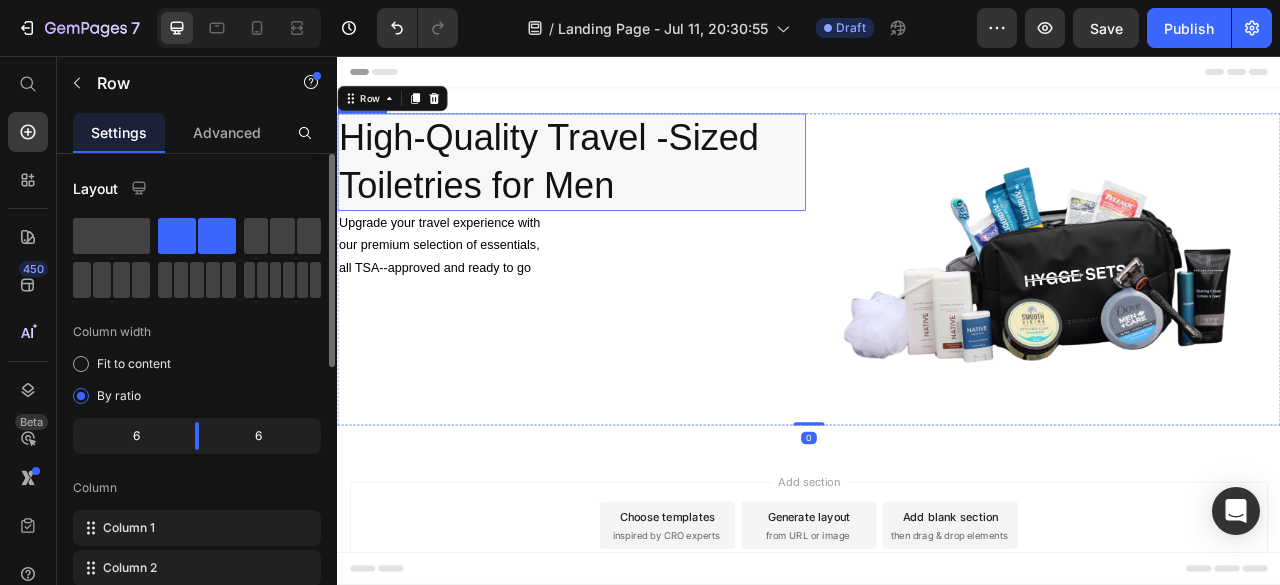 click on "High-Quality Travel -Sized  Toiletries for Men" at bounding box center (635, 191) 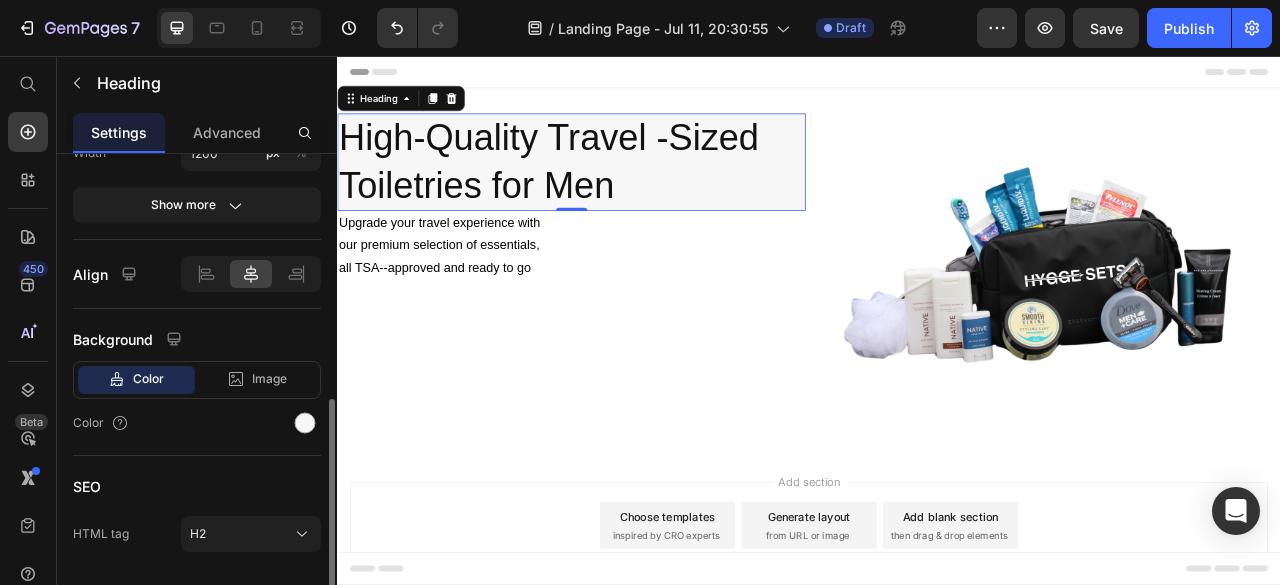 scroll, scrollTop: 536, scrollLeft: 0, axis: vertical 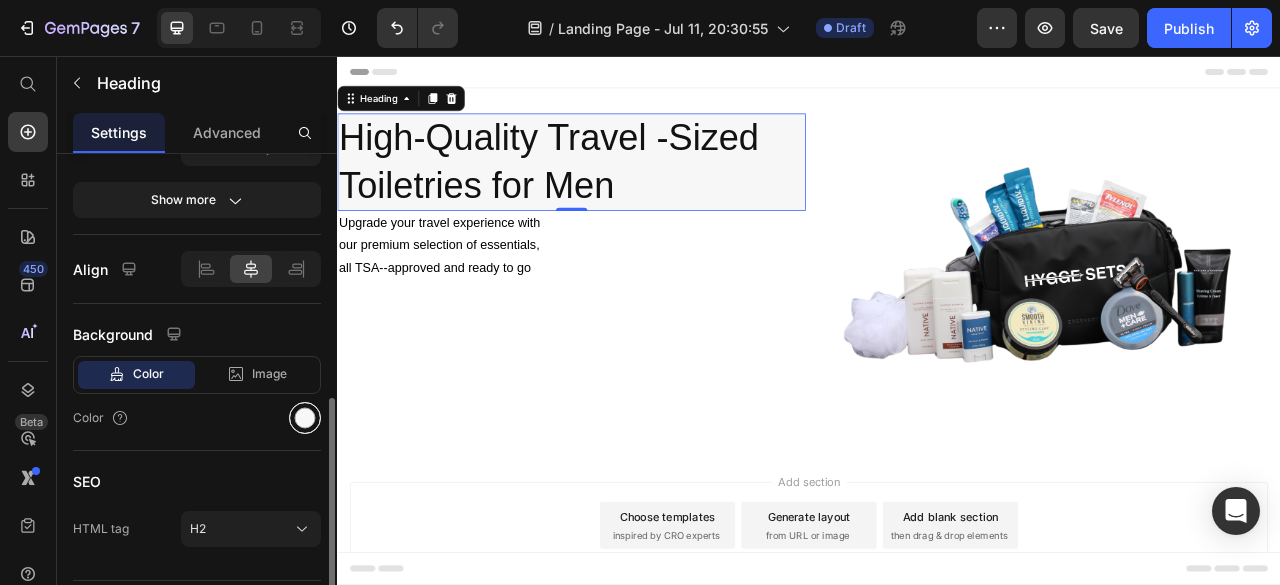 click at bounding box center [305, 418] 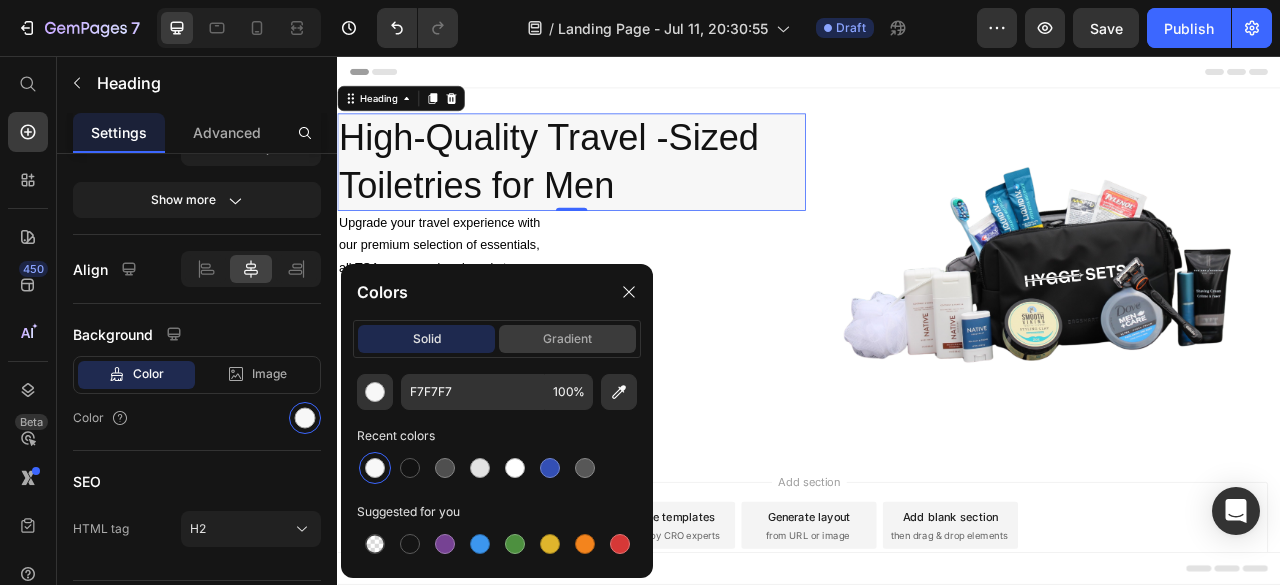 click on "gradient" 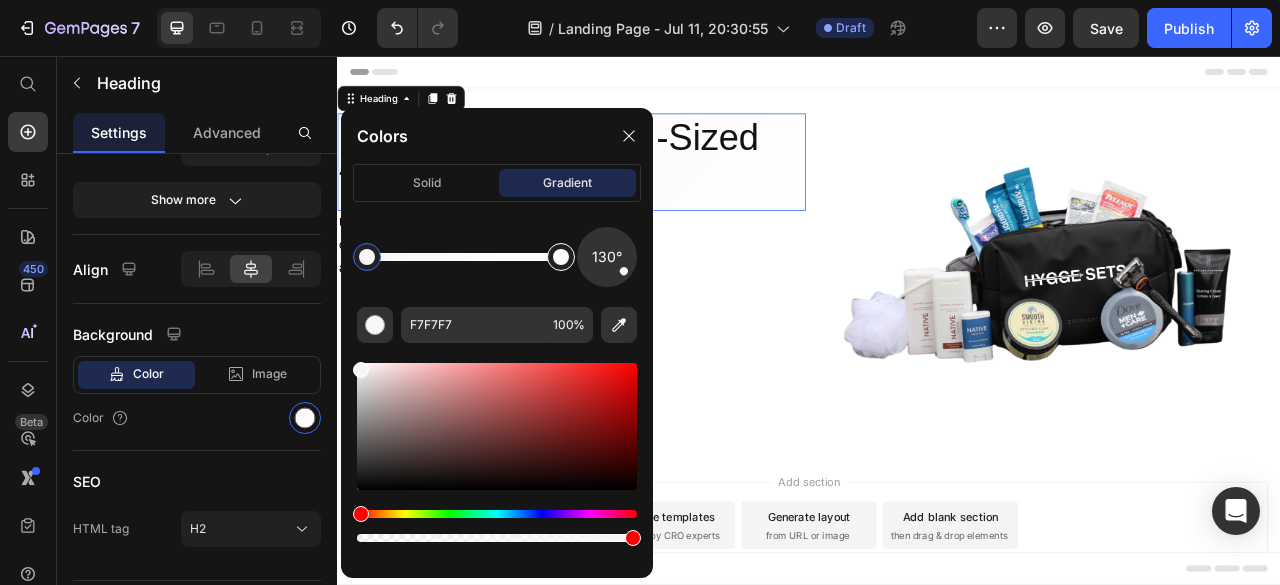 type on "FFFFFF" 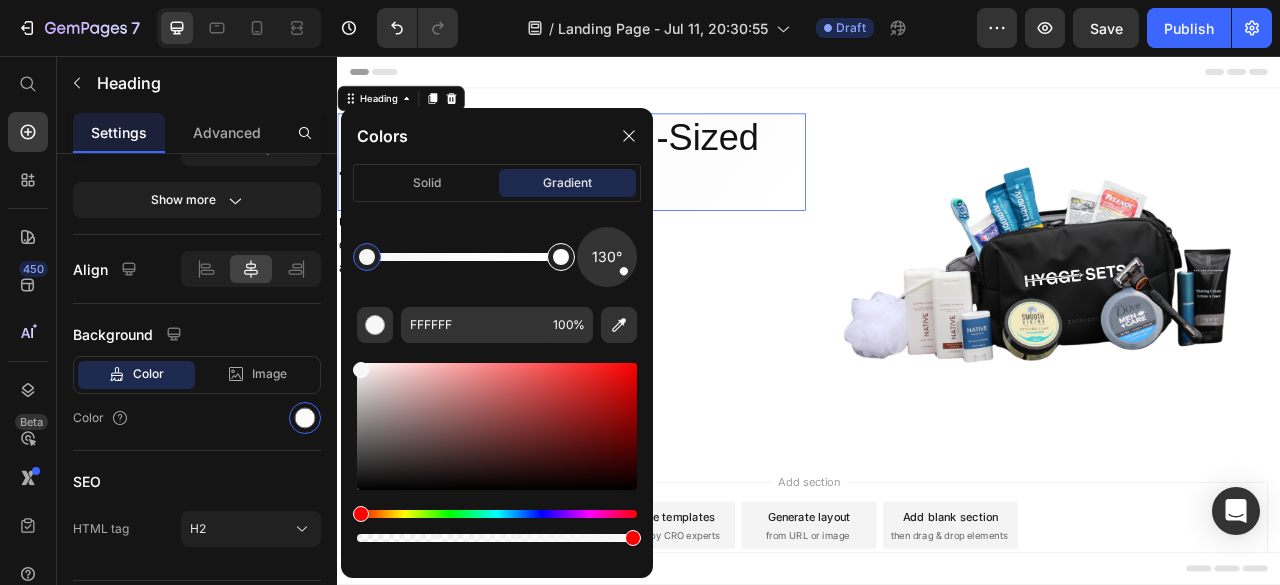 click at bounding box center (561, 257) 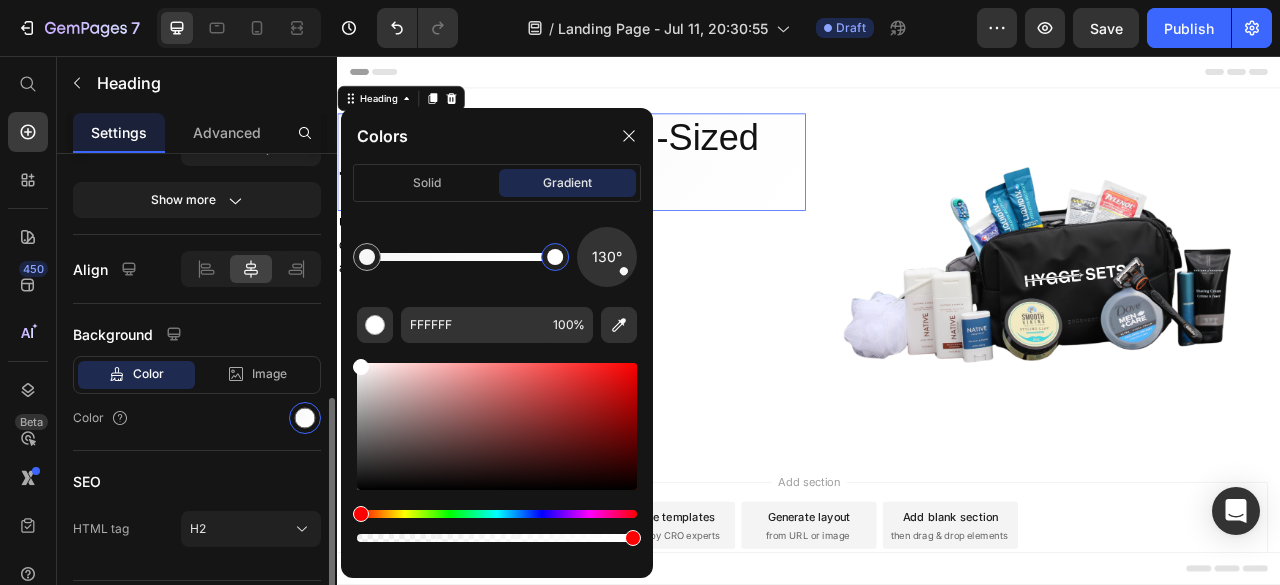 drag, startPoint x: 358, startPoint y: 367, endPoint x: 283, endPoint y: 317, distance: 90.13878 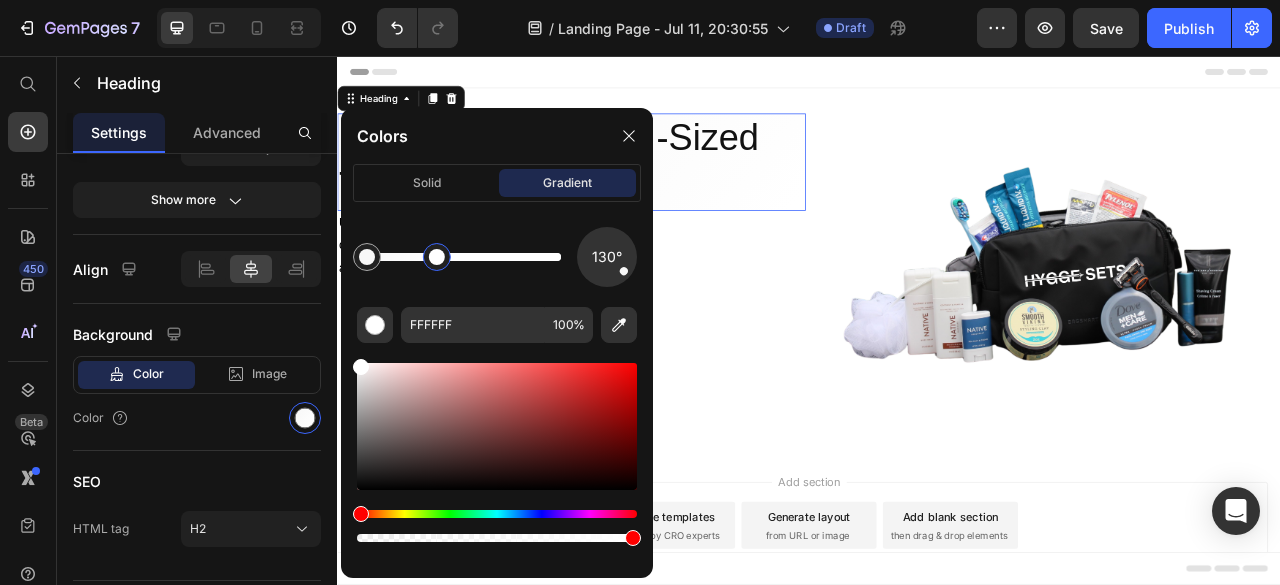 drag, startPoint x: 549, startPoint y: 251, endPoint x: 438, endPoint y: 259, distance: 111.28792 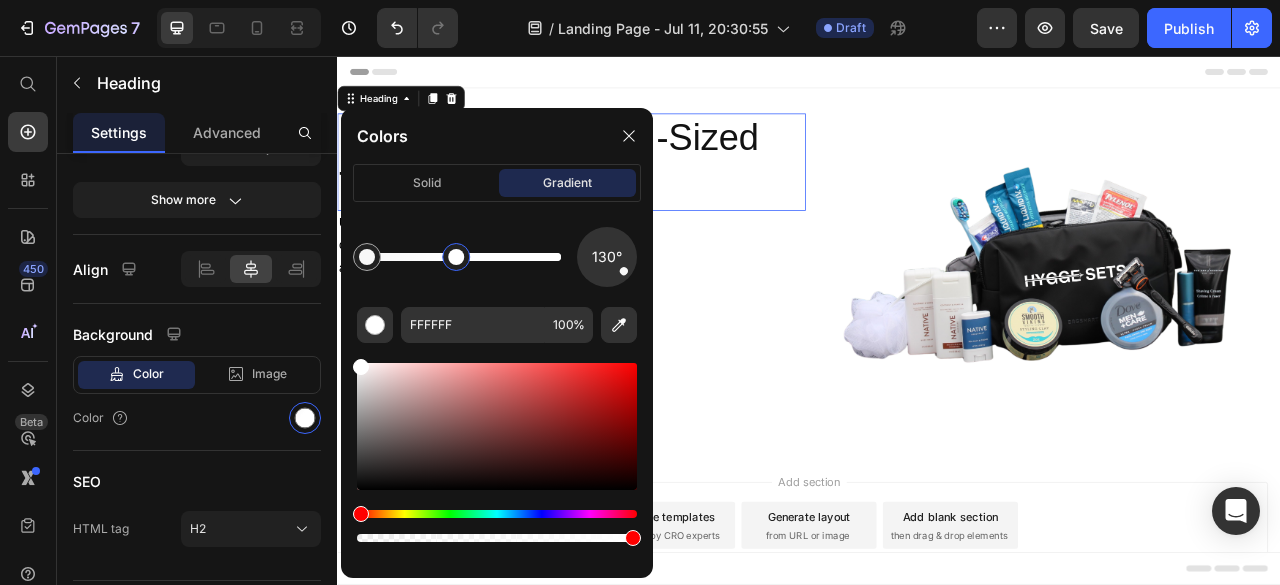 drag, startPoint x: 441, startPoint y: 265, endPoint x: 462, endPoint y: 266, distance: 21.023796 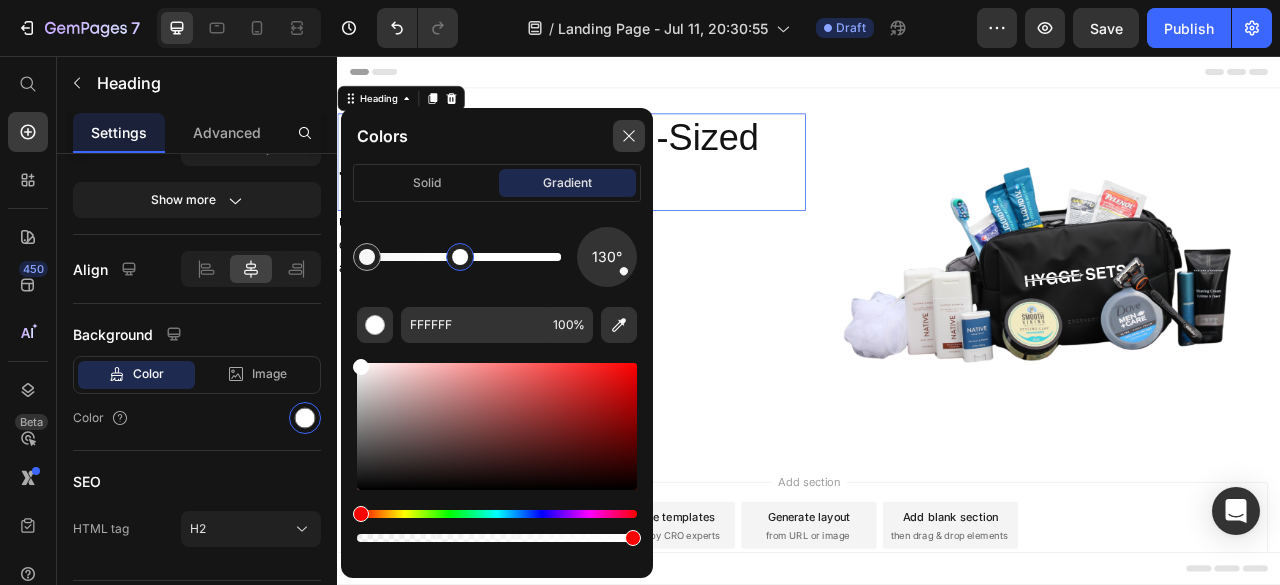click at bounding box center (629, 136) 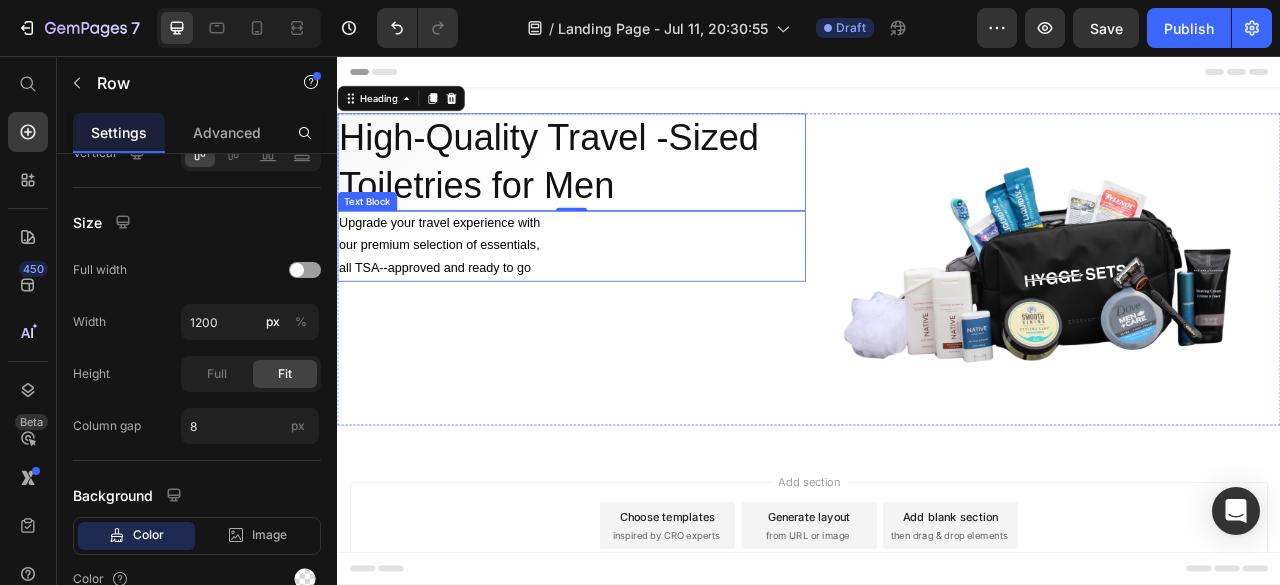click on "High-Quality Travel -Sized  Toiletries for Men Heading   0 Upgrade your travel experience with  our premium selection of essentials,  all TSA--approved and ready to go Text Block" at bounding box center (635, 327) 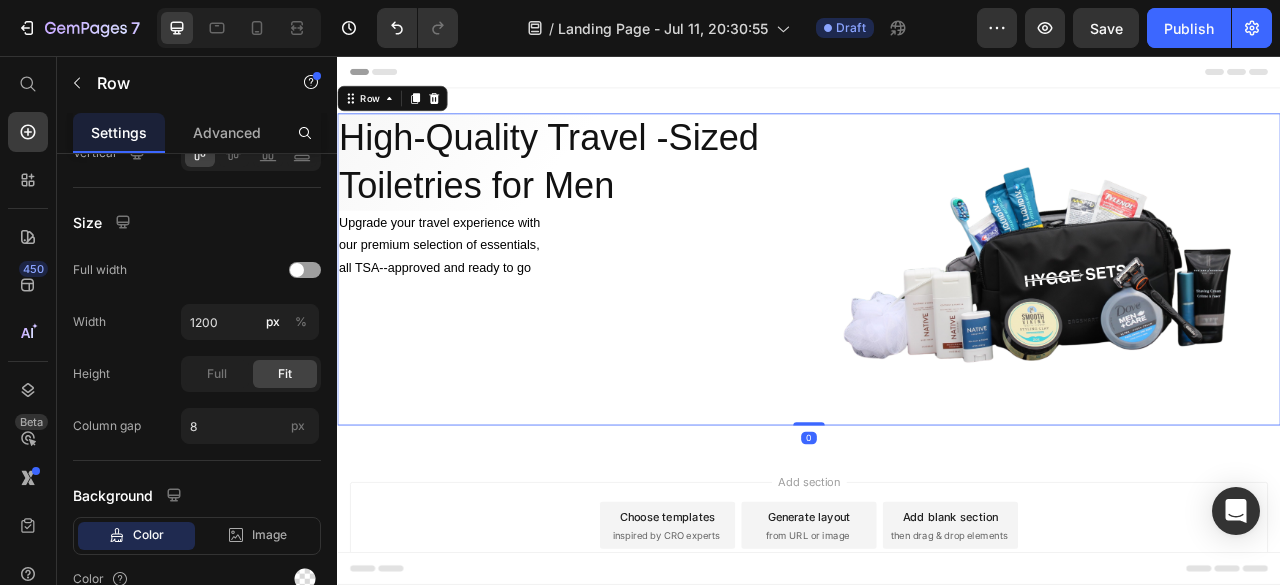scroll, scrollTop: 0, scrollLeft: 0, axis: both 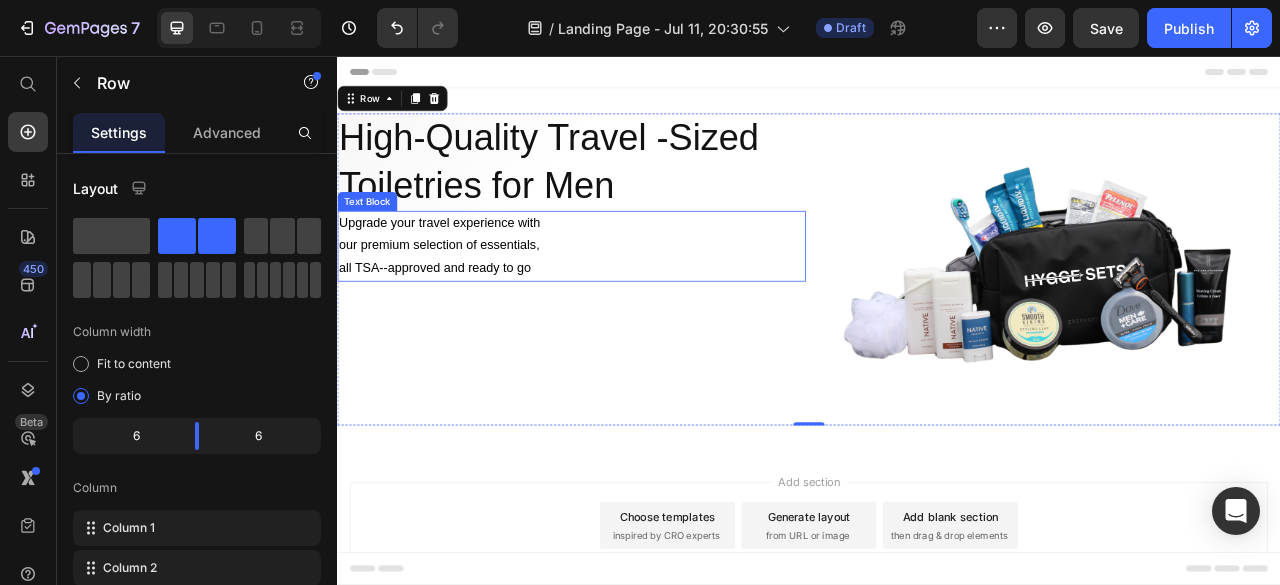 click on "our premium selection of essentials," at bounding box center [466, 296] 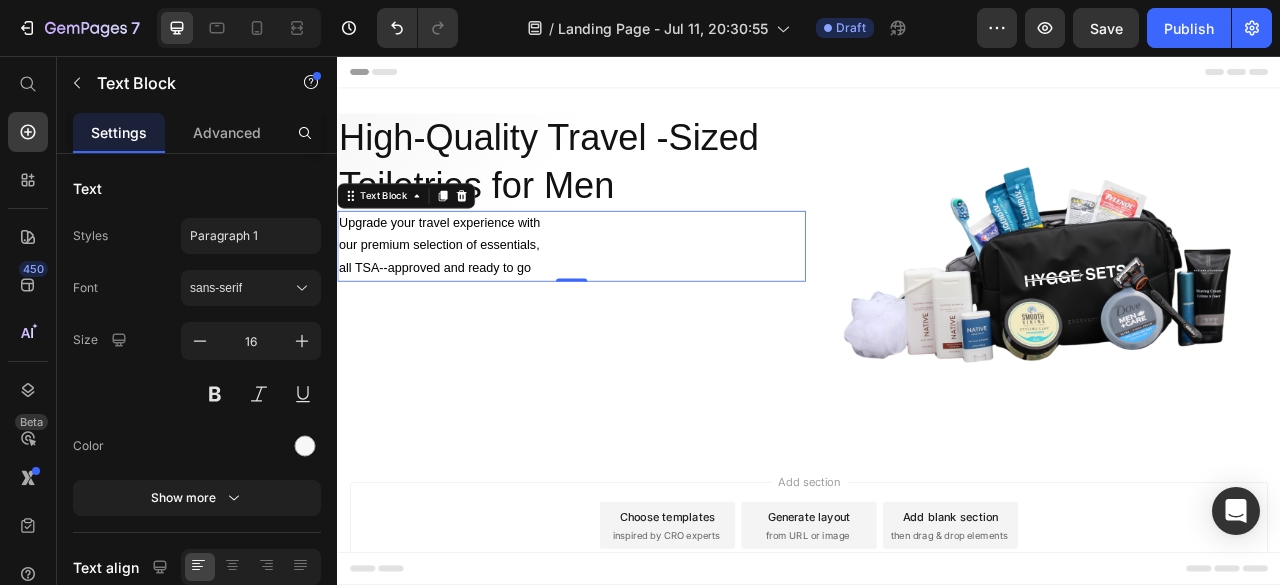 click on "our premium selection of essentials," at bounding box center [466, 296] 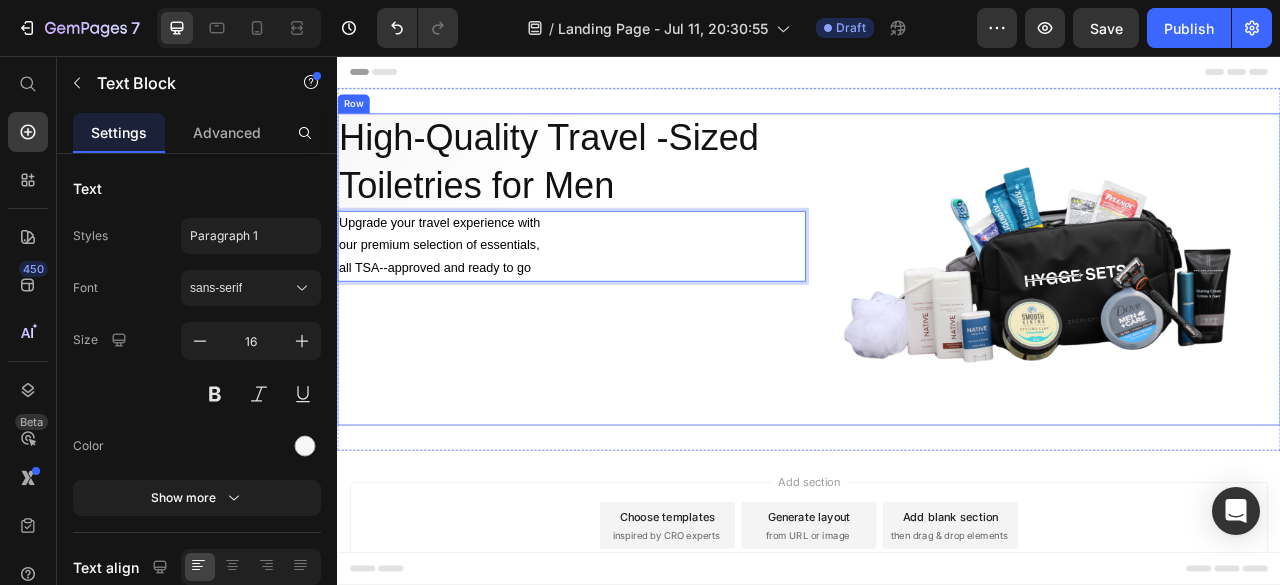 click on "High-Quality Travel -Sized  Toiletries for Men Heading Upgrade your travel experience with  our premium selection of essentials,  all TSA--approved and ready to go Text Block   0" at bounding box center (635, 327) 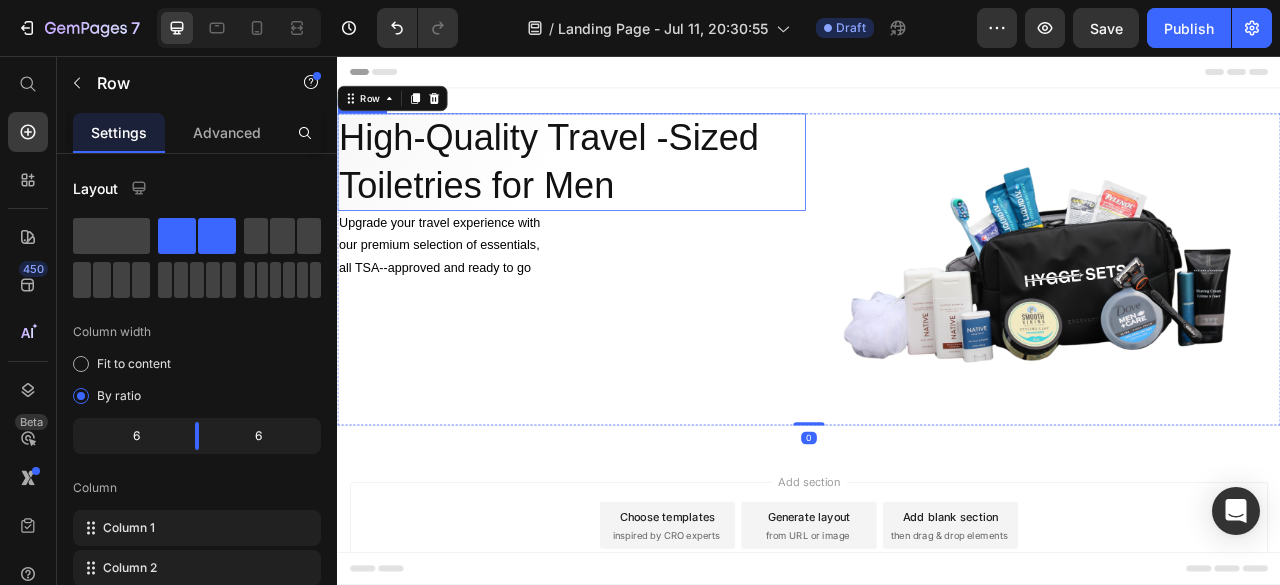 click on "High-Quality Travel -Sized  Toiletries for Men" at bounding box center (635, 191) 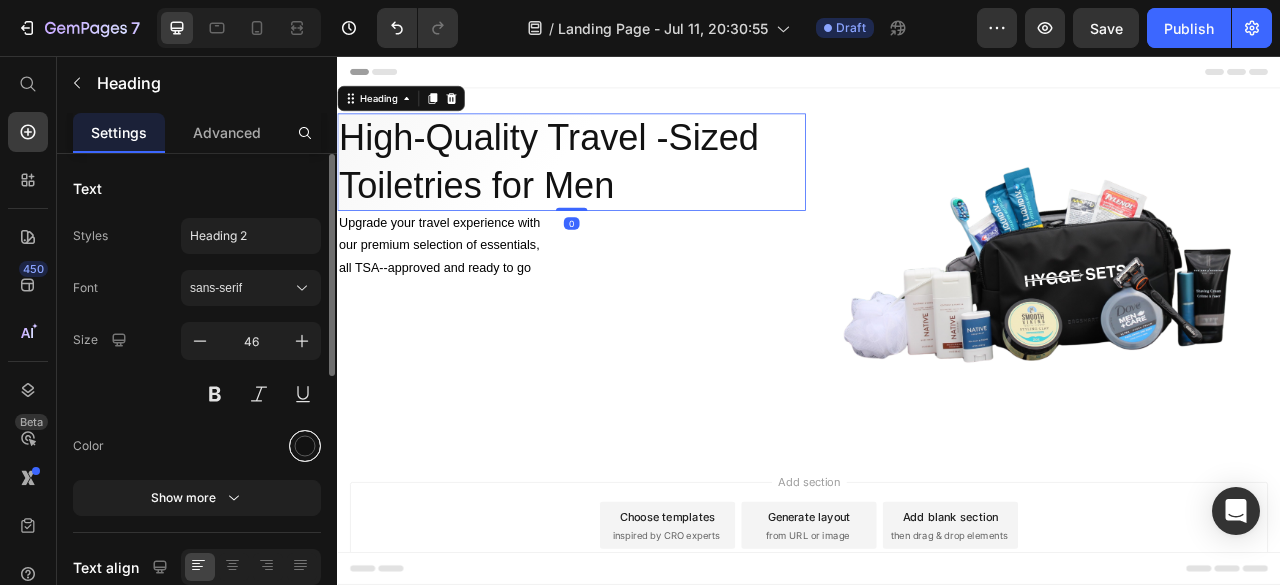 click at bounding box center (305, 446) 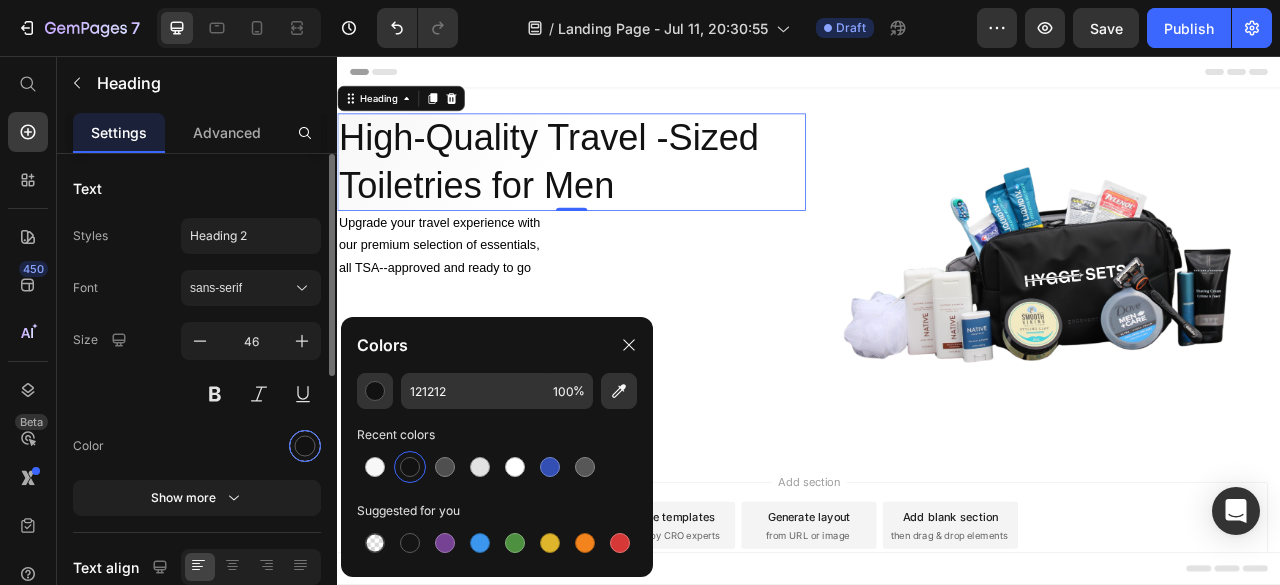 click at bounding box center [305, 446] 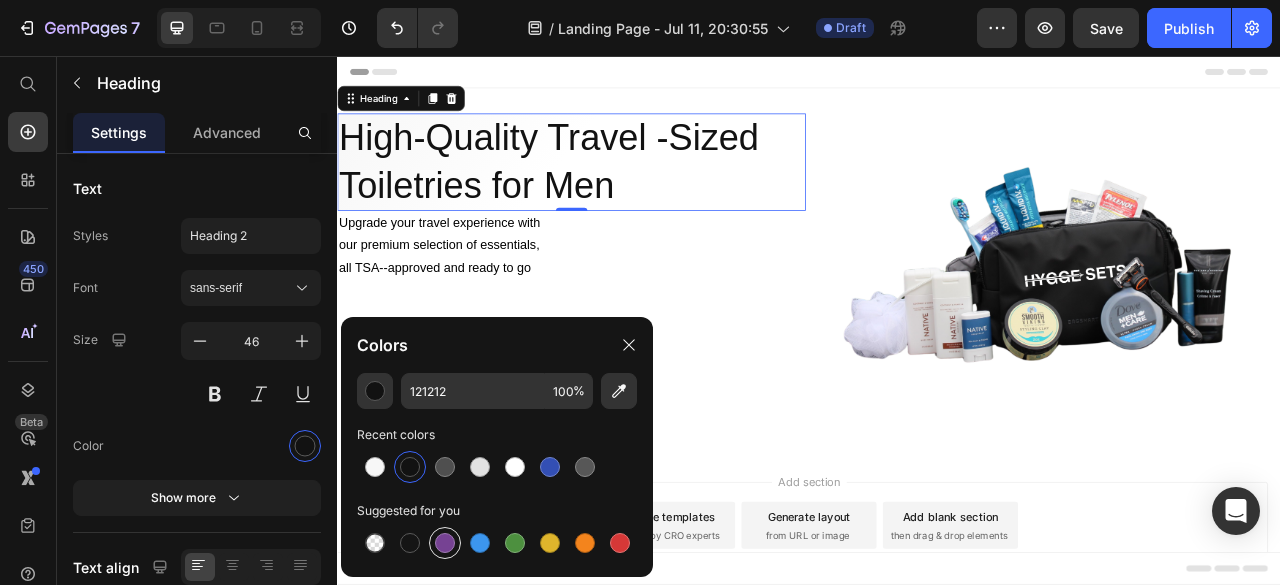 click at bounding box center [445, 543] 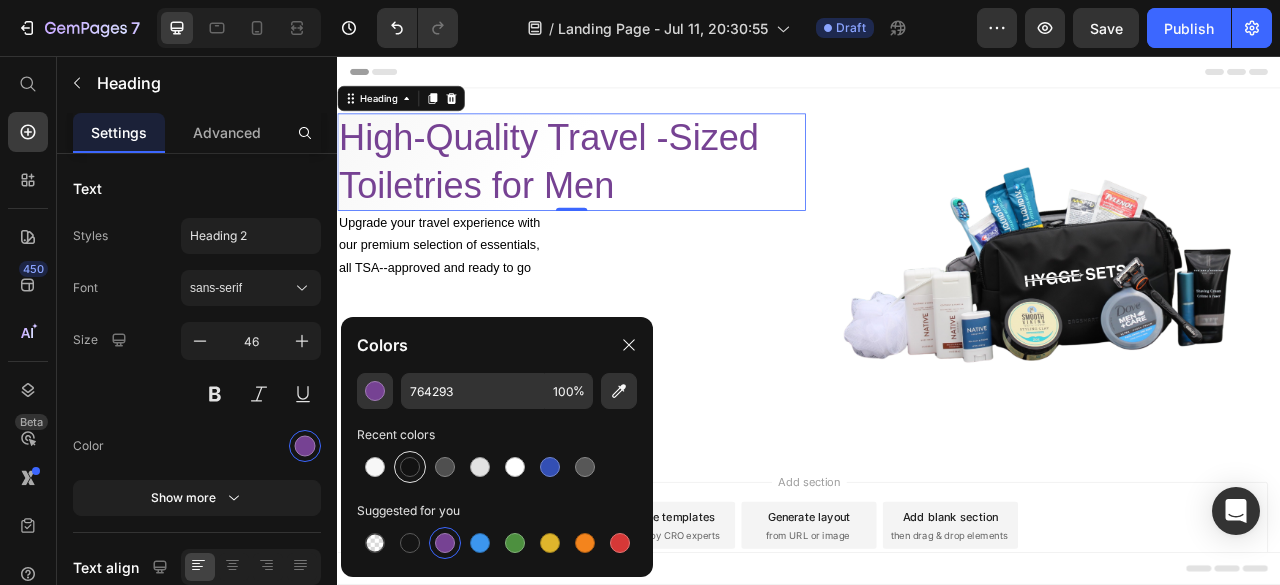 click at bounding box center (410, 467) 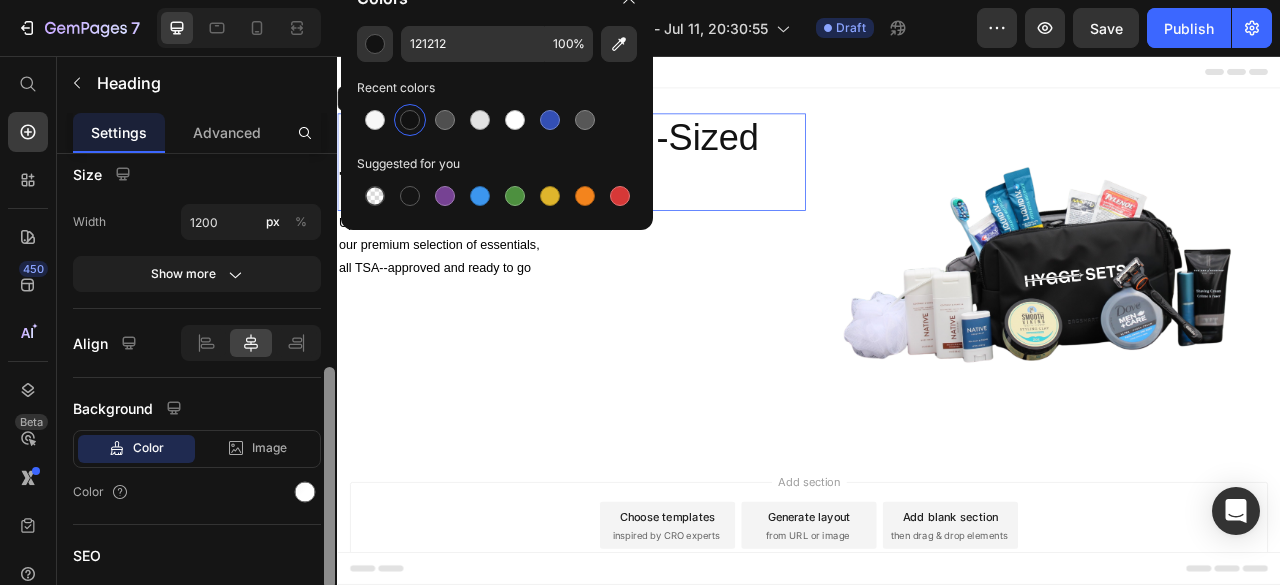 scroll, scrollTop: 464, scrollLeft: 0, axis: vertical 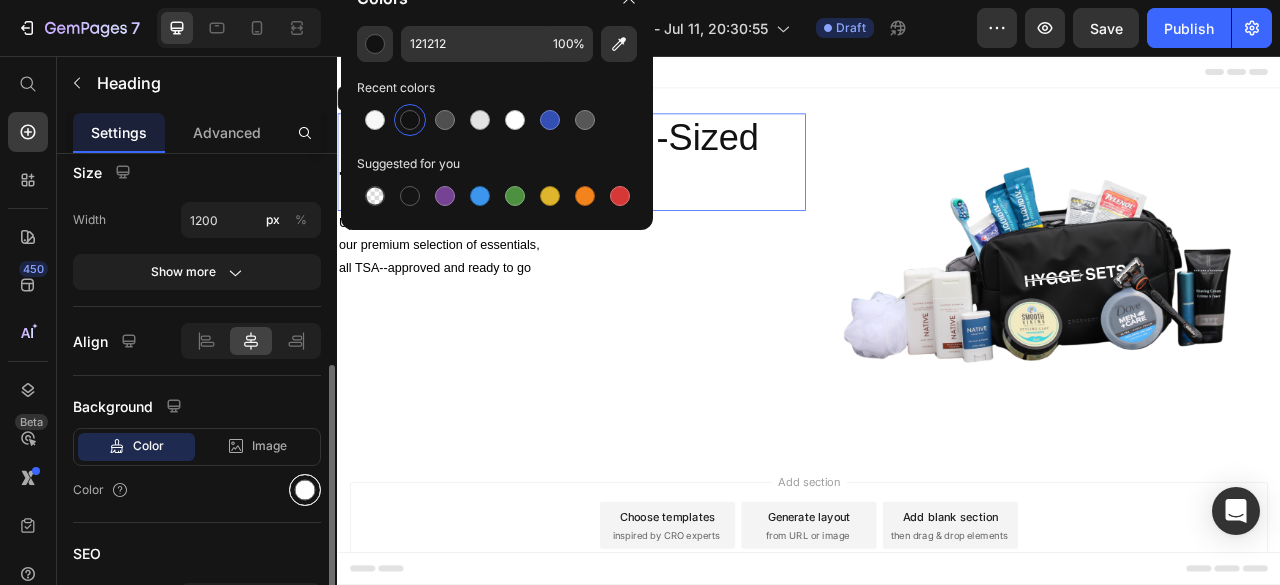 click at bounding box center (305, 490) 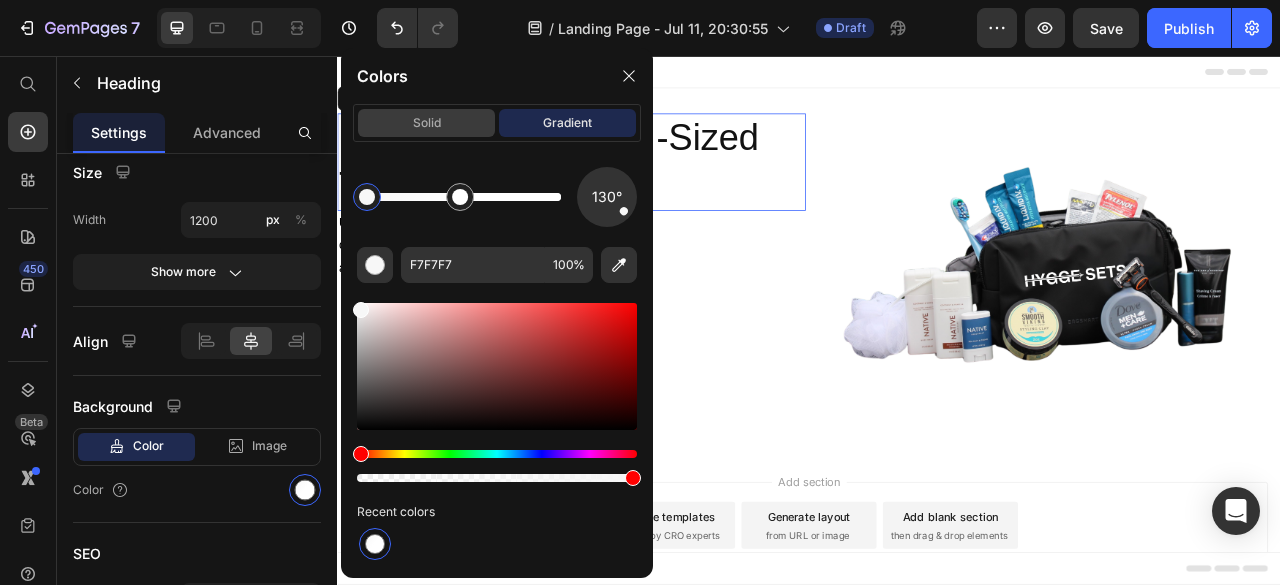 click on "solid" 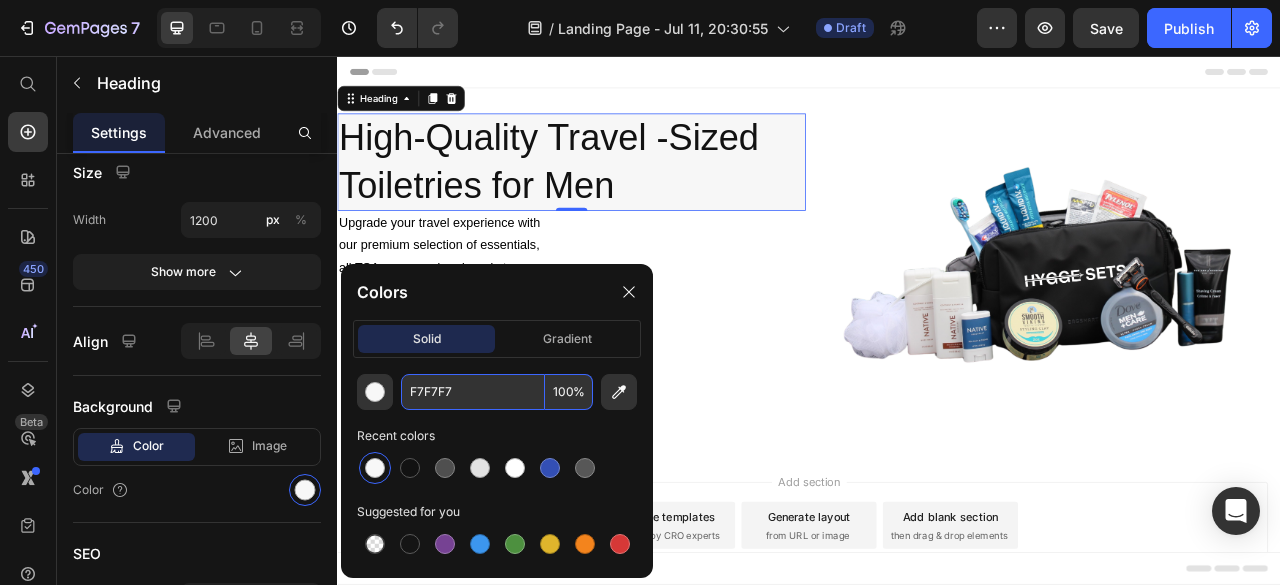 click on "F7F7F7" at bounding box center [473, 392] 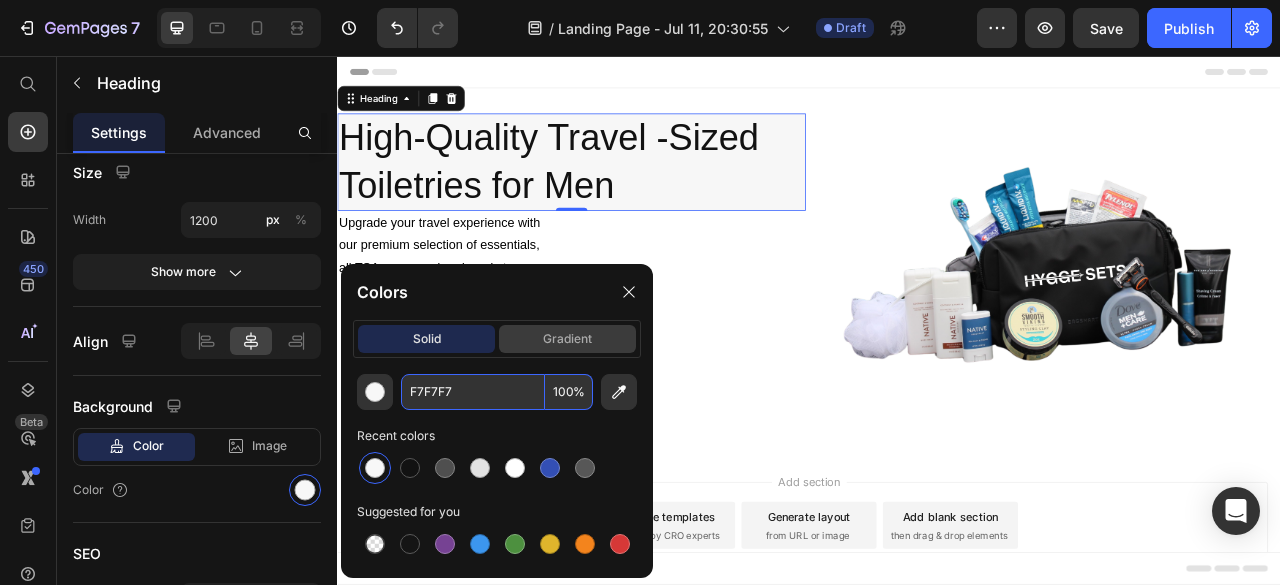 click on "gradient" 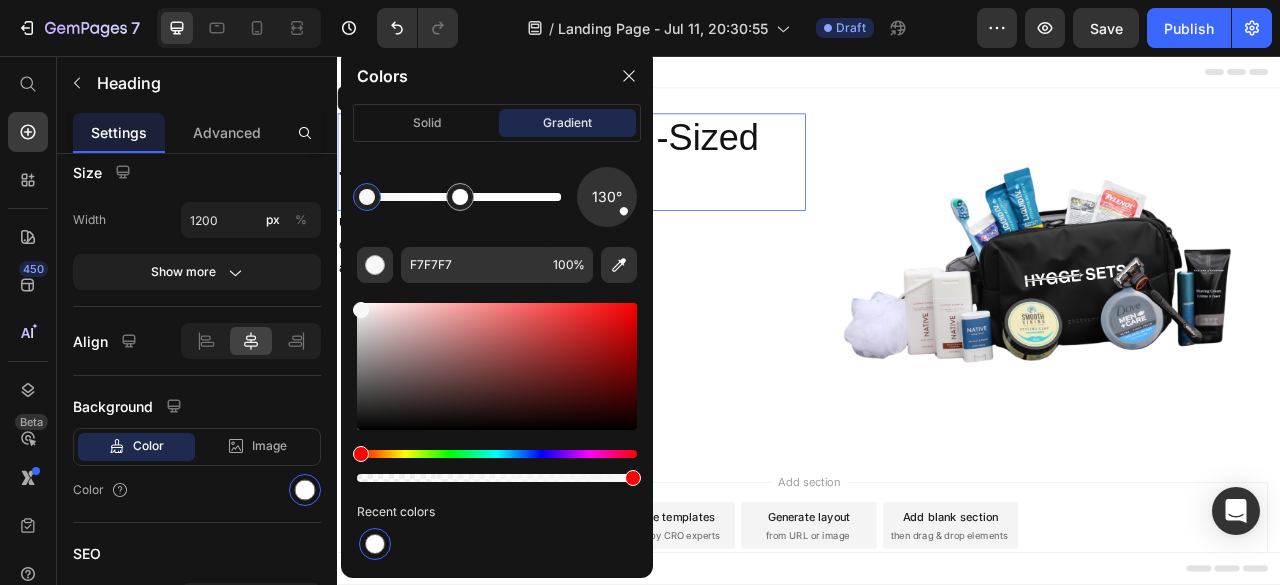 click at bounding box center (367, 197) 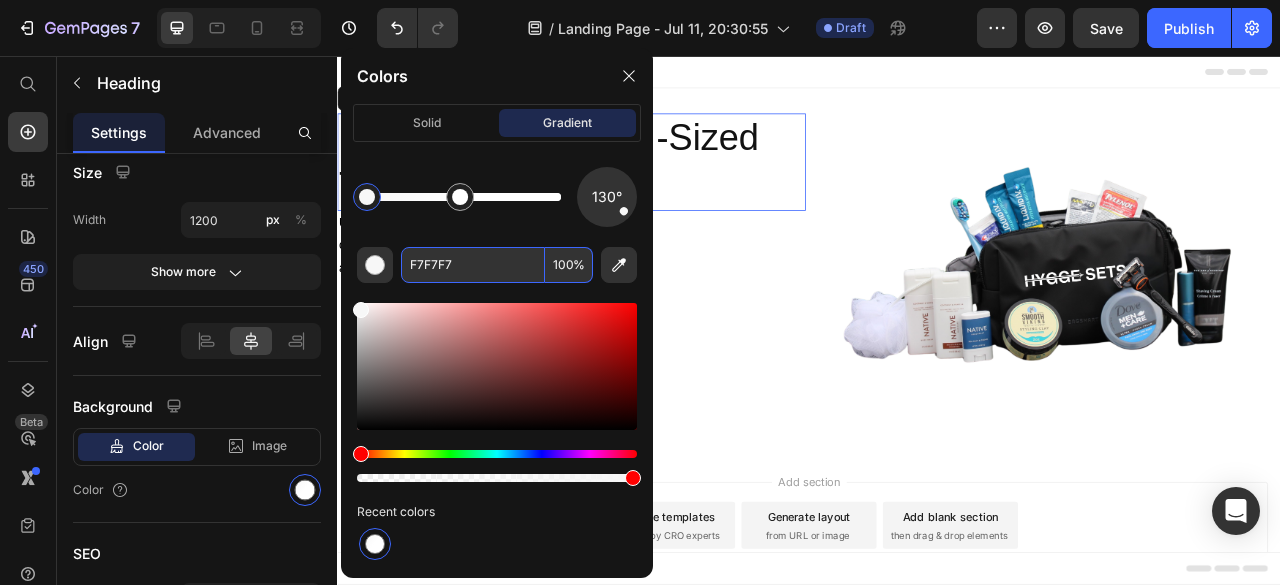 paste on "FFFFF" 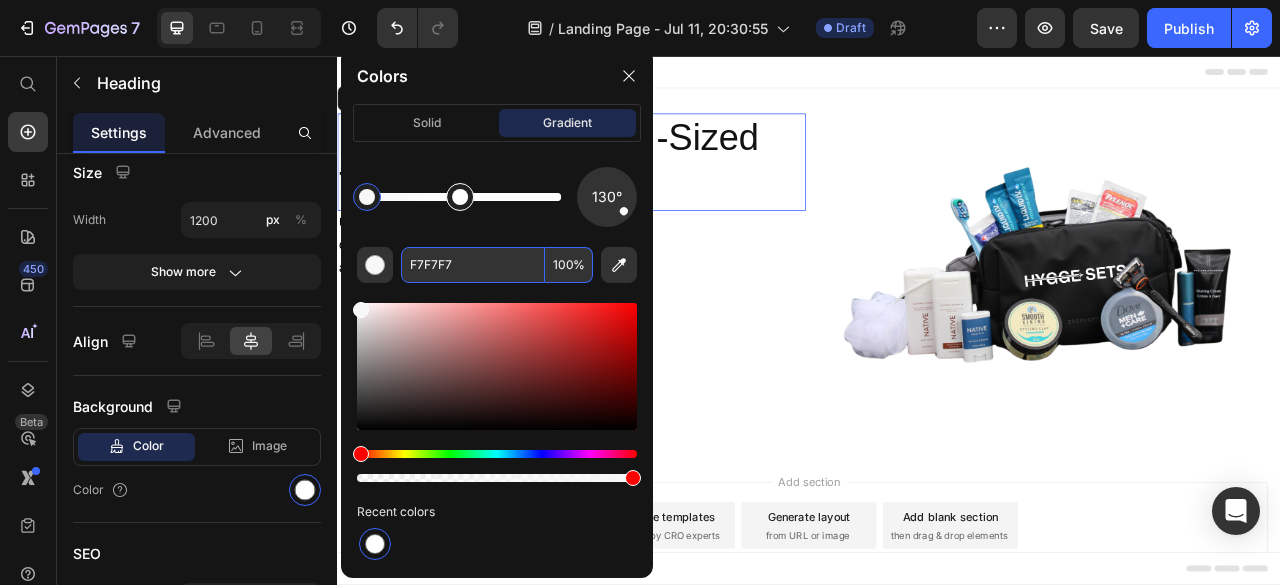 type on "FFFFFF" 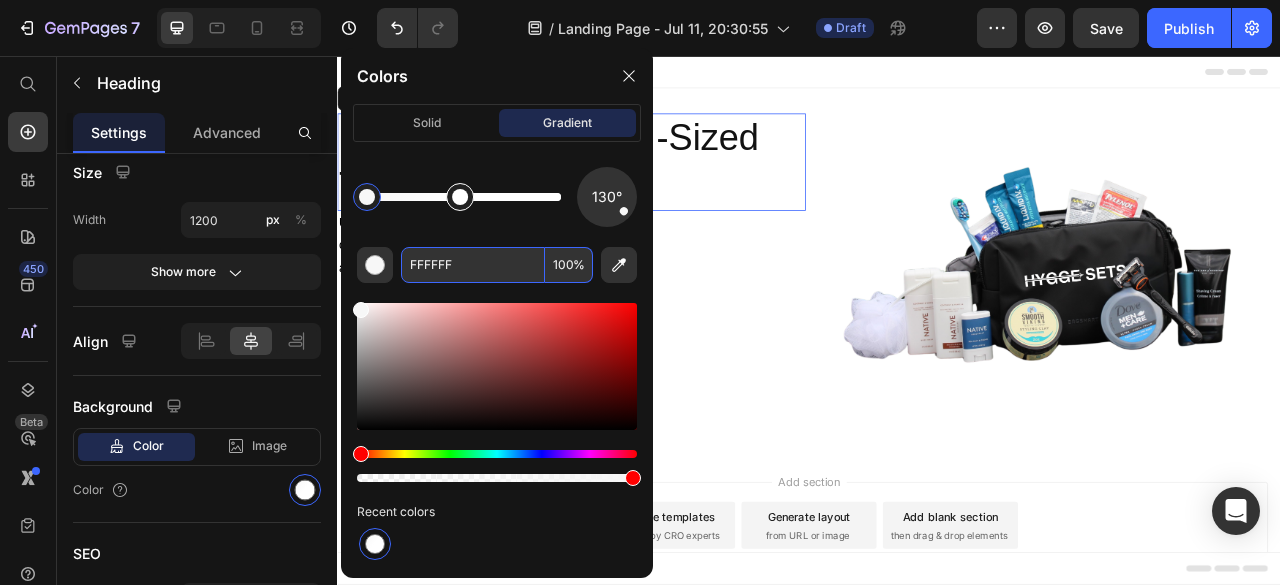 click at bounding box center [460, 197] 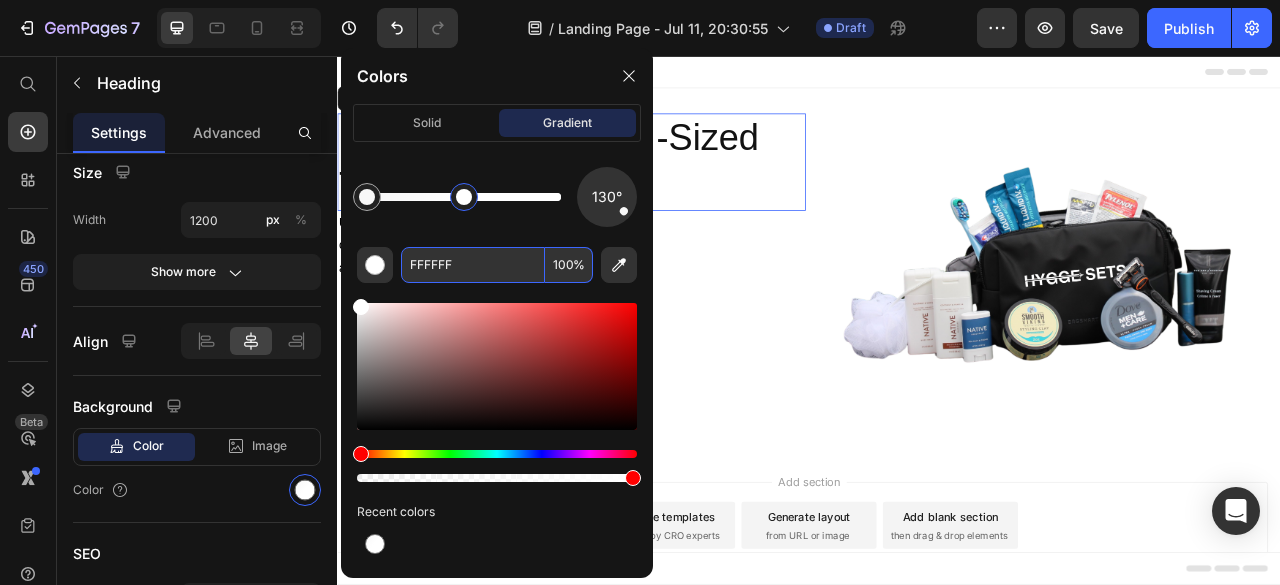 drag, startPoint x: 360, startPoint y: 307, endPoint x: 342, endPoint y: 242, distance: 67.44627 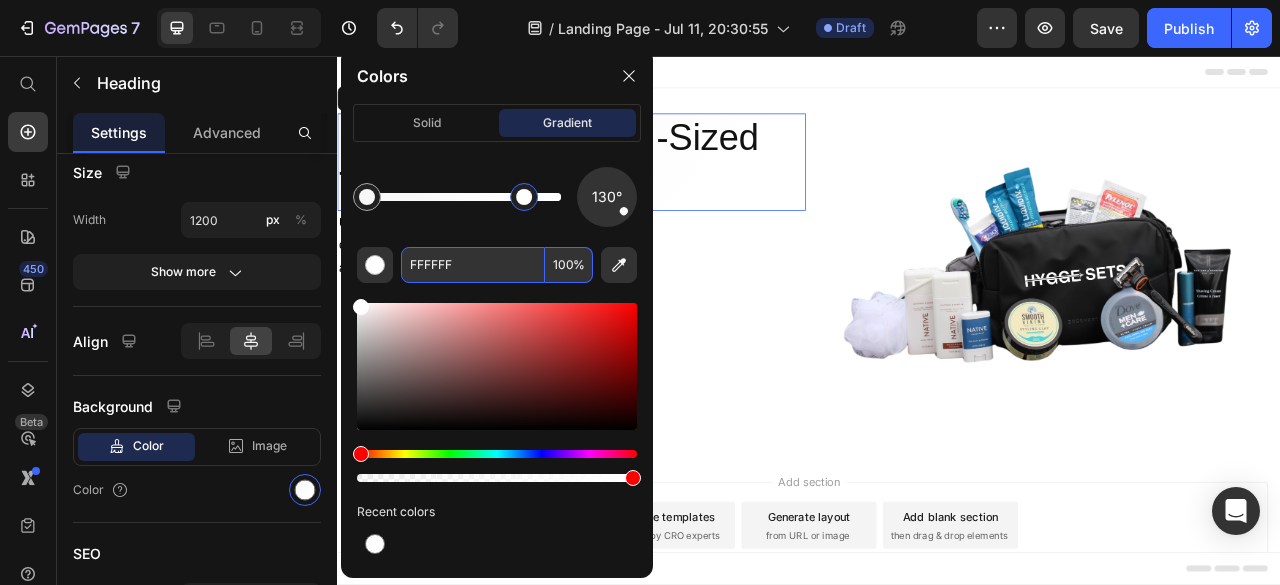 drag, startPoint x: 468, startPoint y: 193, endPoint x: 526, endPoint y: 198, distance: 58.21512 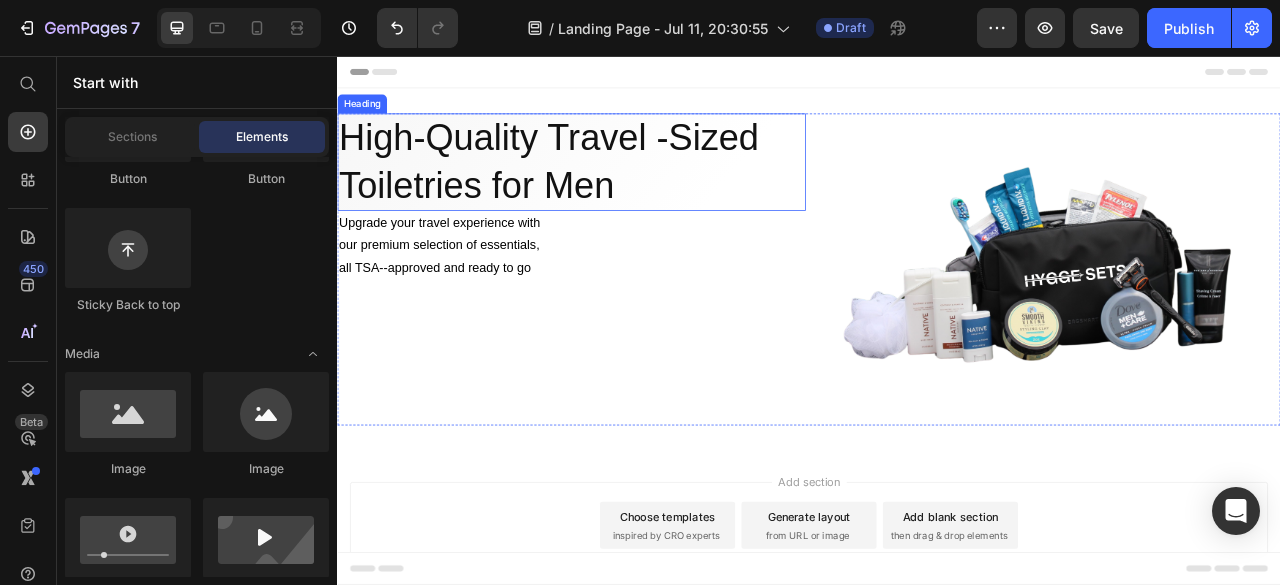 click on "High-Quality Travel -Sized  Toiletries for Men" at bounding box center [635, 191] 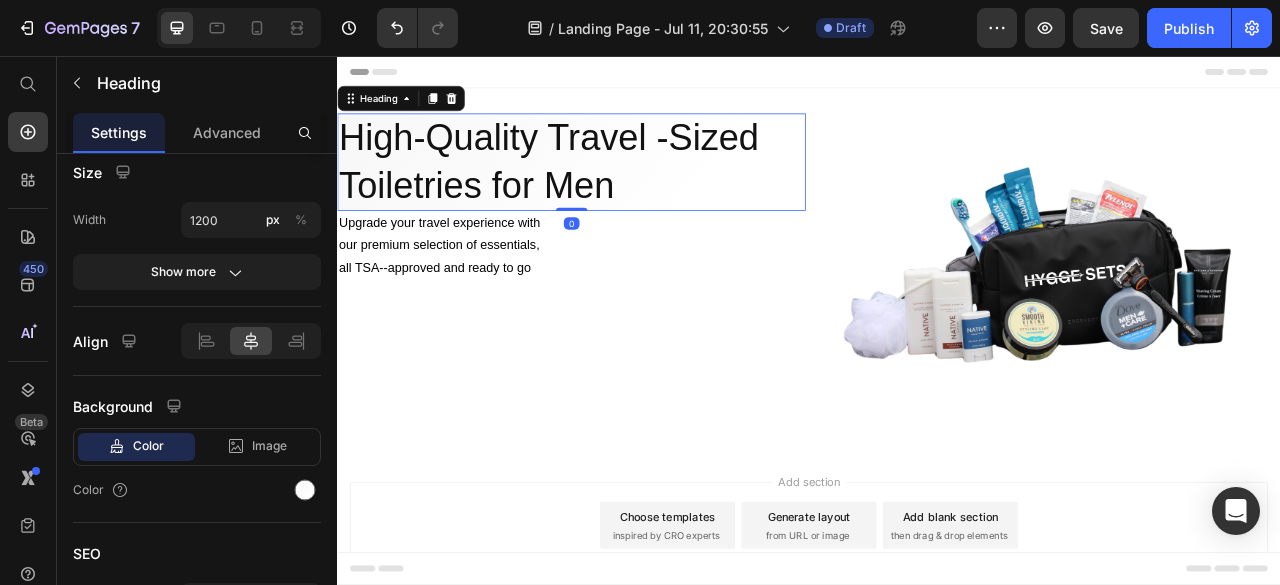 click on "High-Quality Travel -Sized  Toiletries for Men" at bounding box center (635, 191) 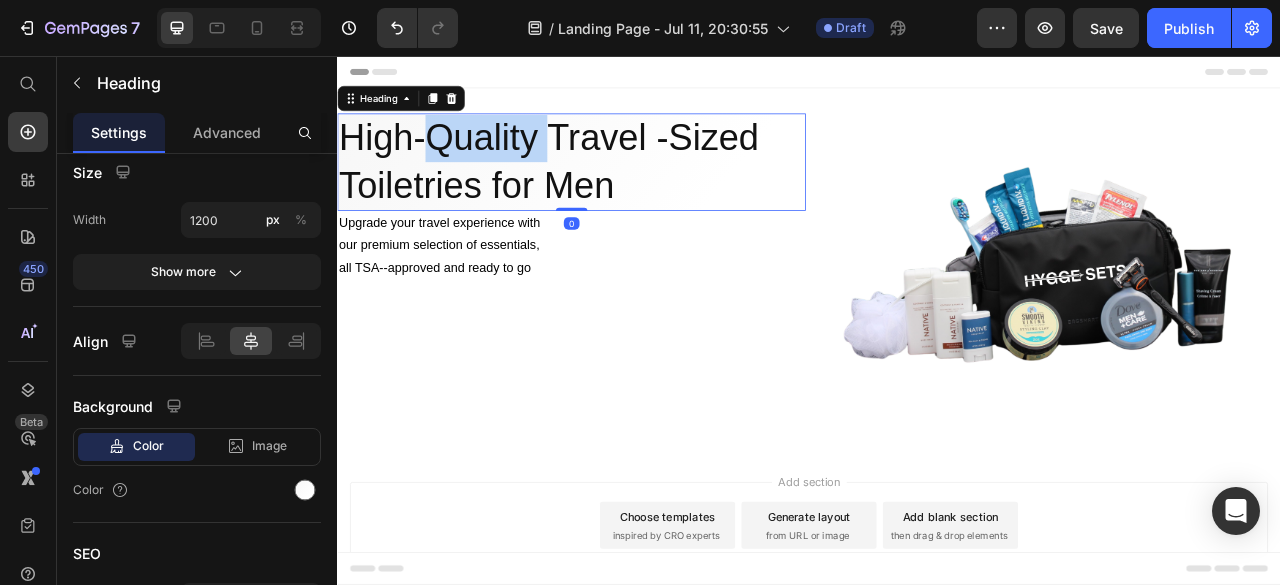 click on "High-Quality Travel -Sized  Toiletries for Men" at bounding box center (635, 191) 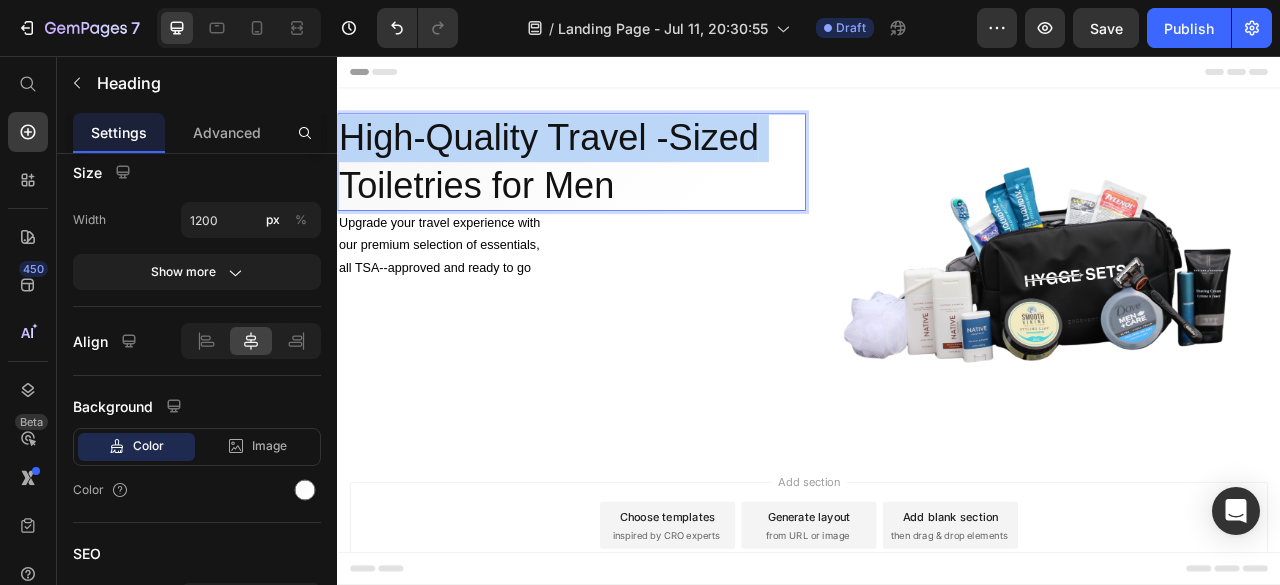 click on "High-Quality Travel -Sized  Toiletries for Men" at bounding box center (635, 191) 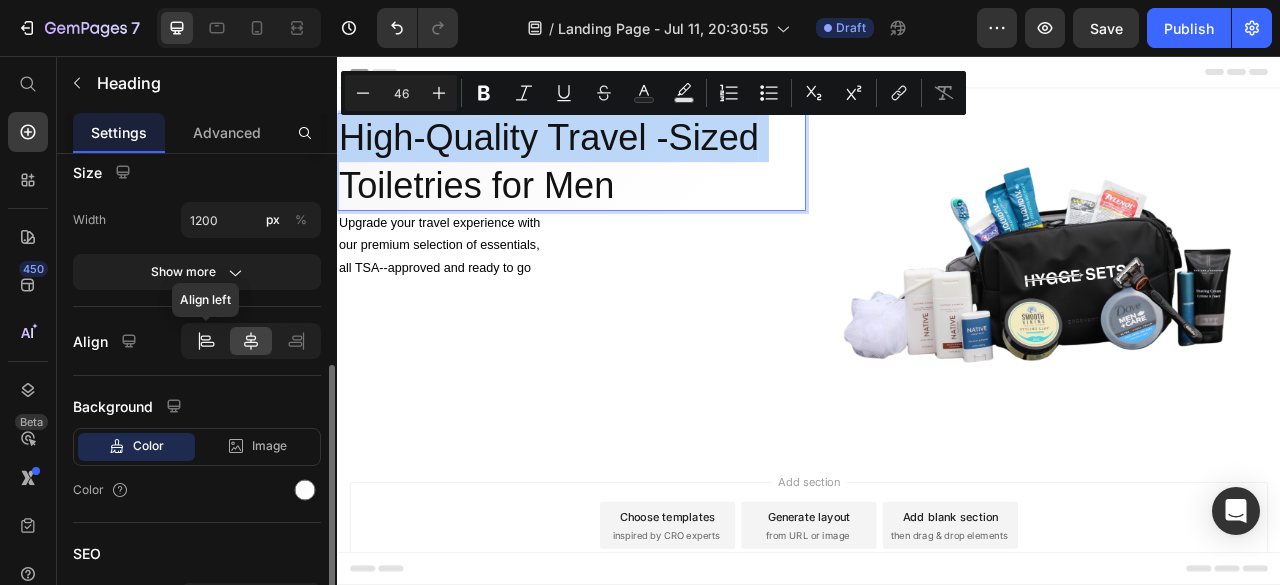 scroll, scrollTop: 0, scrollLeft: 0, axis: both 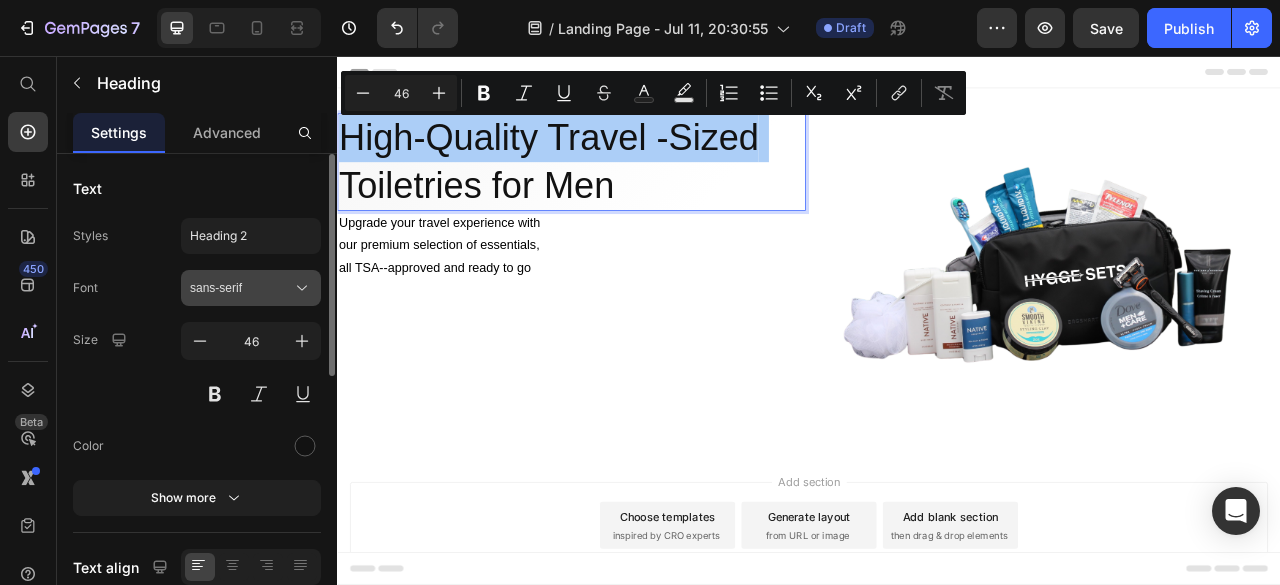 click on "sans-serif" at bounding box center [241, 288] 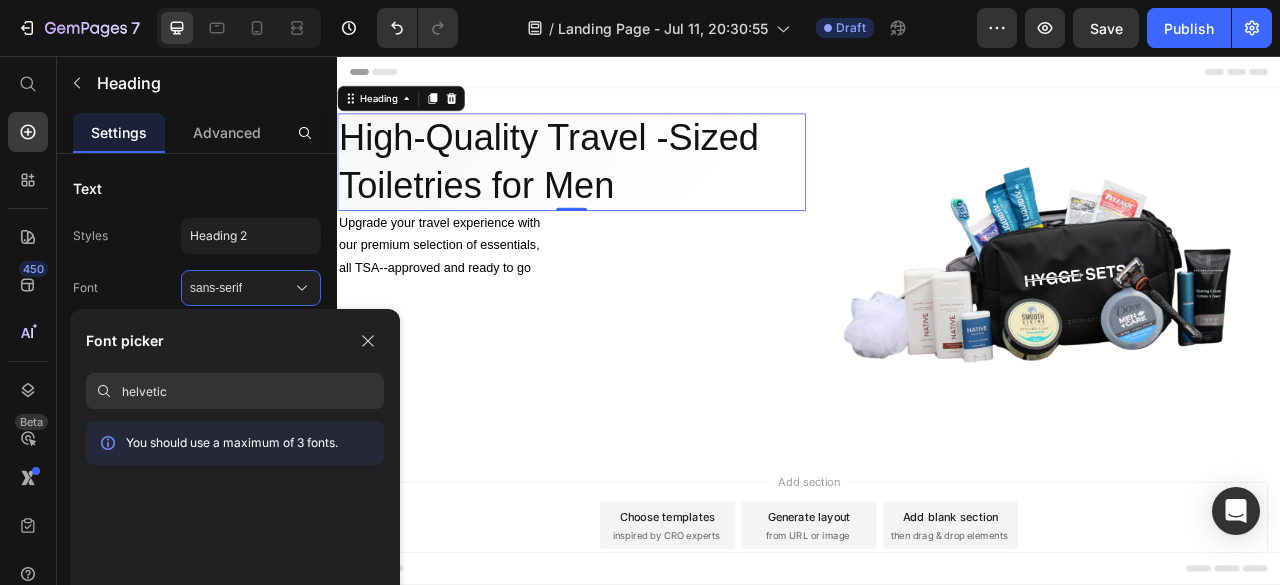 type on "helvetica" 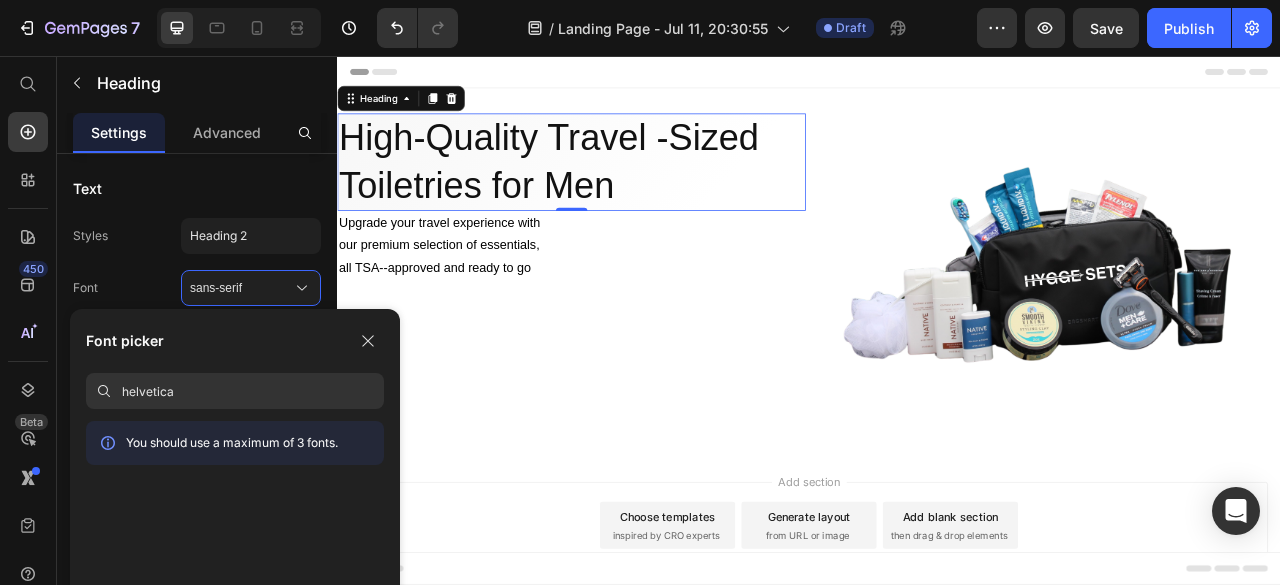click on "helvetica" at bounding box center (253, 391) 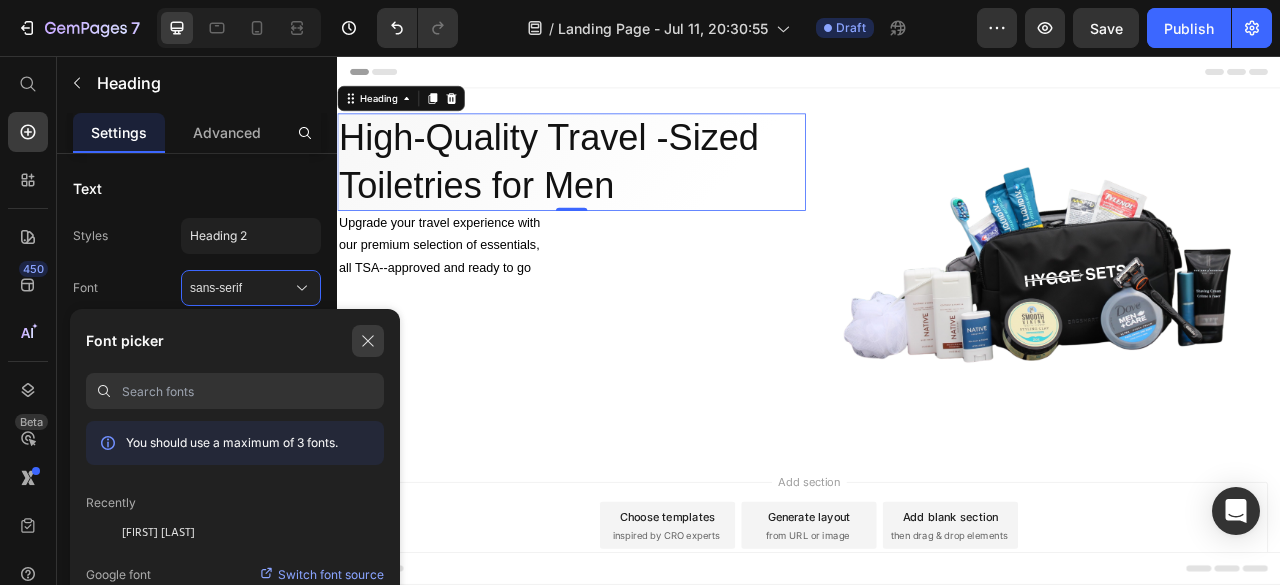 click at bounding box center (368, 341) 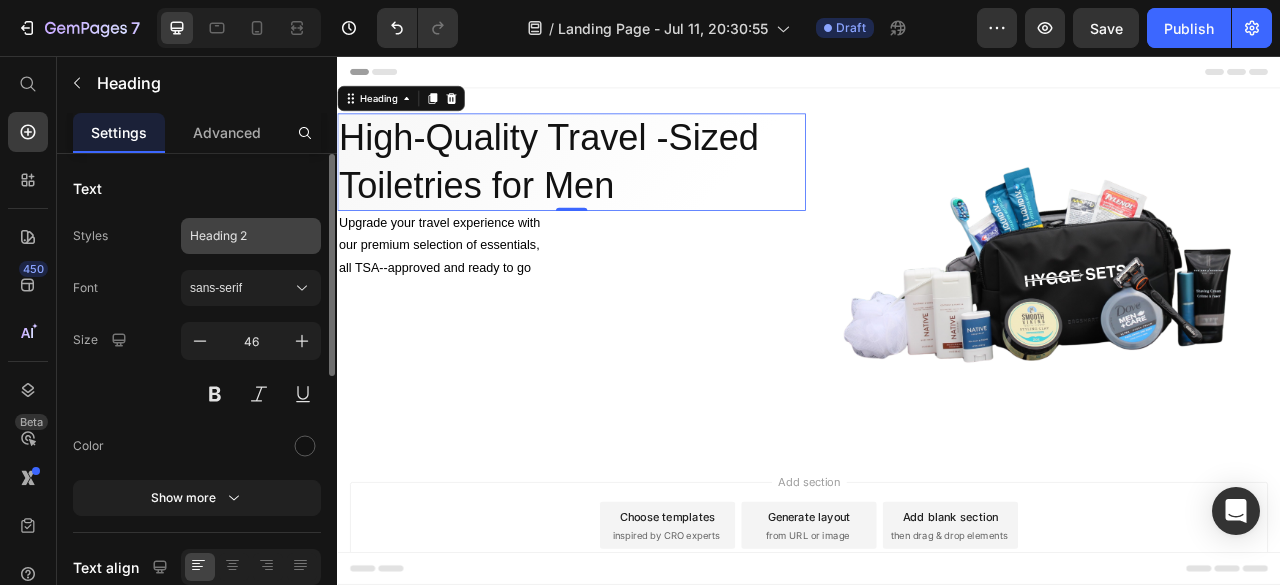 click on "Heading 2" 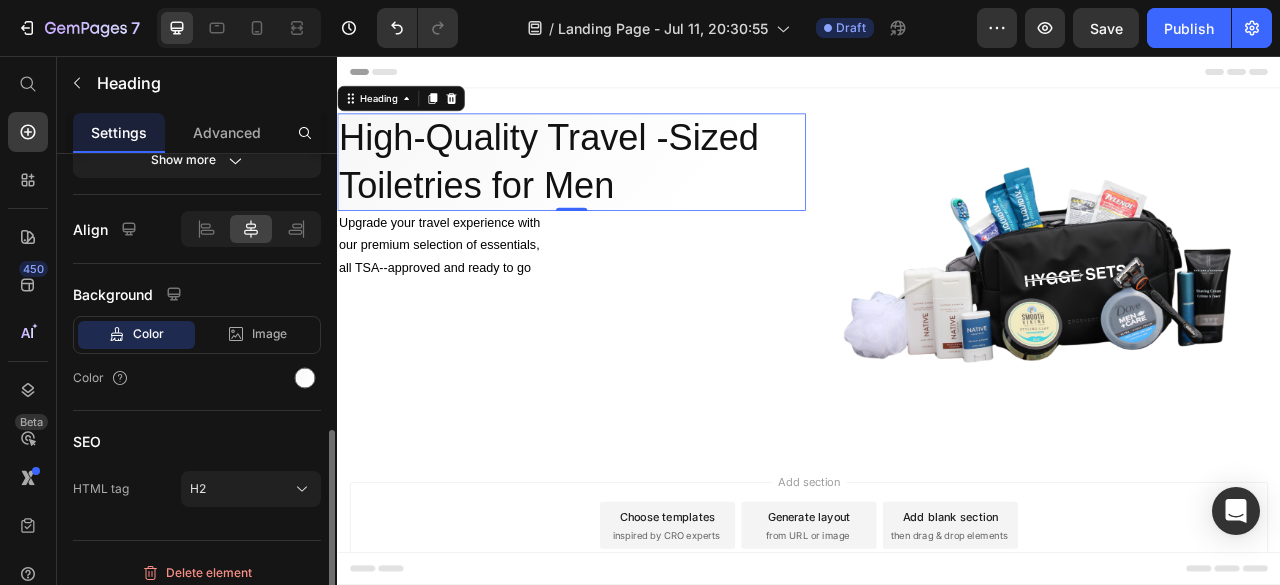scroll, scrollTop: 585, scrollLeft: 0, axis: vertical 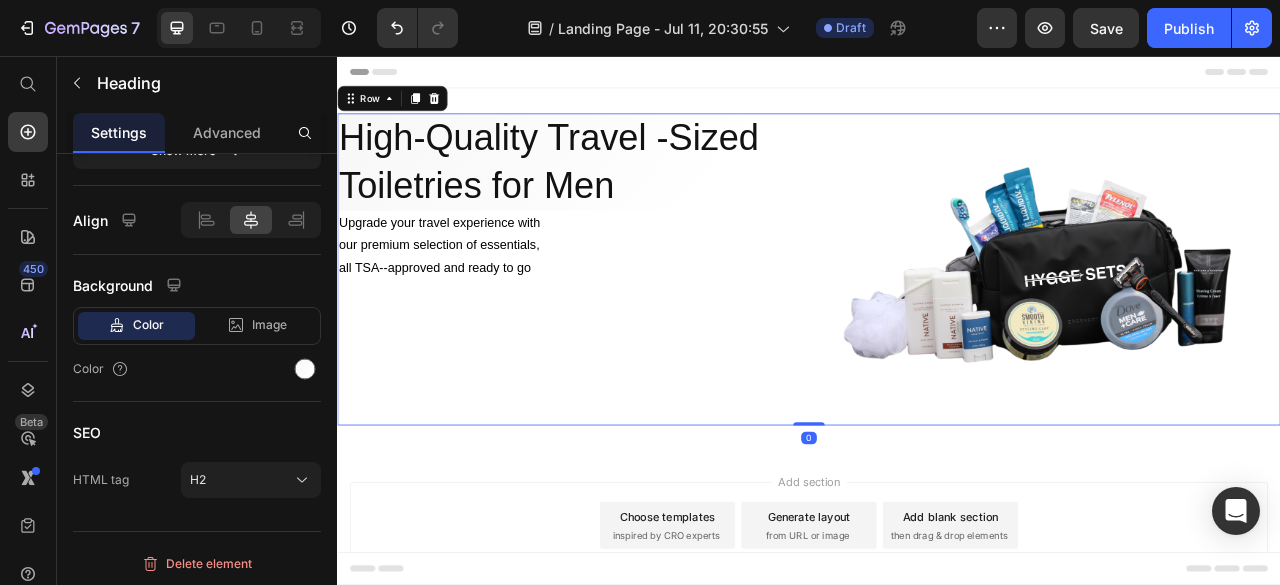 click on "High-Quality Travel -Sized  Toiletries for Men Heading Upgrade your travel experience with  our premium selection of essentials,  all TSA--approved and ready to go Text Block" at bounding box center [635, 327] 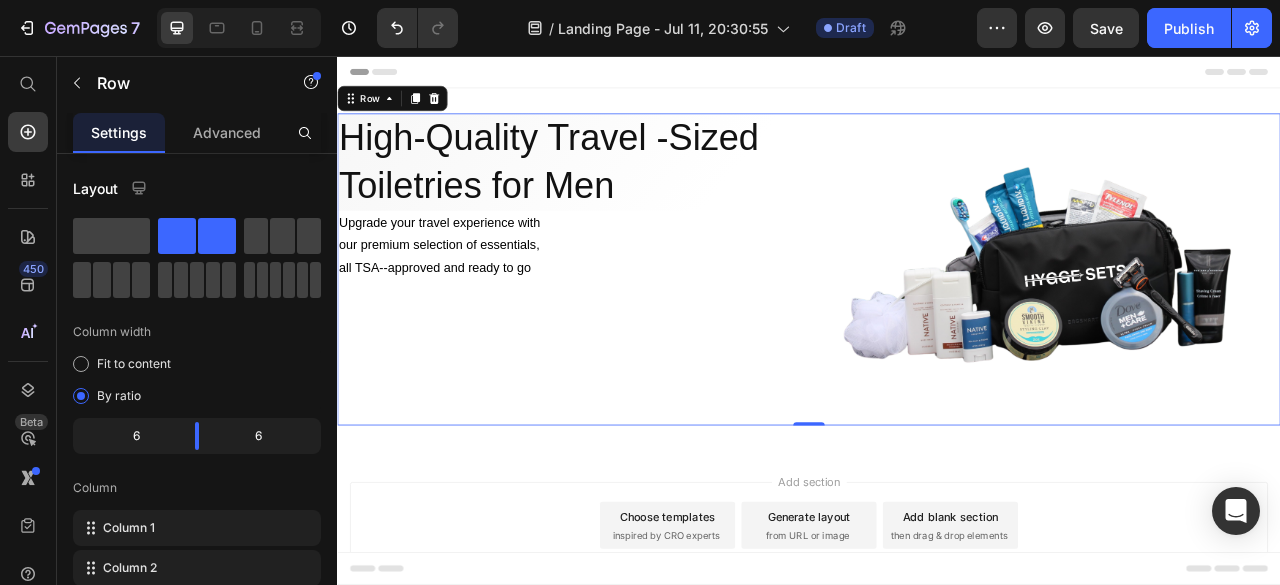 click on "High-Quality Travel -Sized  Toiletries for Men Heading Upgrade your travel experience with  our premium selection of essentials,  all TSA--approved and ready to go Text Block" at bounding box center (635, 327) 